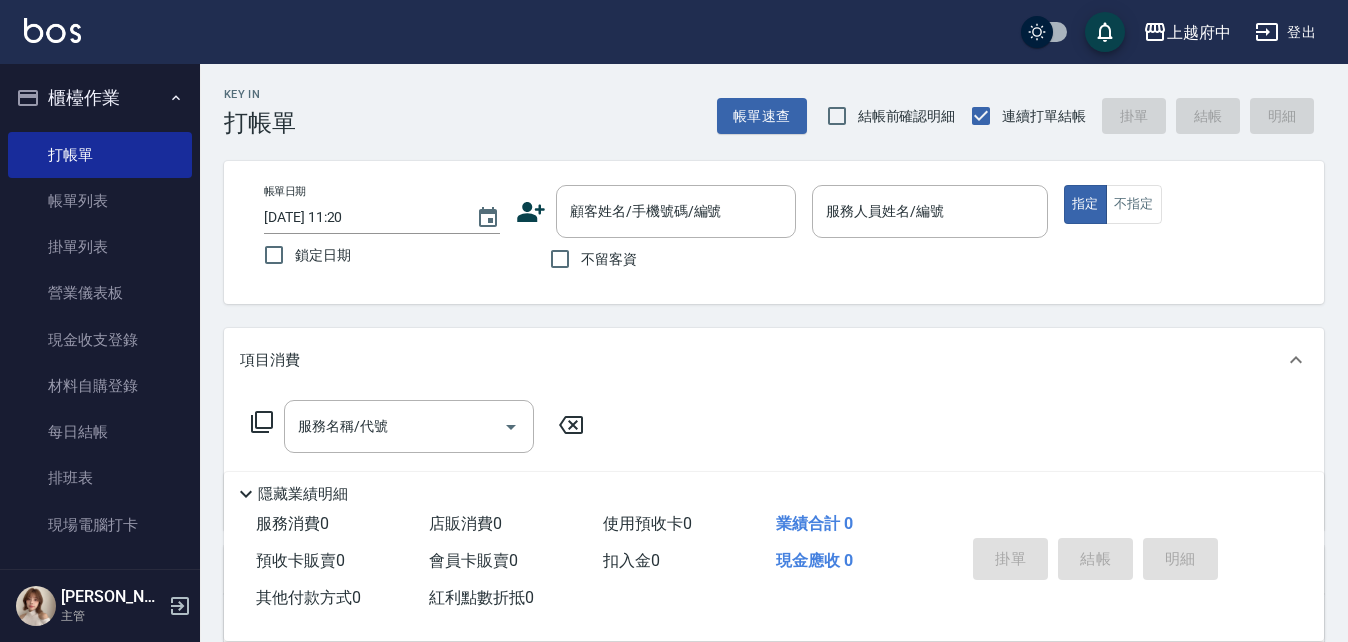 scroll, scrollTop: 0, scrollLeft: 0, axis: both 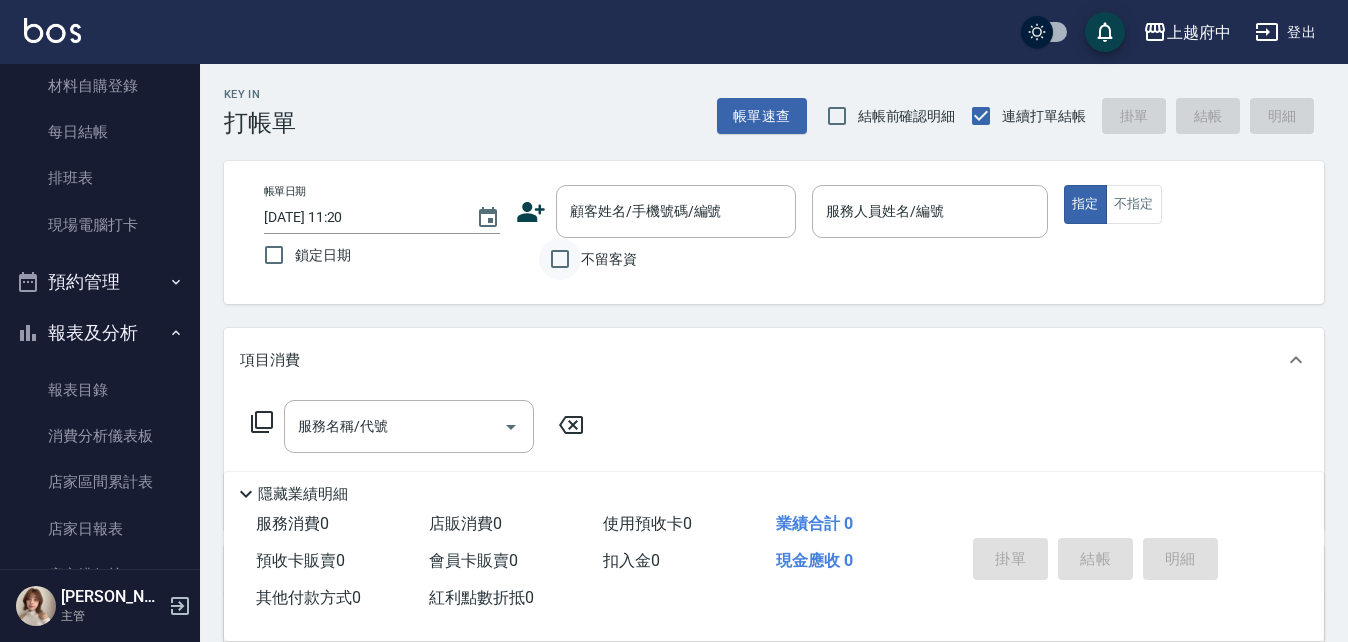 click on "不留客資" at bounding box center [560, 259] 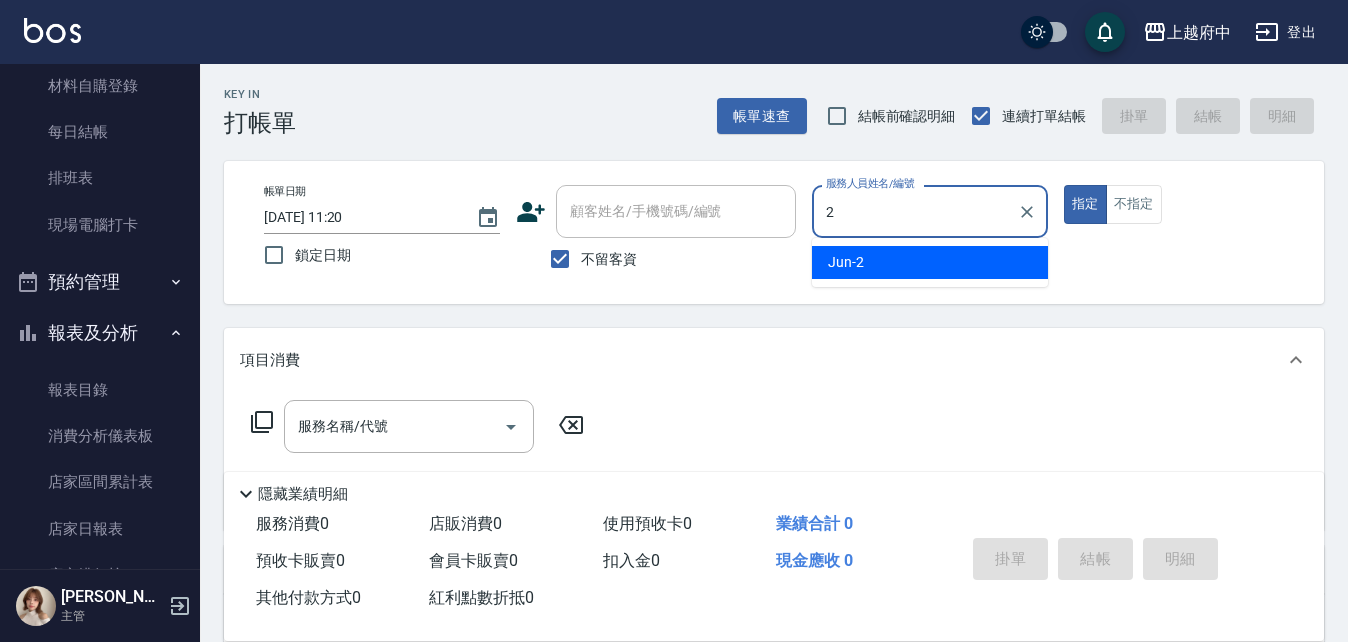 type on "Jun-2" 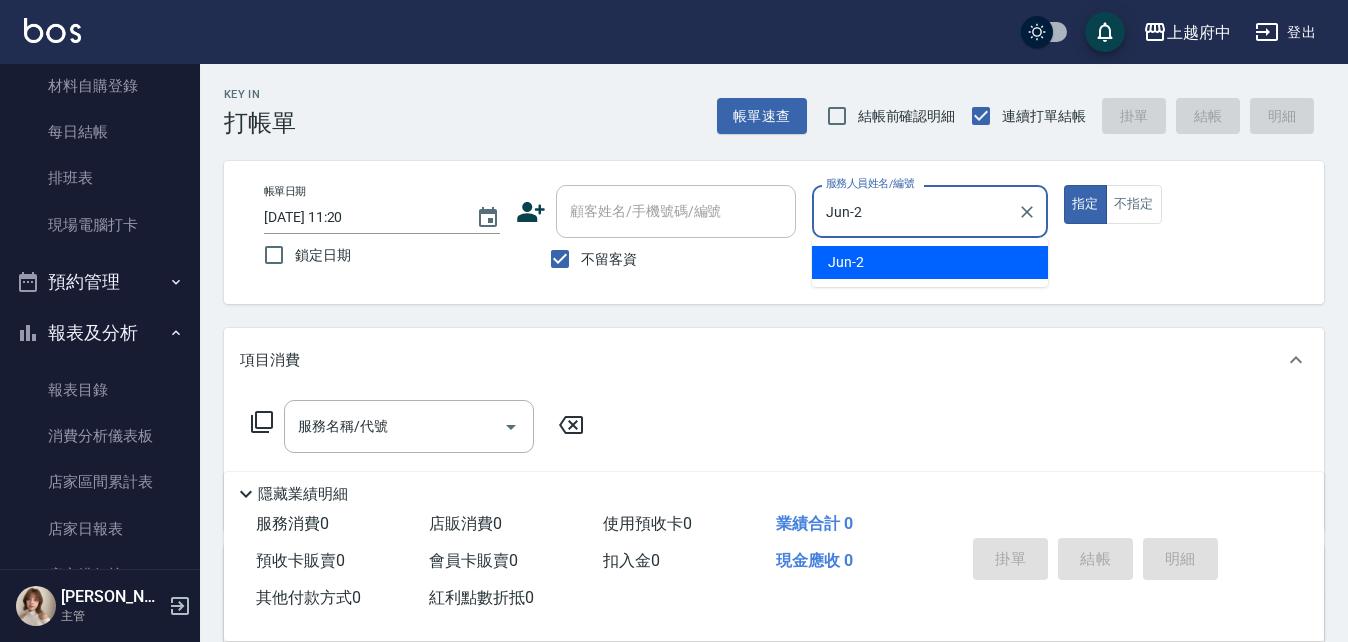 type on "true" 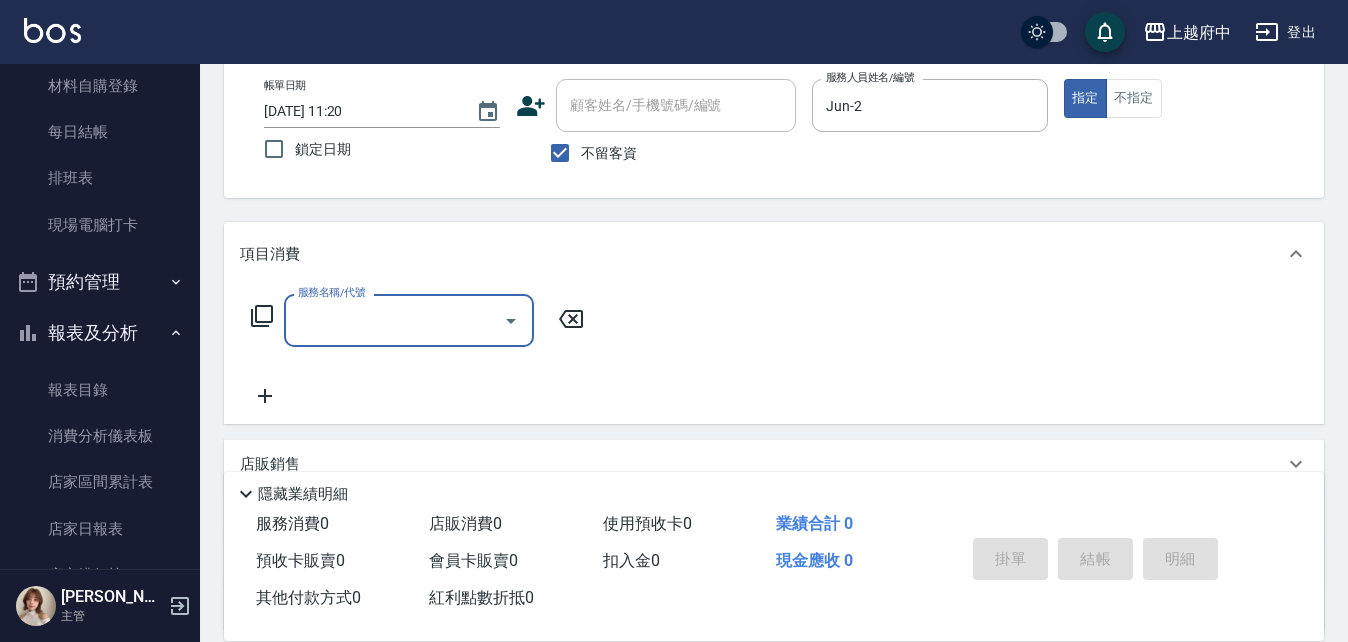 scroll, scrollTop: 200, scrollLeft: 0, axis: vertical 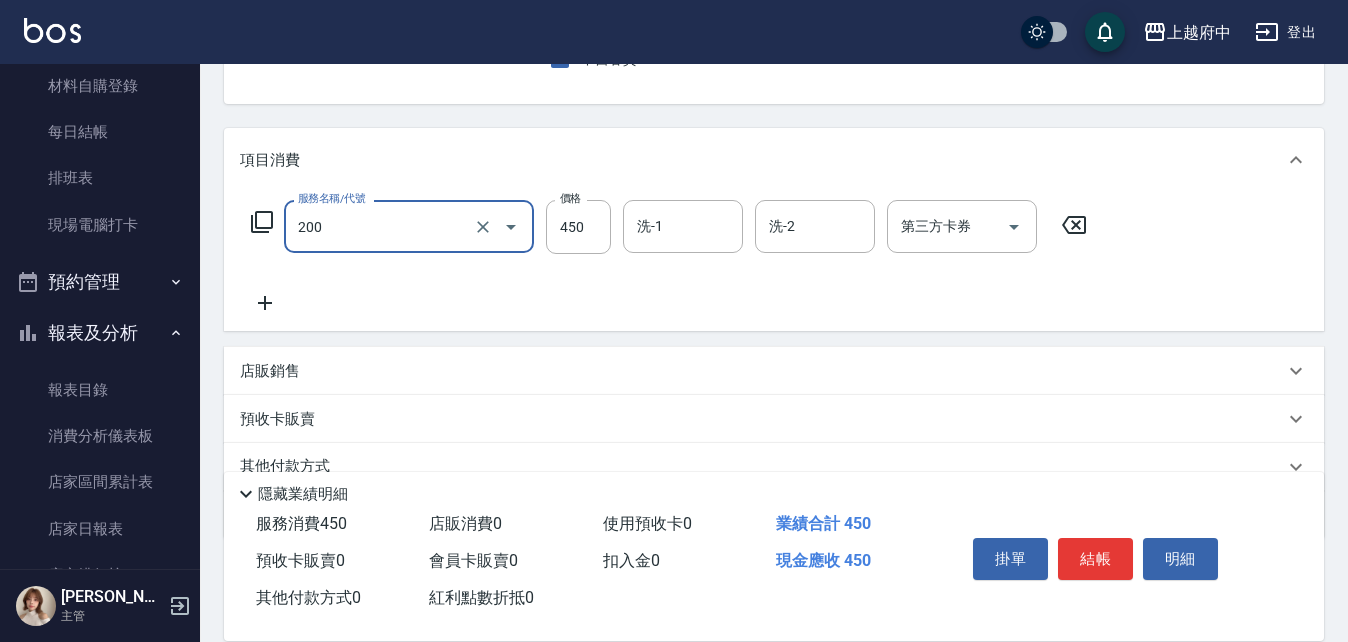 type on "有機洗髮(200)" 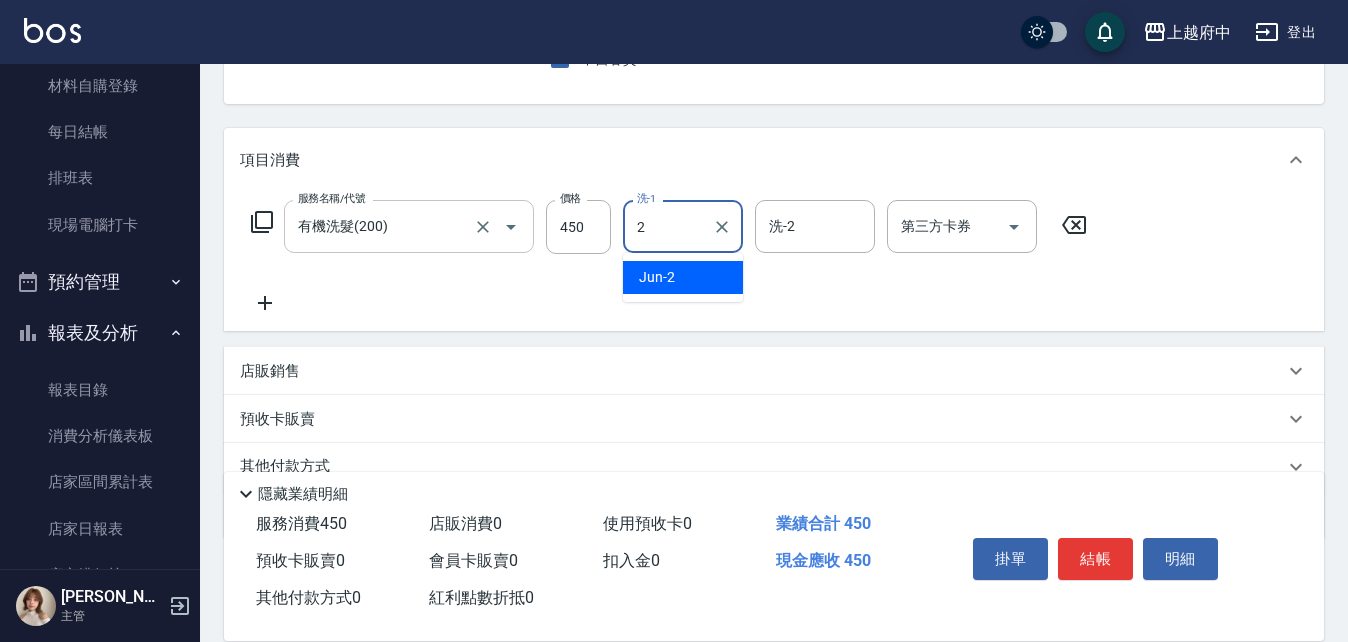 type on "Jun-2" 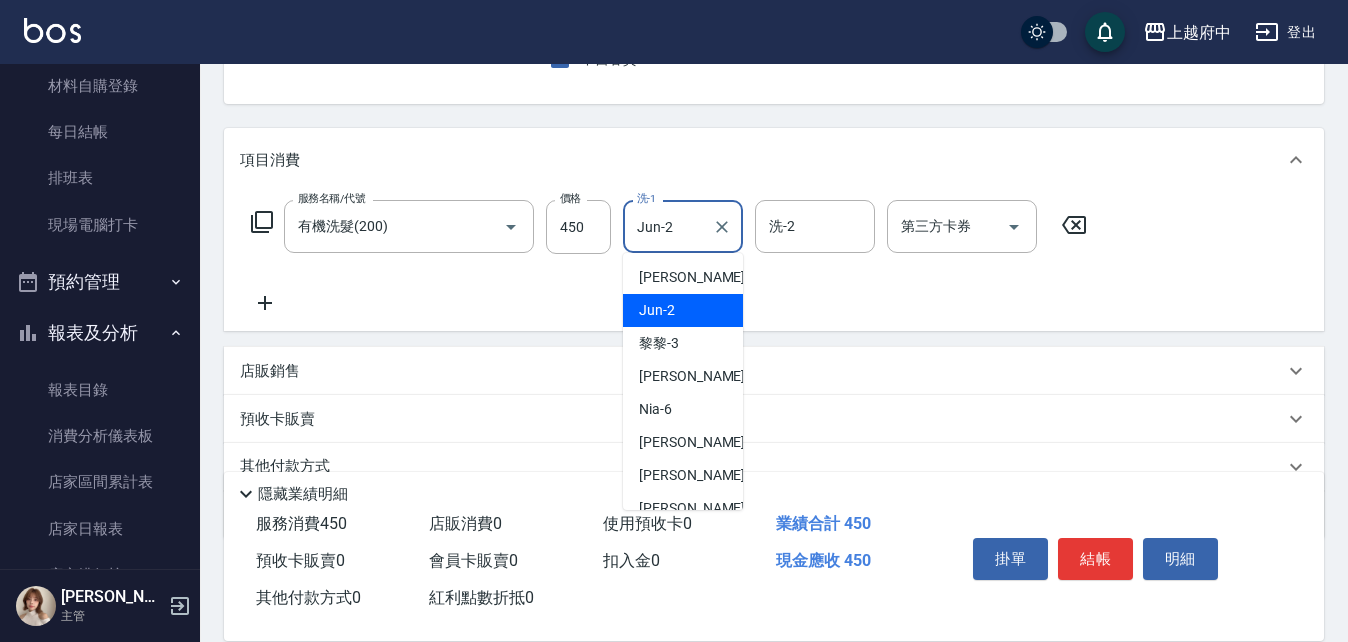 click on "Jun-2" at bounding box center (668, 226) 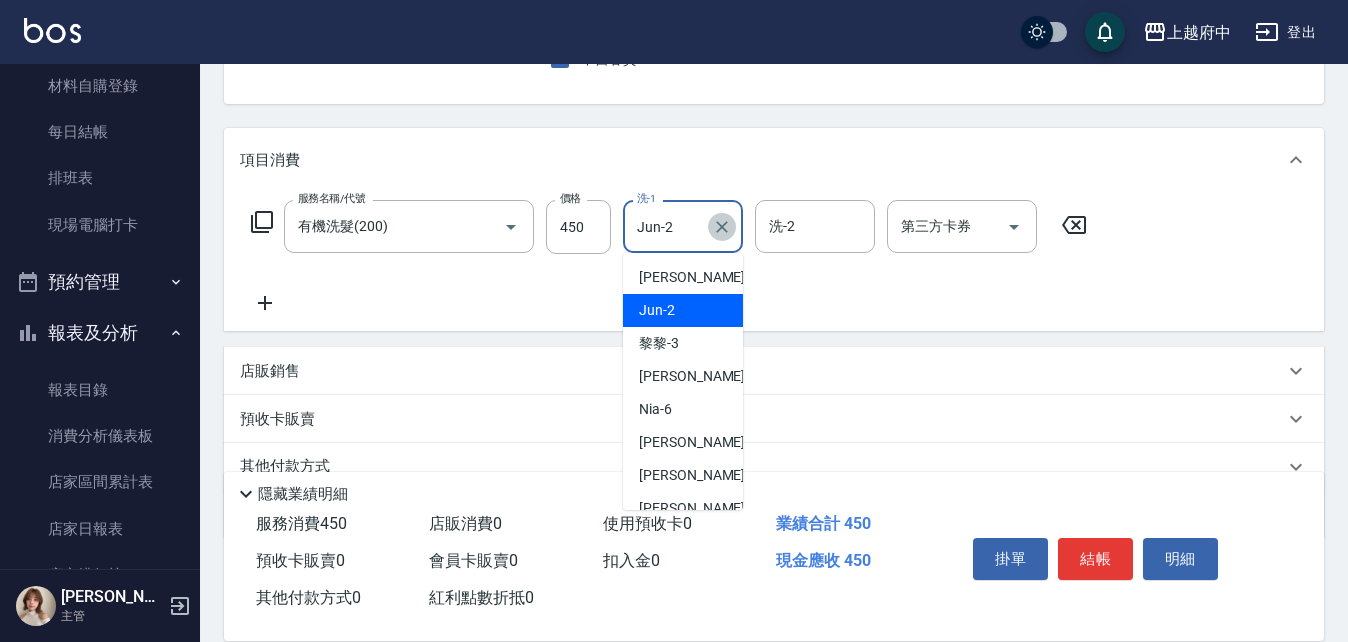 click 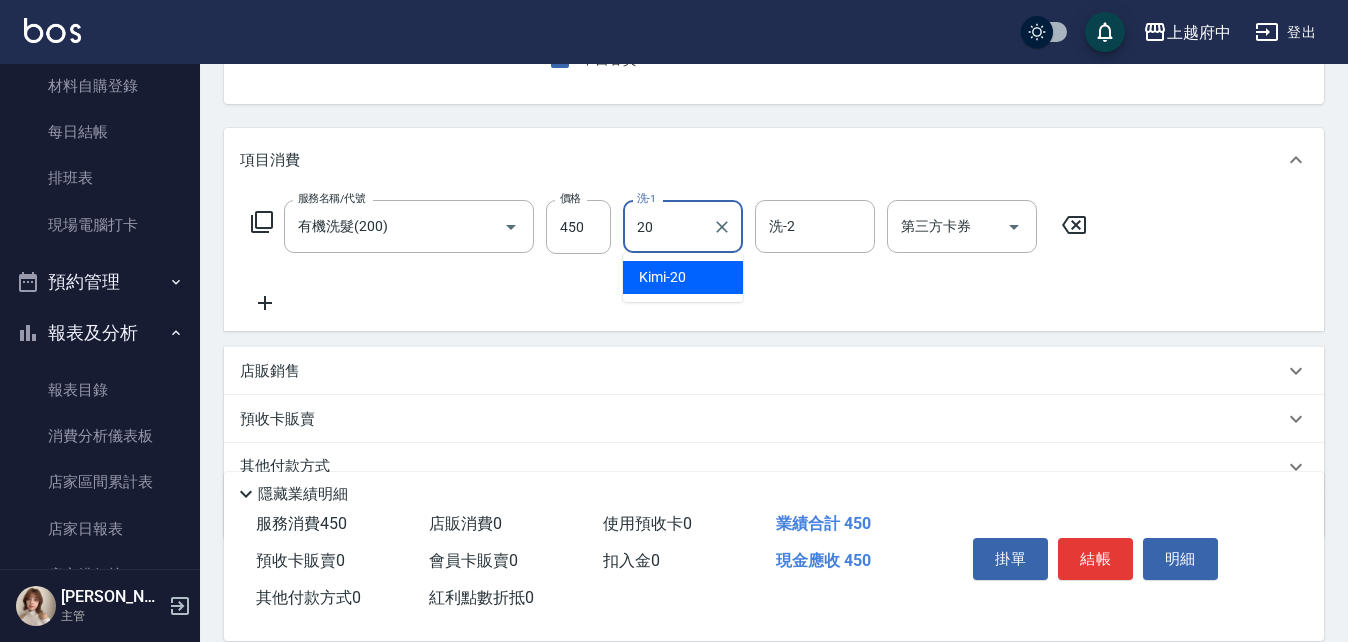 type on "Kimi-20" 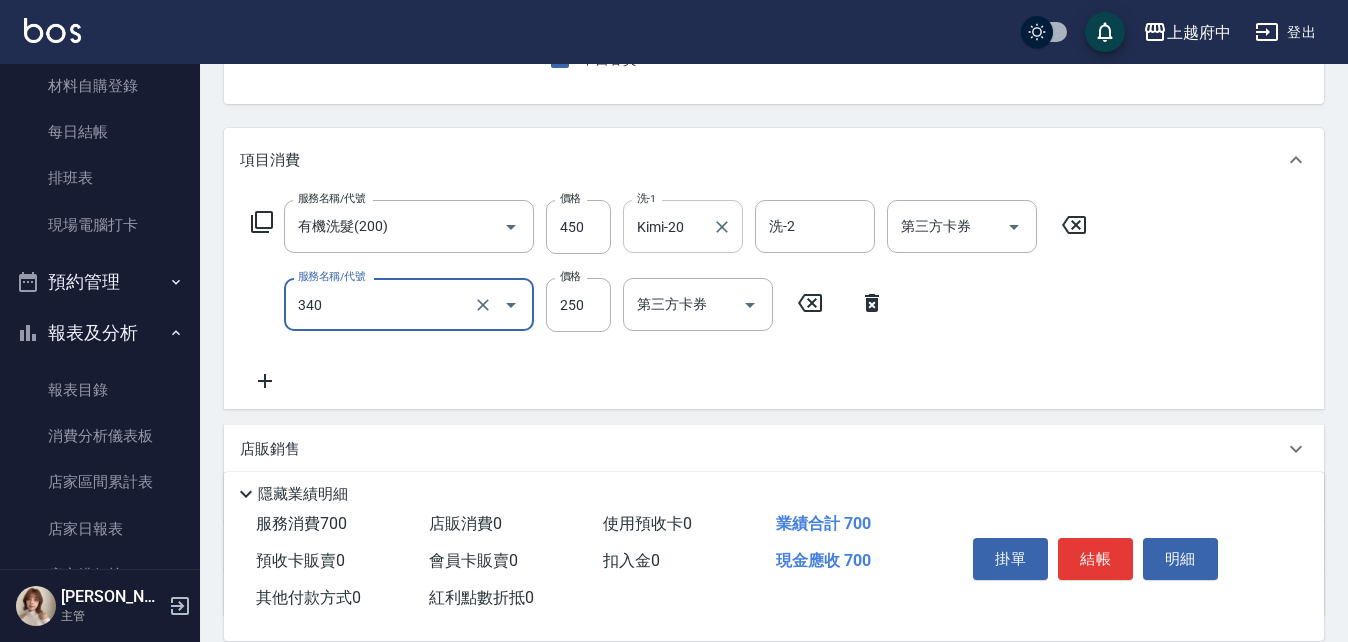 type on "剪髮(340)" 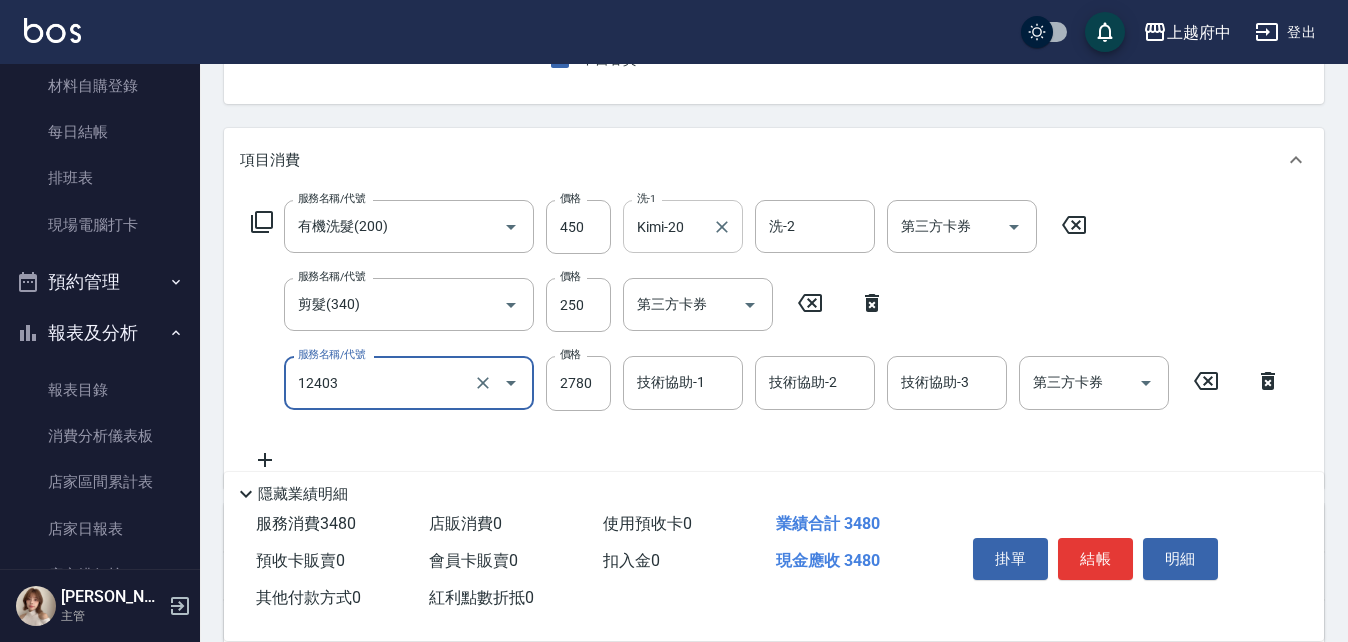 type on "燙髮L(12403)" 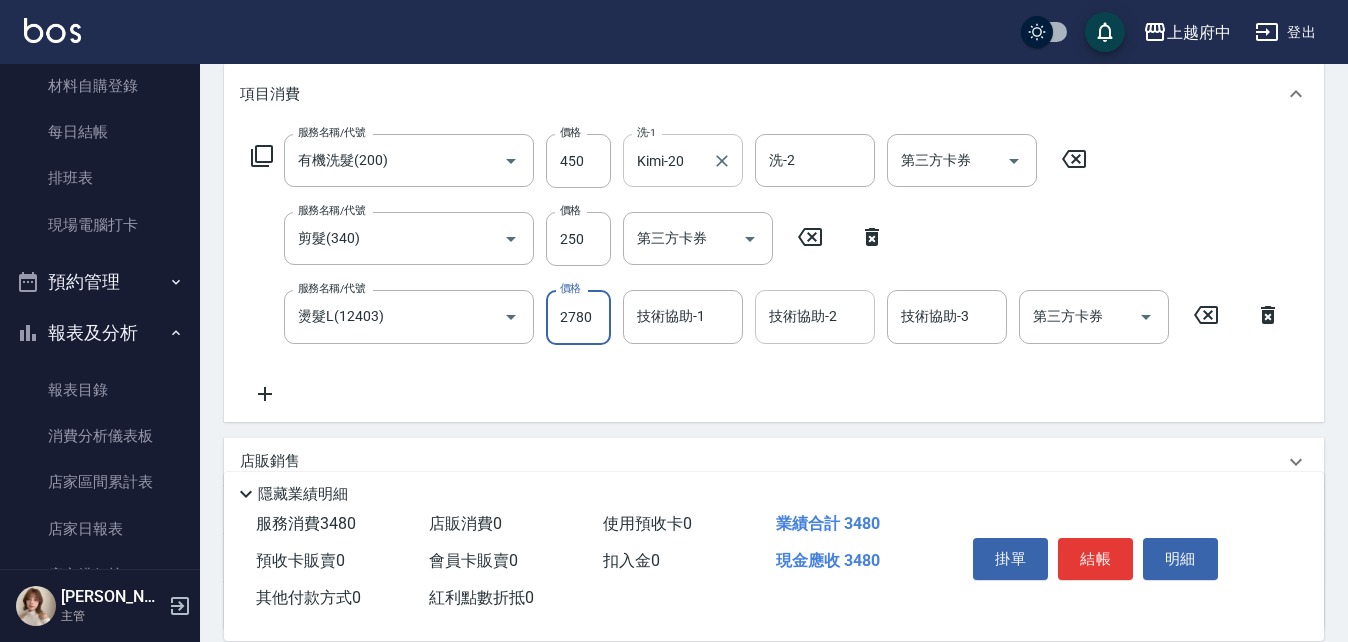 scroll, scrollTop: 300, scrollLeft: 0, axis: vertical 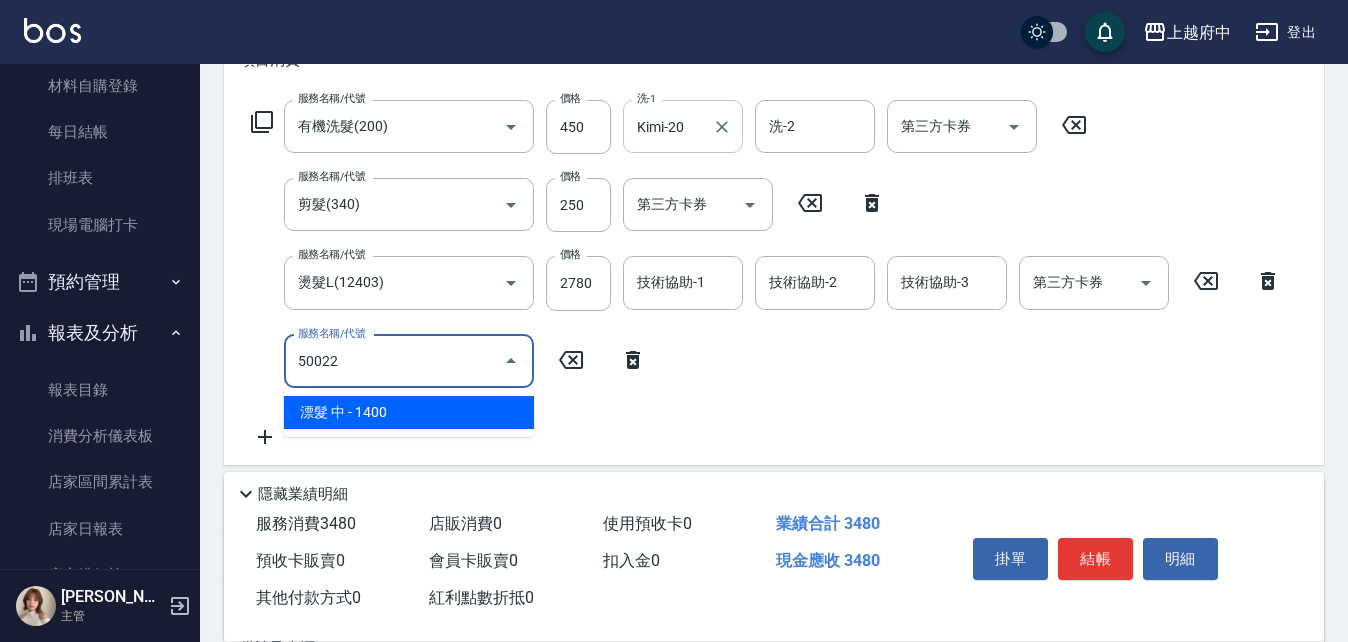 type on "500222" 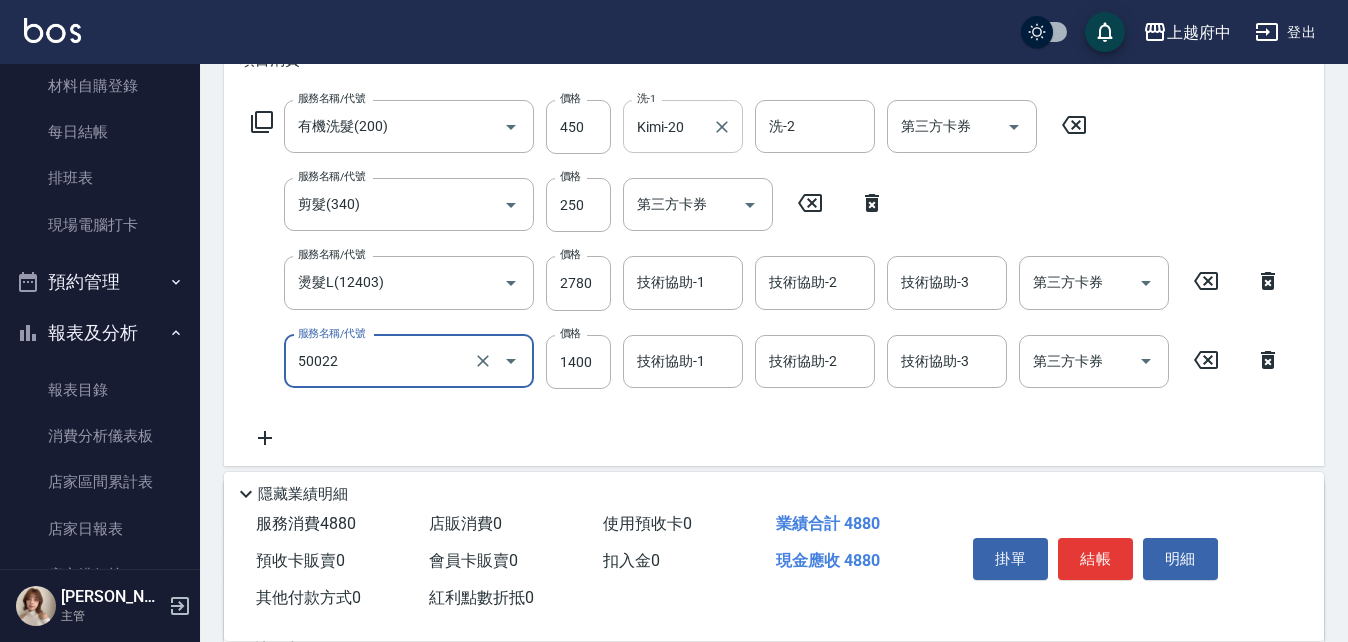 type on "漂髮 中(50022)" 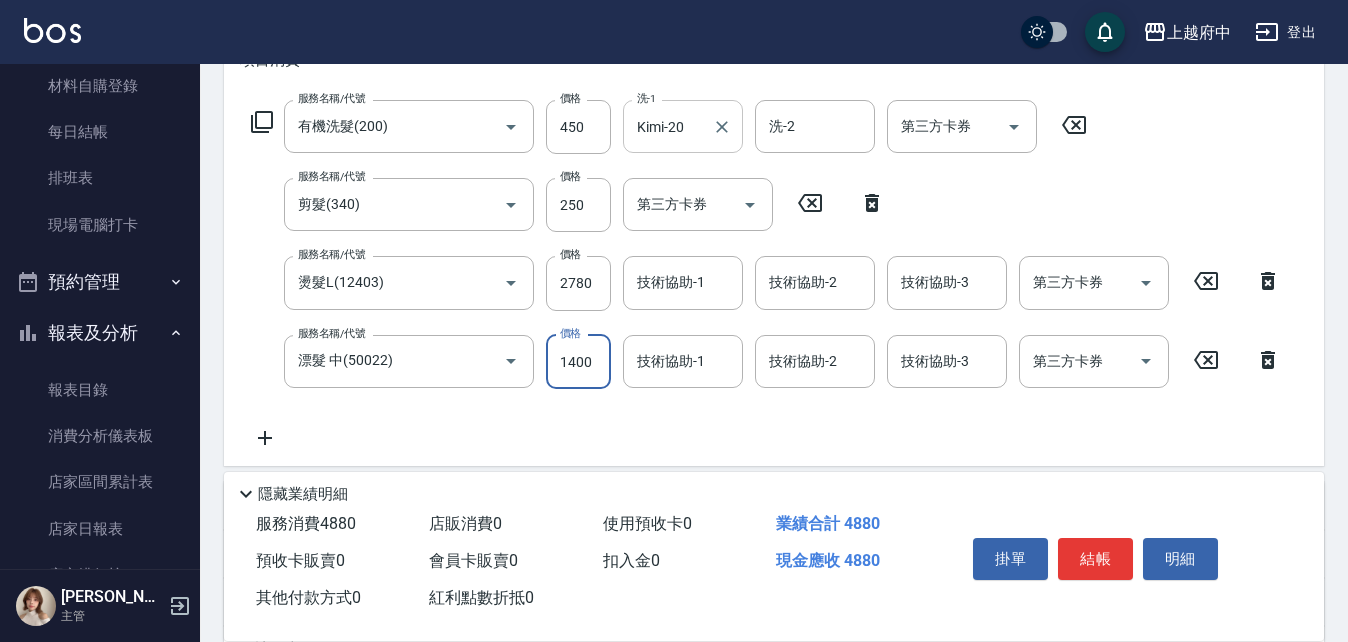 click 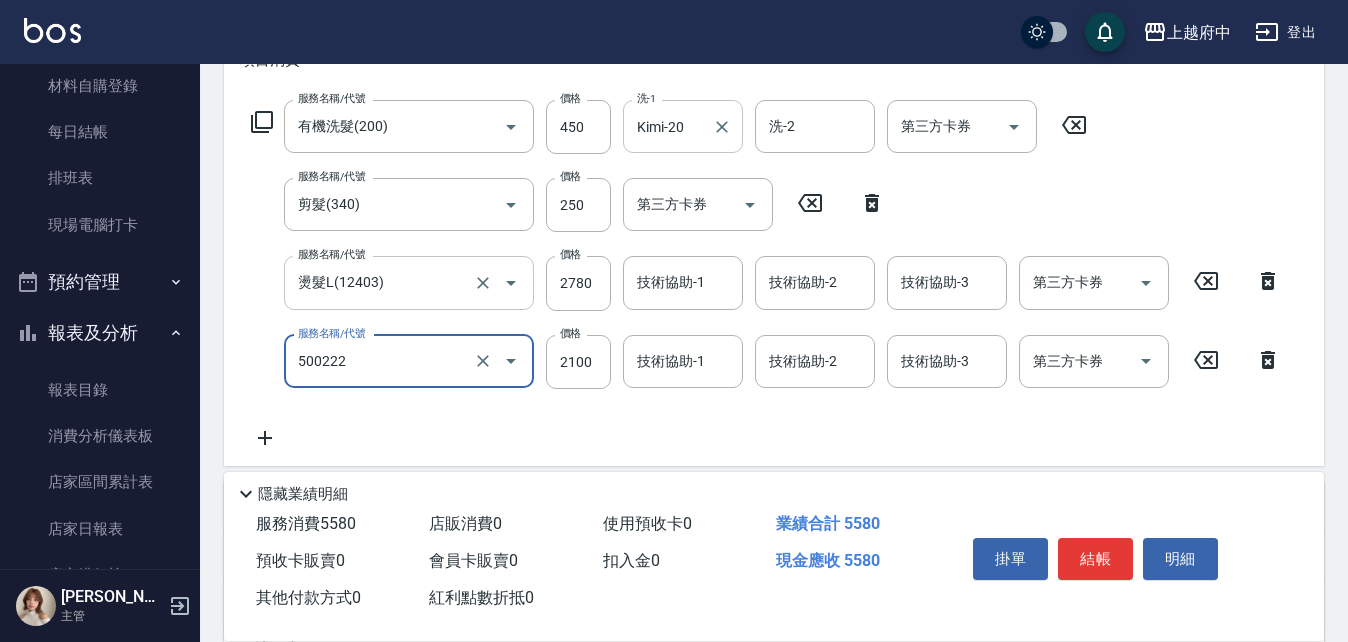 type on "漂髮 長(500222)" 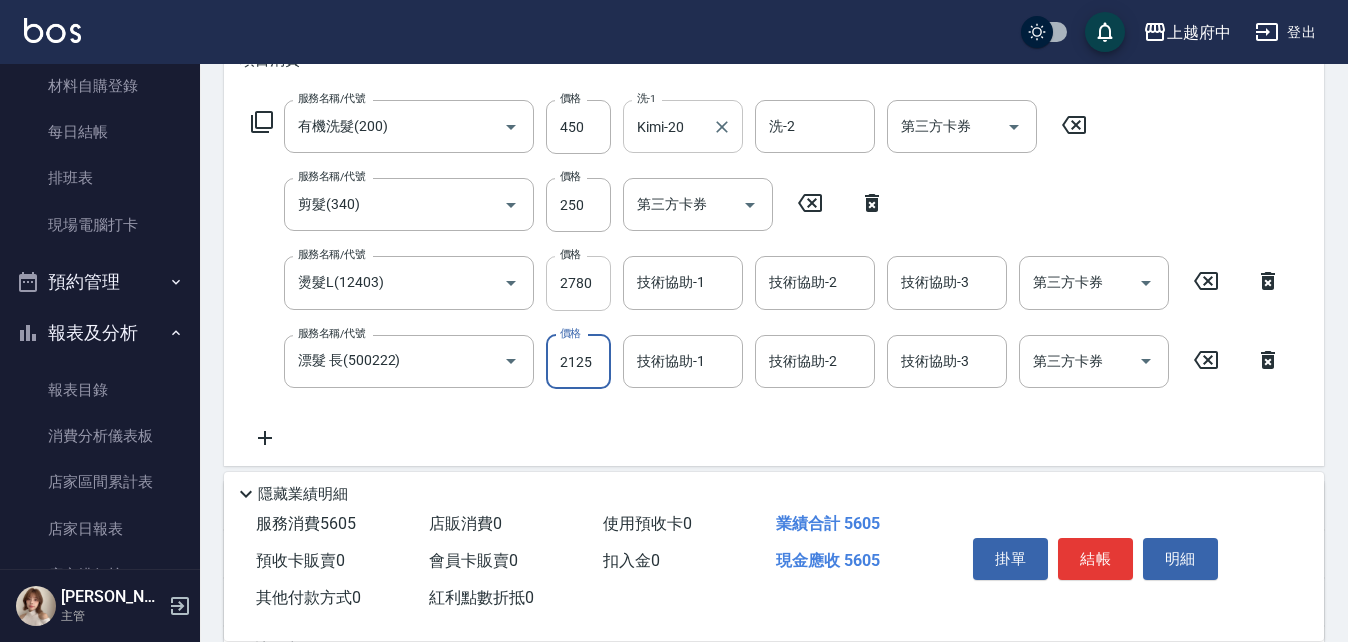 click on "2780" at bounding box center [578, 283] 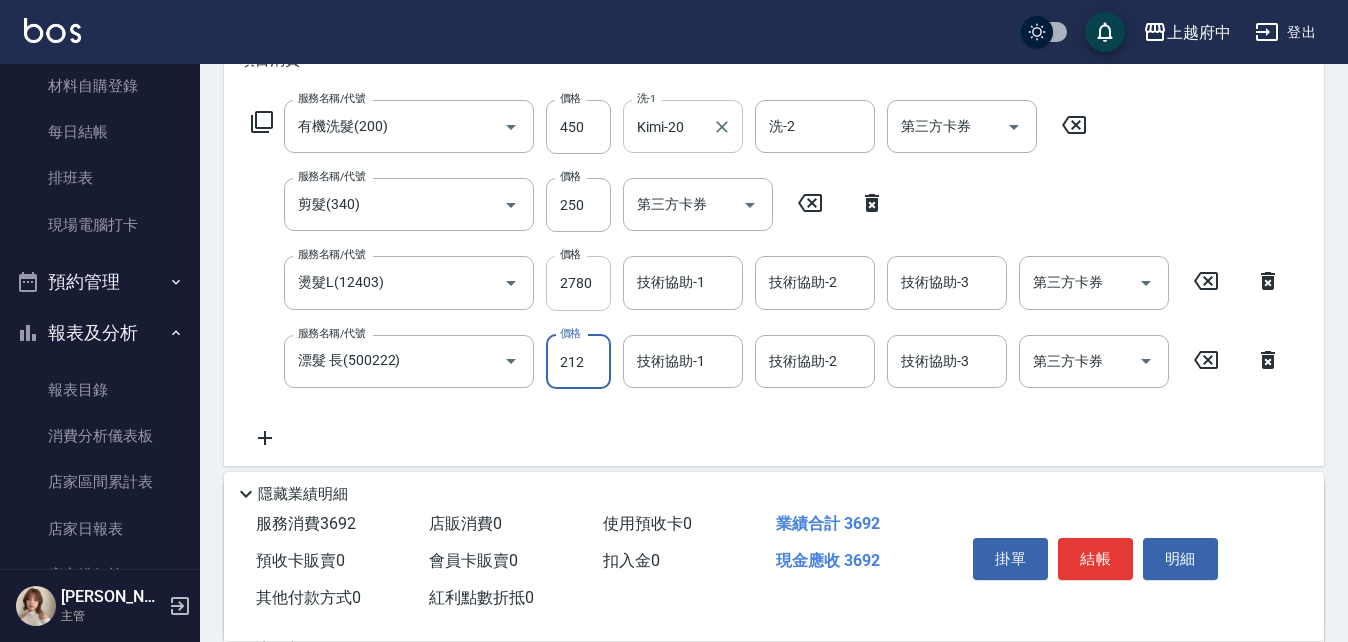 type on "2125" 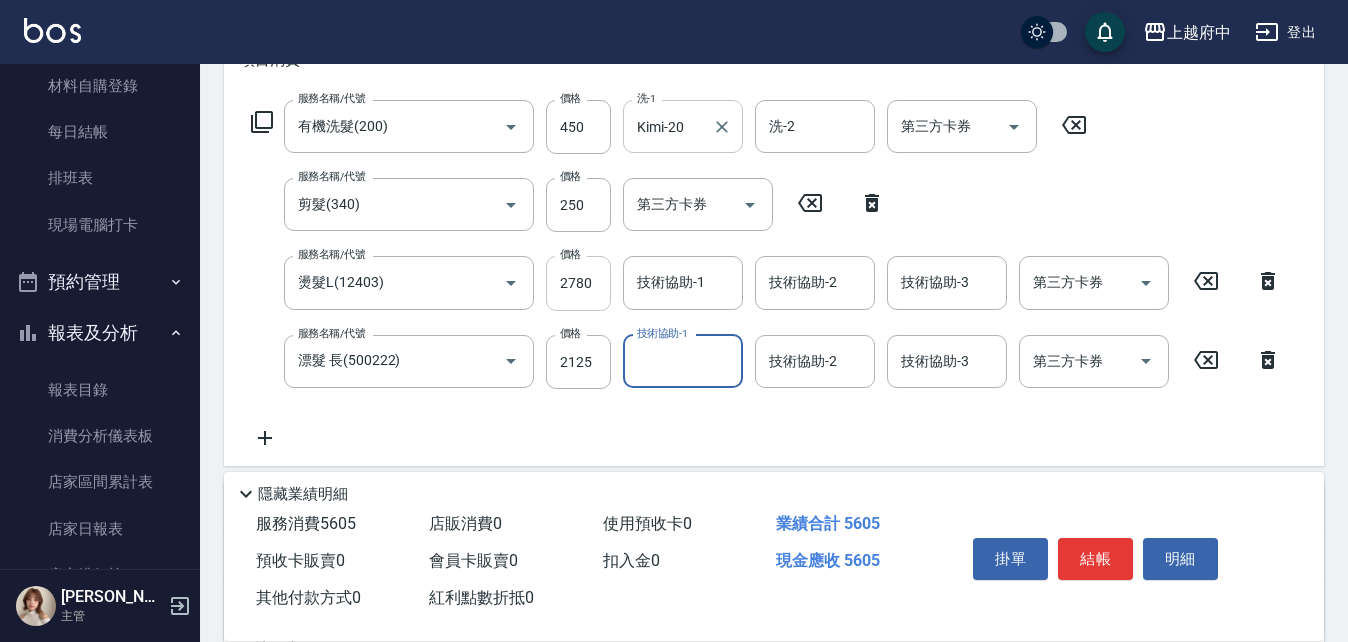 click on "2780" at bounding box center [578, 283] 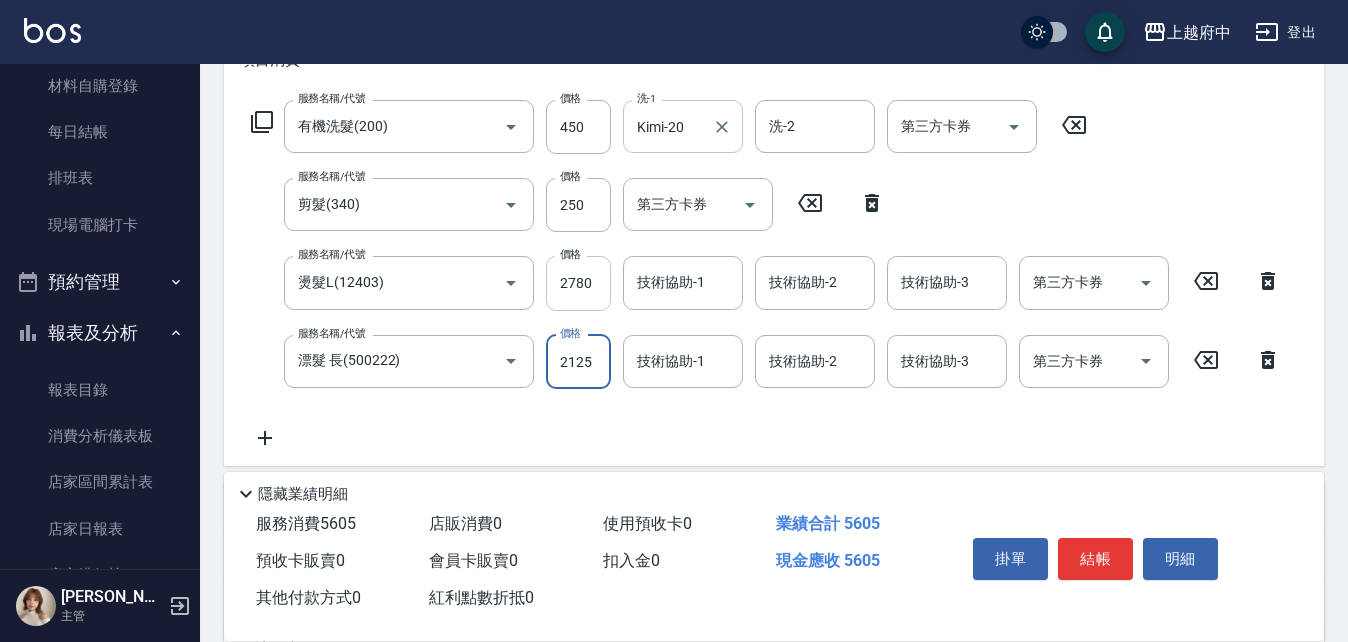 click on "2780" at bounding box center [578, 283] 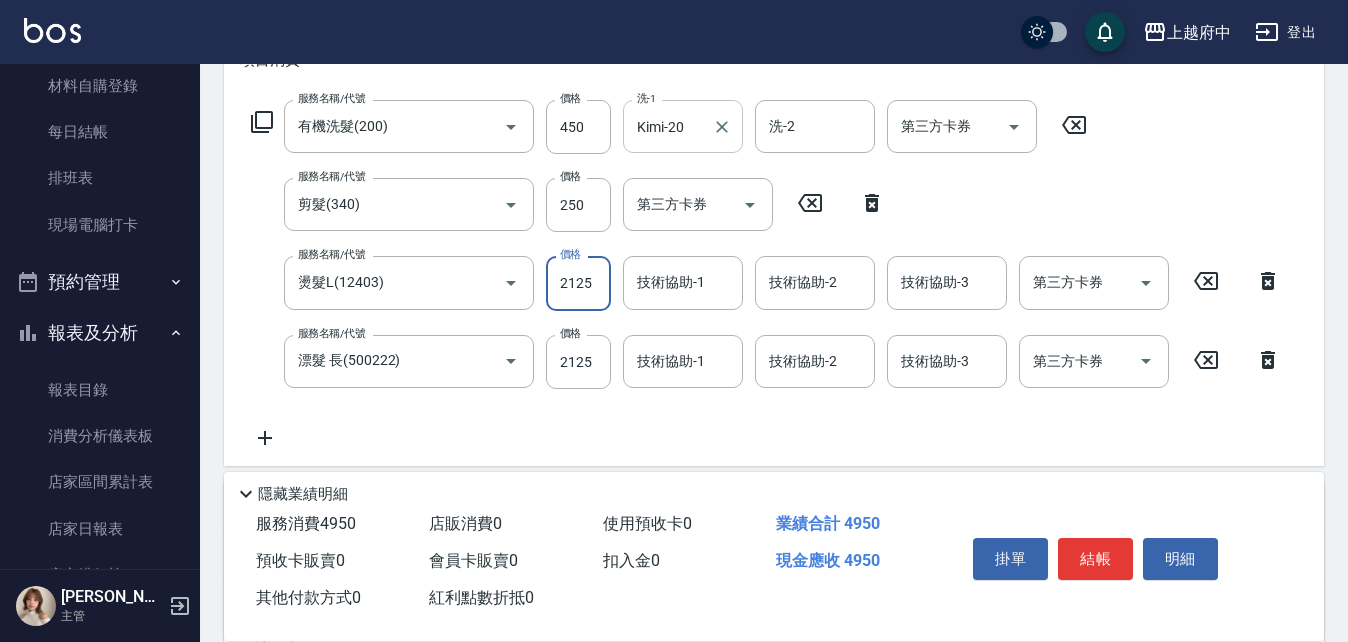 type on "2125" 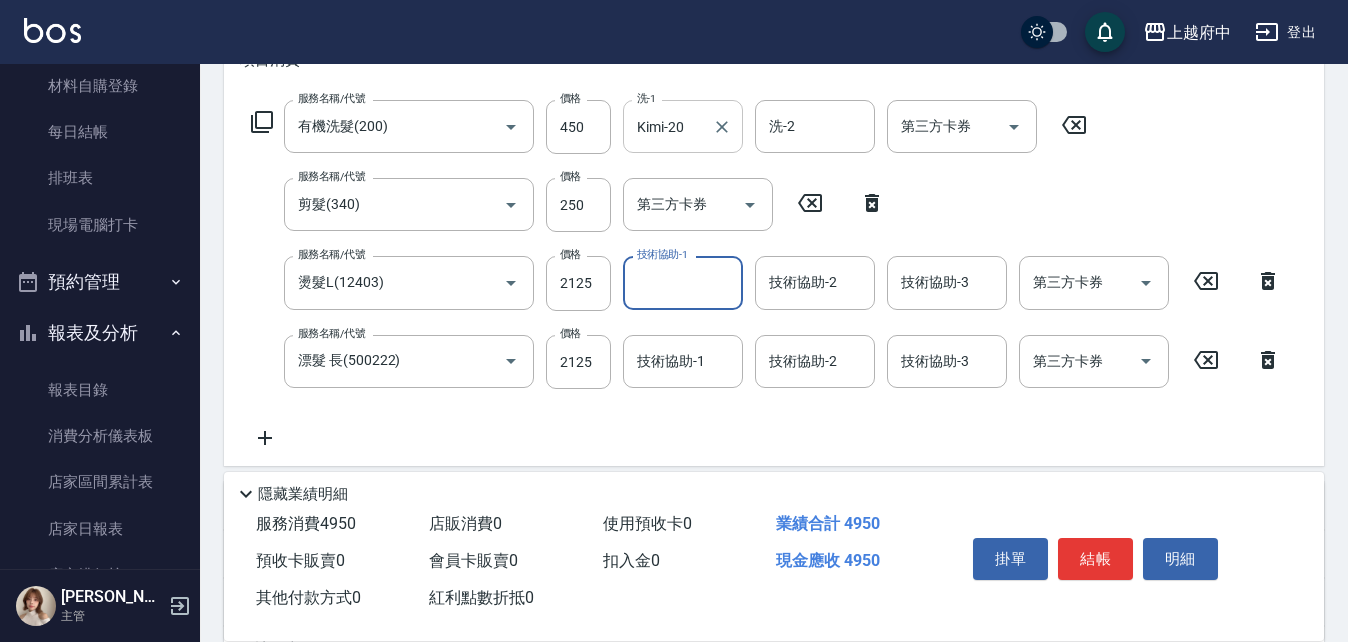 click 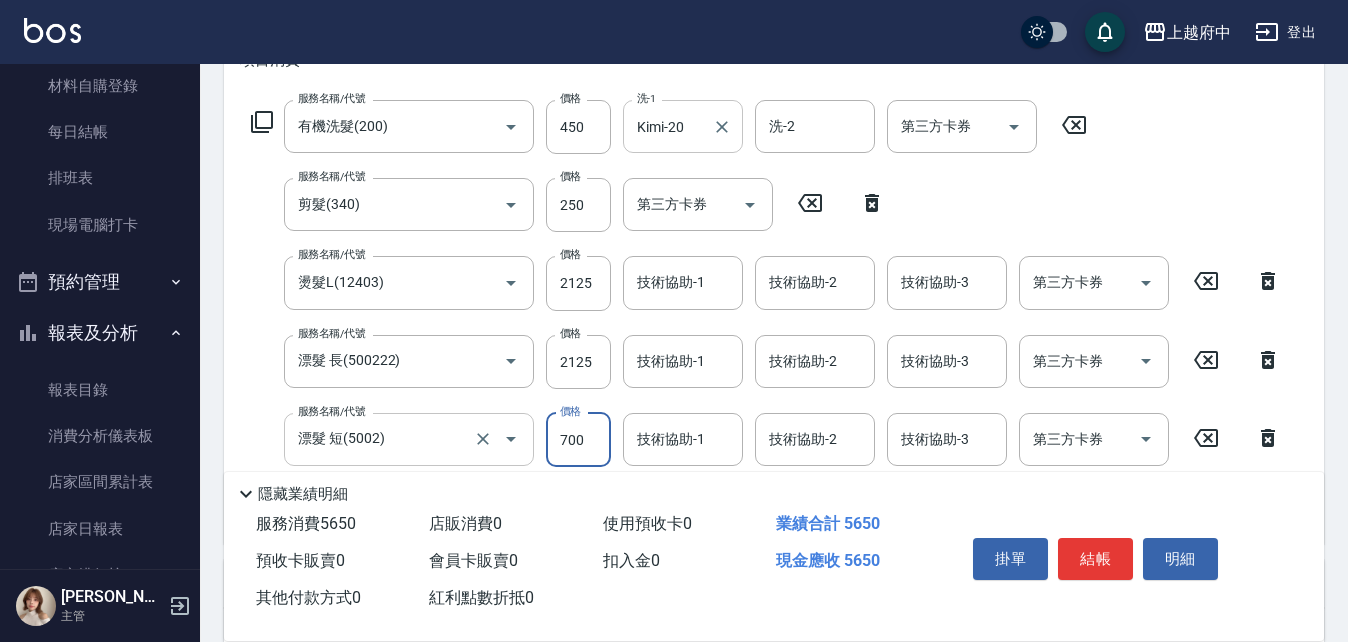 click on "漂髮 短(5002)" at bounding box center [381, 439] 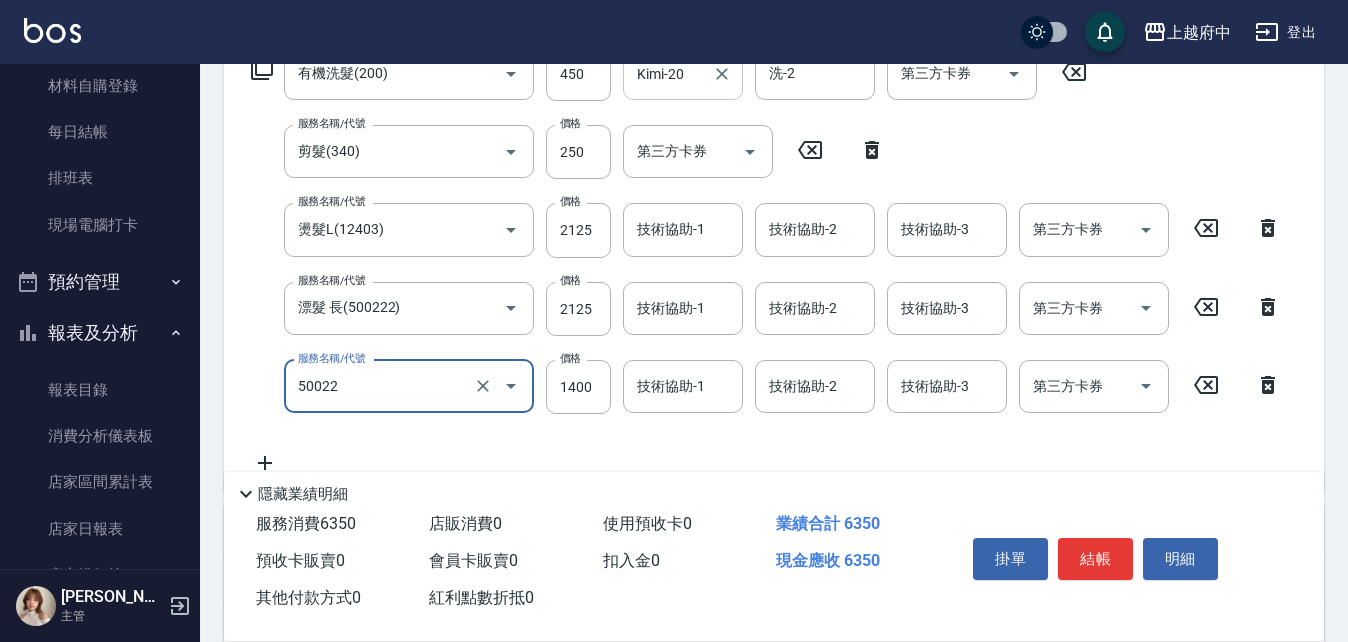 scroll, scrollTop: 400, scrollLeft: 0, axis: vertical 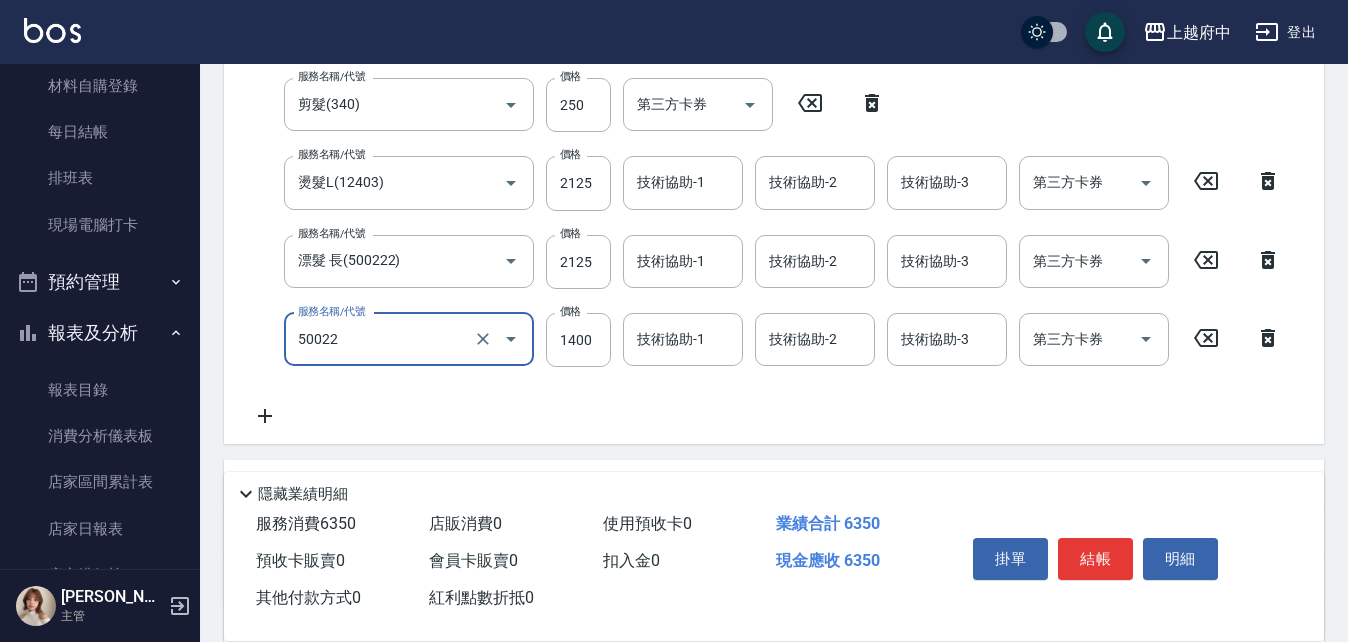 type on "漂髮 中(50022)" 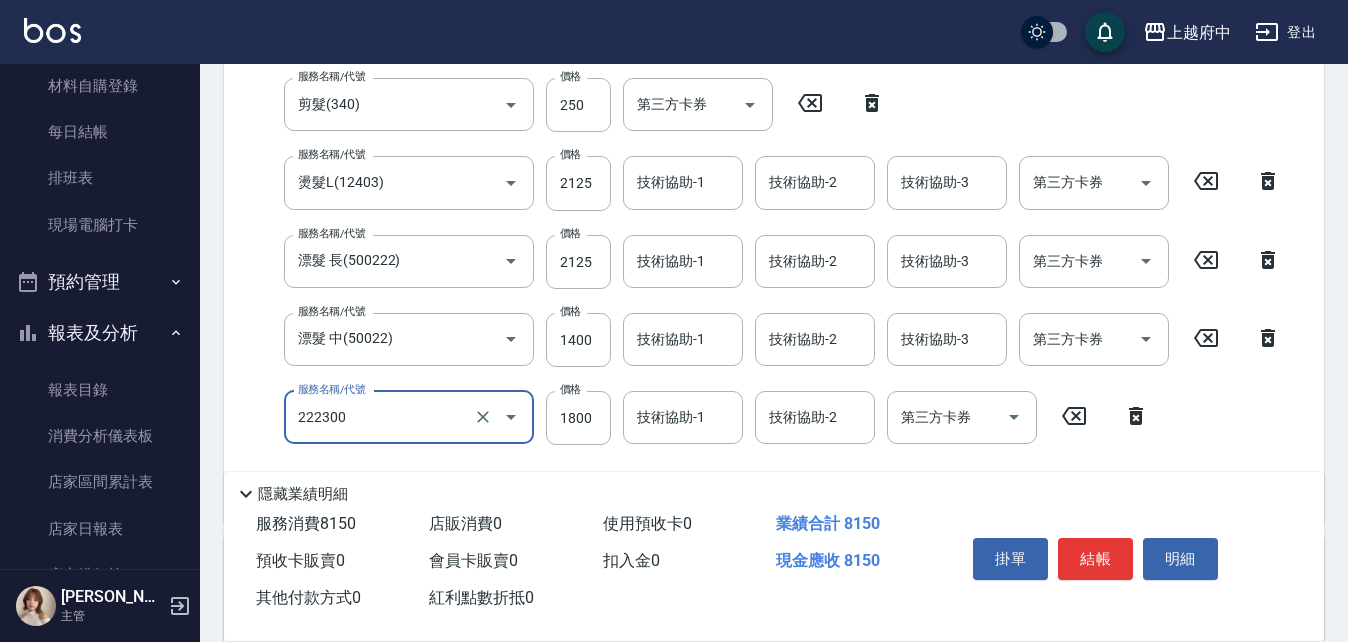type on "結構三段式(222300)" 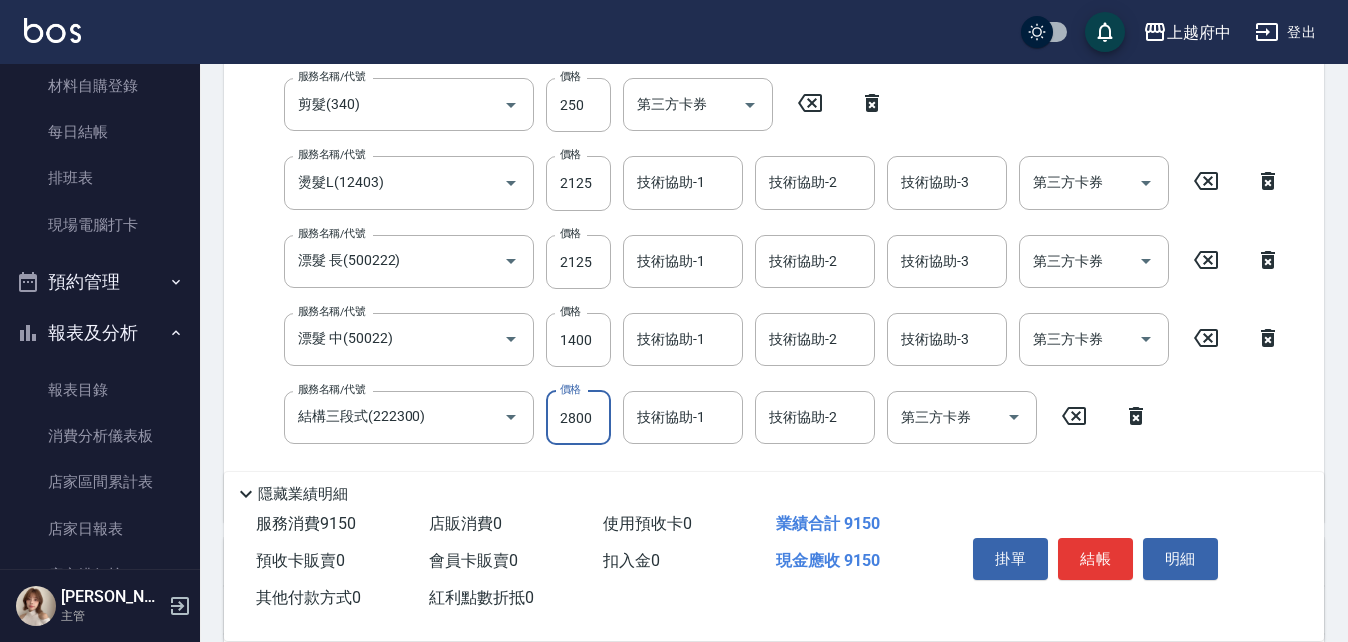 type on "2800" 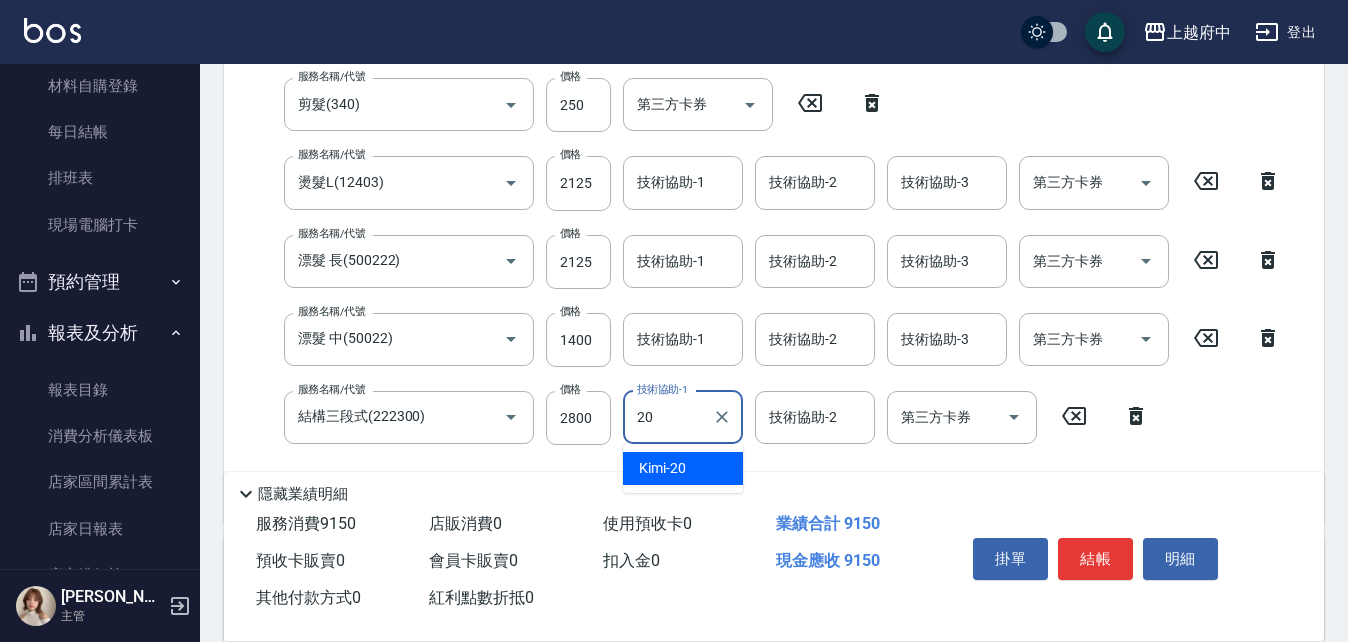 type on "Kimi-20" 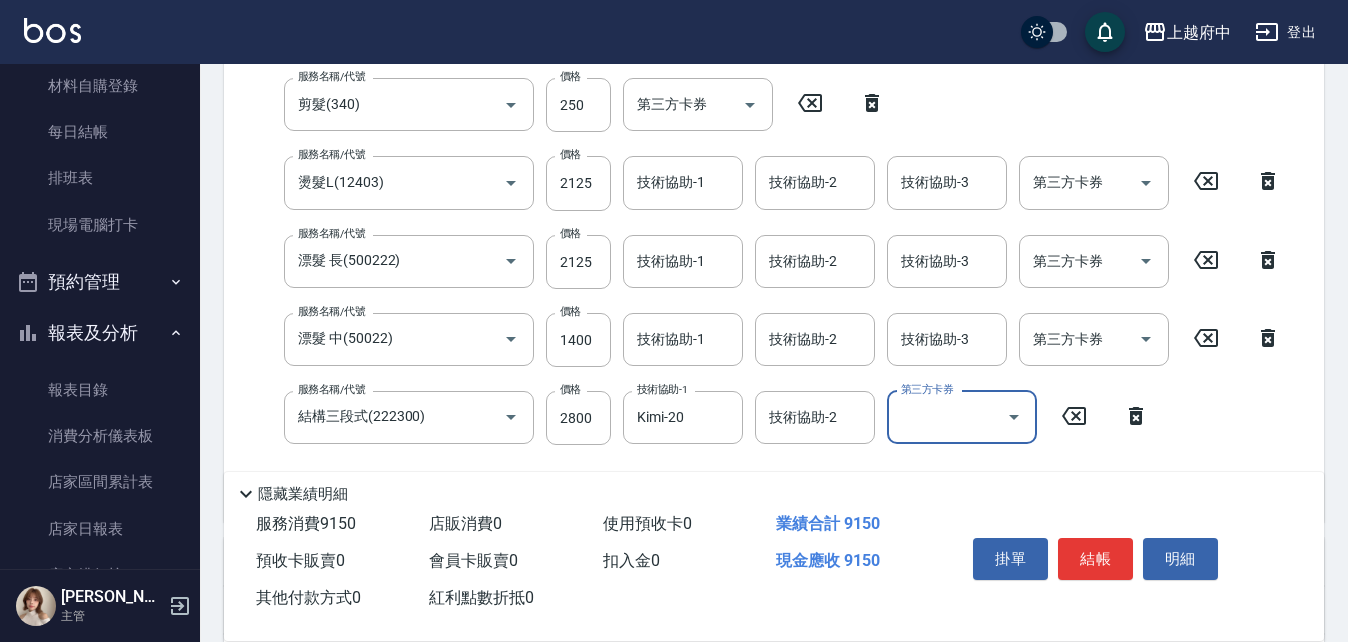 click on "服務名稱/代號 有機洗髮(200) 服務名稱/代號 價格 450 價格 洗-1 Kimi-20 洗-1 洗-2 洗-2 第三方卡券 第三方卡券 服務名稱/代號 剪髮(340) 服務名稱/代號 價格 250 價格 第三方卡券 第三方卡券 服務名稱/代號 燙髮L(12403) 服務名稱/代號 價格 2125 價格 技術協助-1 技術協助-1 技術協助-2 技術協助-2 技術協助-3 技術協助-3 第三方卡券 第三方卡券 服務名稱/代號 漂髮 長(500222) 服務名稱/代號 價格 2125 價格 技術協助-1 技術協助-1 技術協助-2 技術協助-2 技術協助-3 技術協助-3 第三方卡券 第三方卡券 服務名稱/代號 漂髮 中(50022) 服務名稱/代號 價格 1400 價格 技術協助-1 技術協助-1 技術協助-2 技術協助-2 技術協助-3 技術協助-3 第三方卡券 第三方卡券 服務名稱/代號 結構三段式(222300) 服務名稱/代號 價格 2800 價格 技術協助-1 Kimi-20 技術協助-1 技術協助-2 技術協助-2 第三方卡券 第三方卡券" at bounding box center [766, 253] 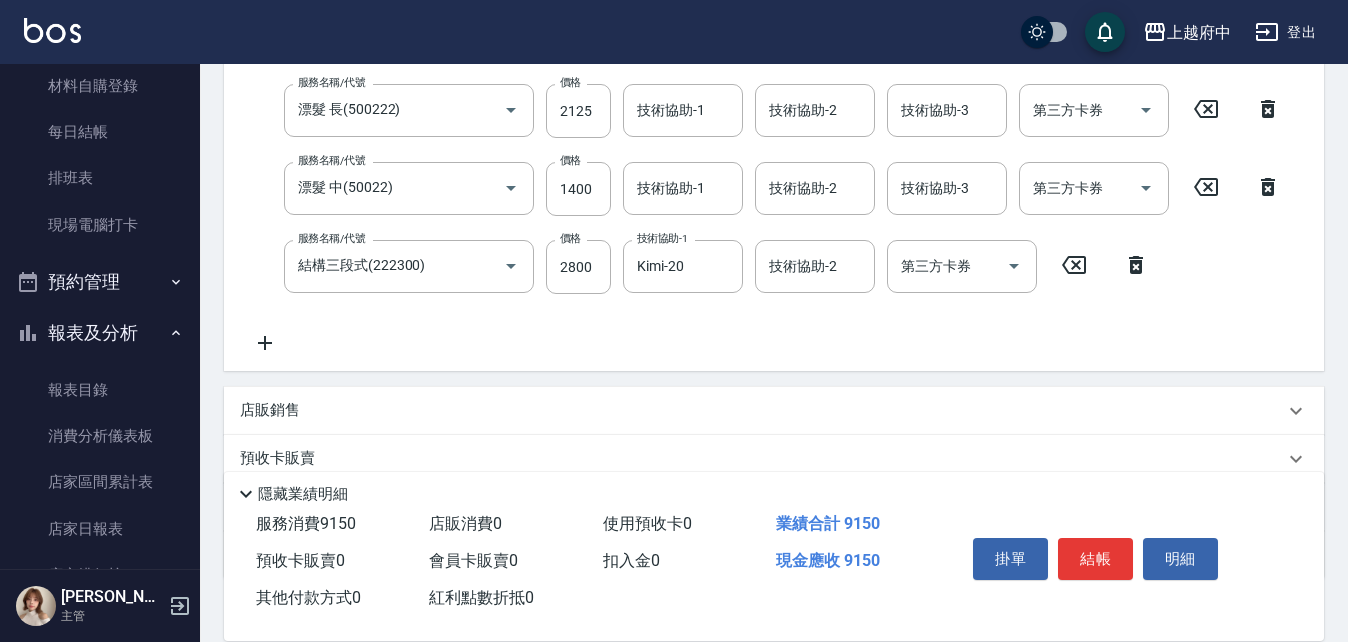 scroll, scrollTop: 600, scrollLeft: 0, axis: vertical 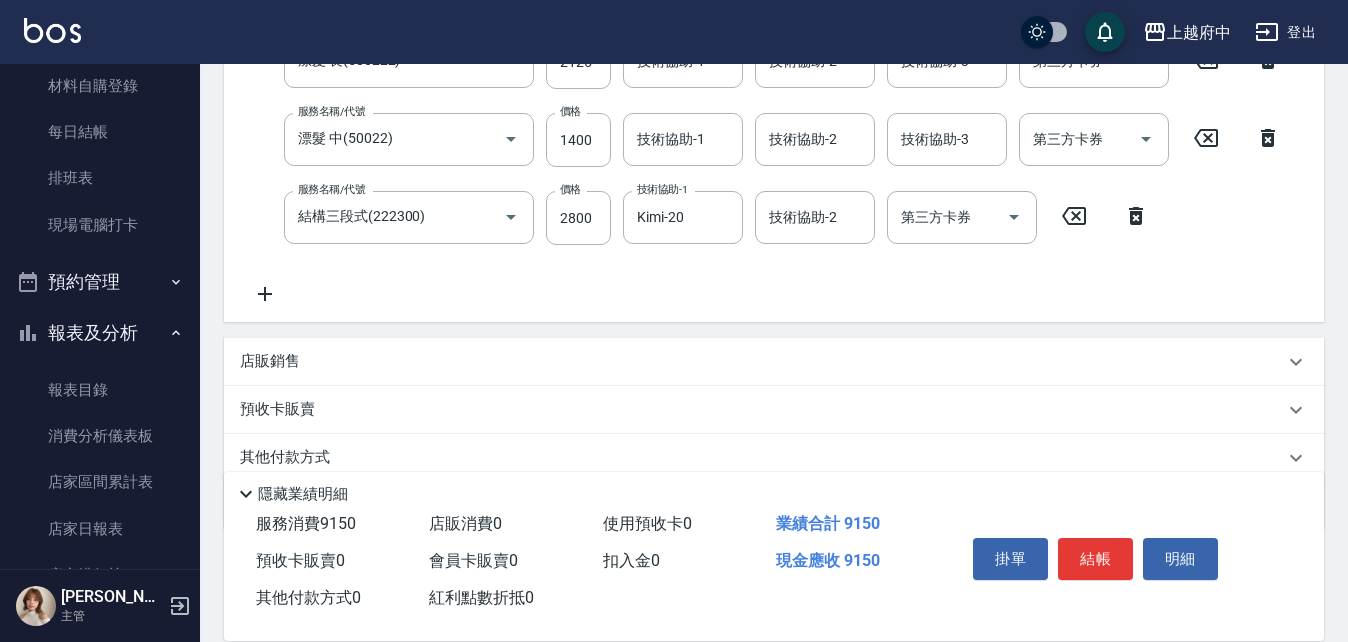 click on "店販銷售" at bounding box center [270, 361] 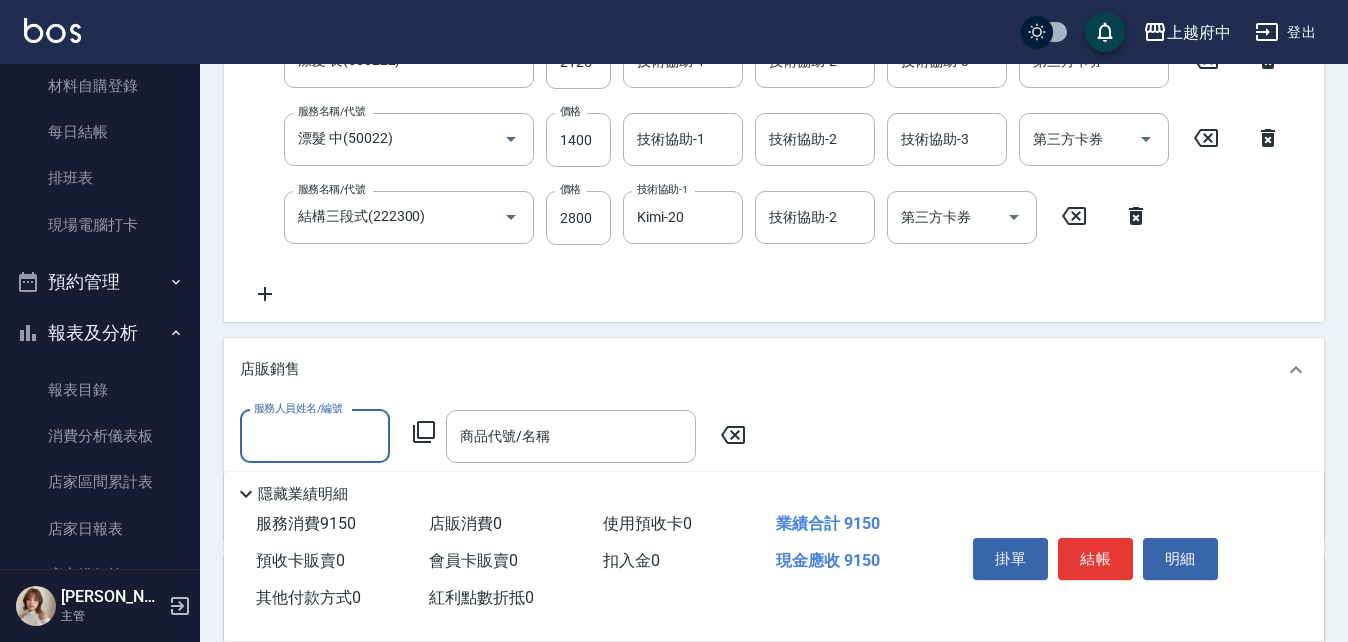 scroll, scrollTop: 0, scrollLeft: 0, axis: both 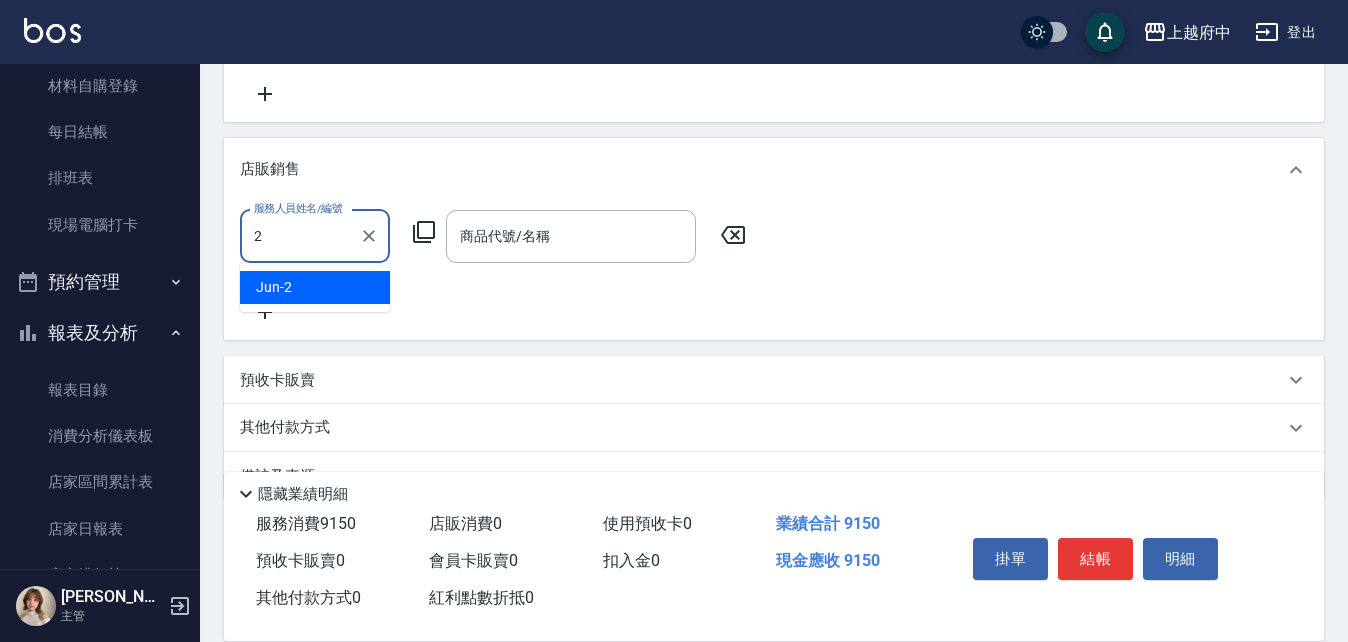 type on "Jun-2" 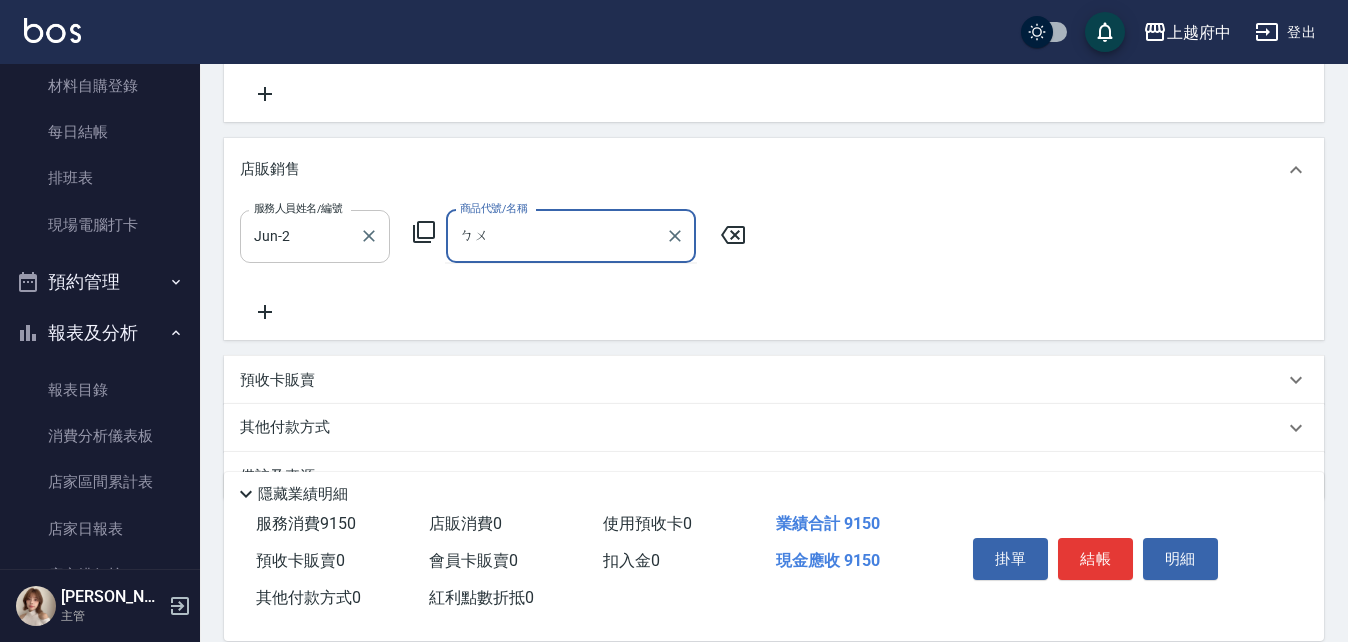 type on "ㄅ" 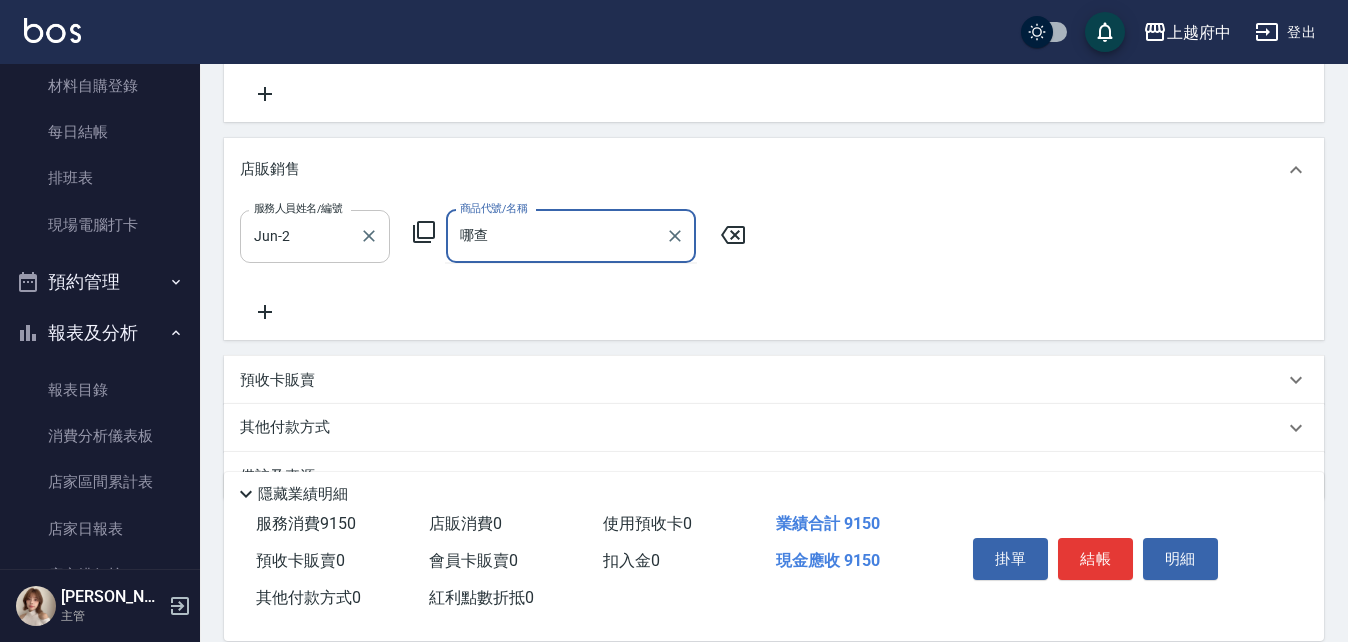 type on "哪" 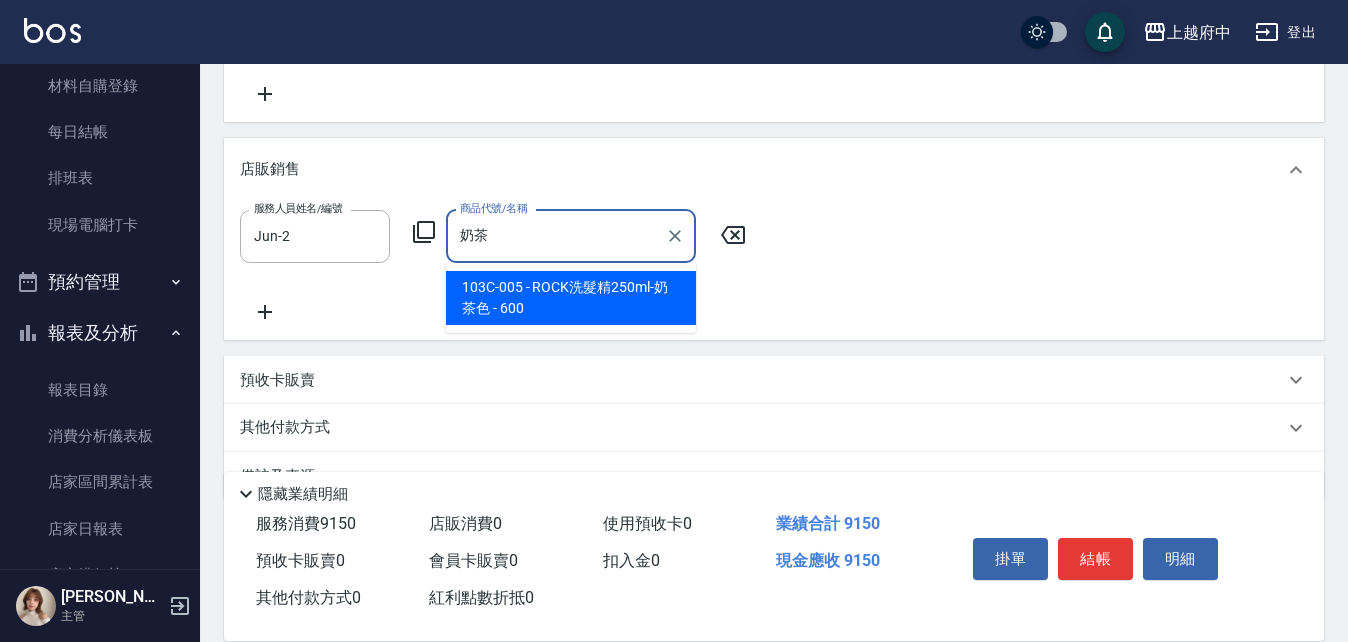 click on "103C-005 - ROCK洗髮精250ml-奶茶色 - 600" at bounding box center [571, 298] 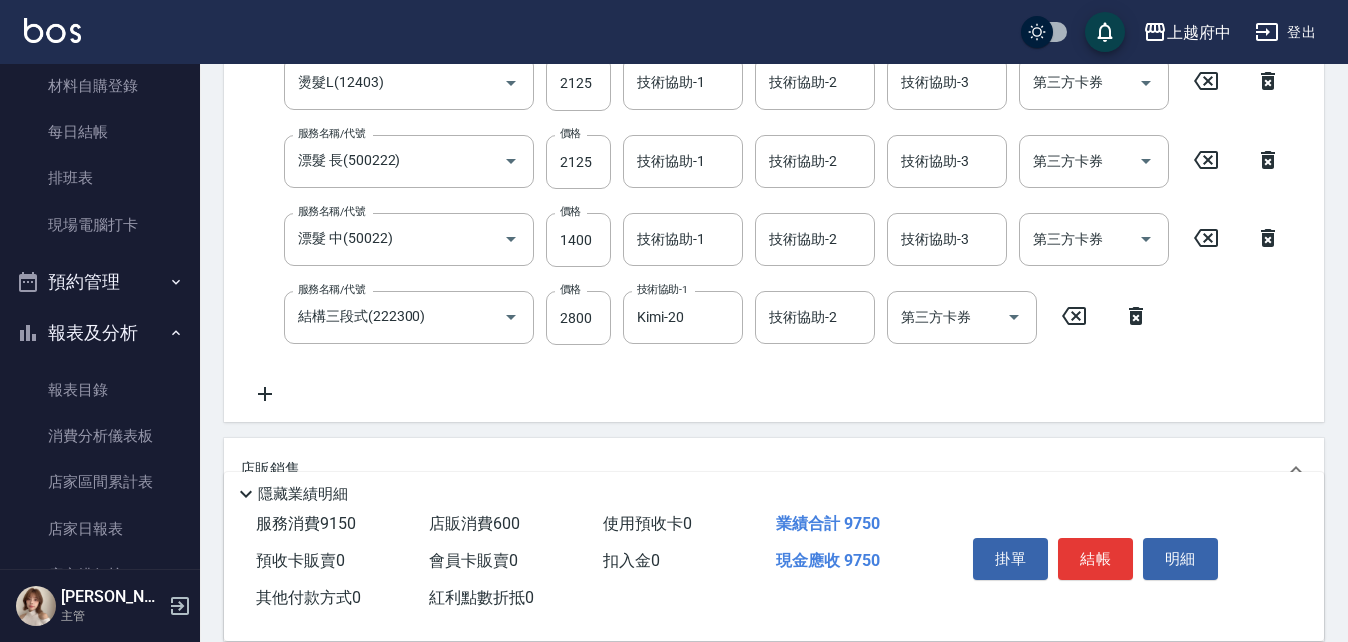 scroll, scrollTop: 600, scrollLeft: 0, axis: vertical 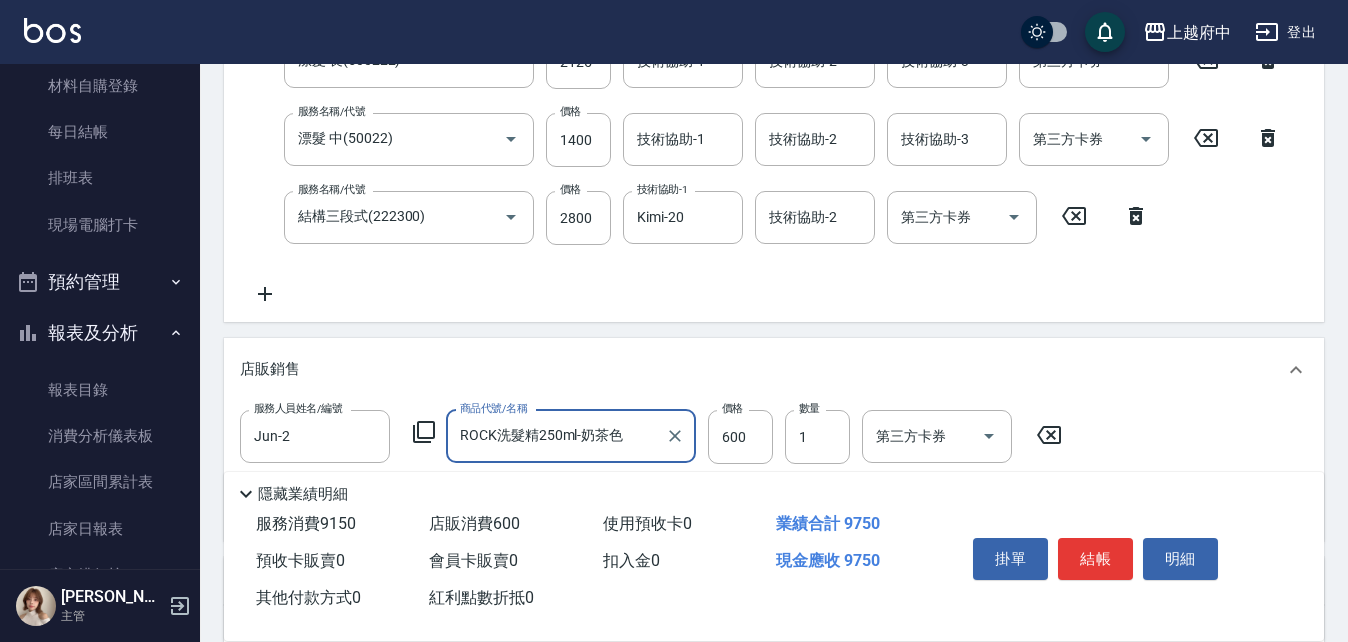 type on "ROCK洗髮精250ml-奶茶色" 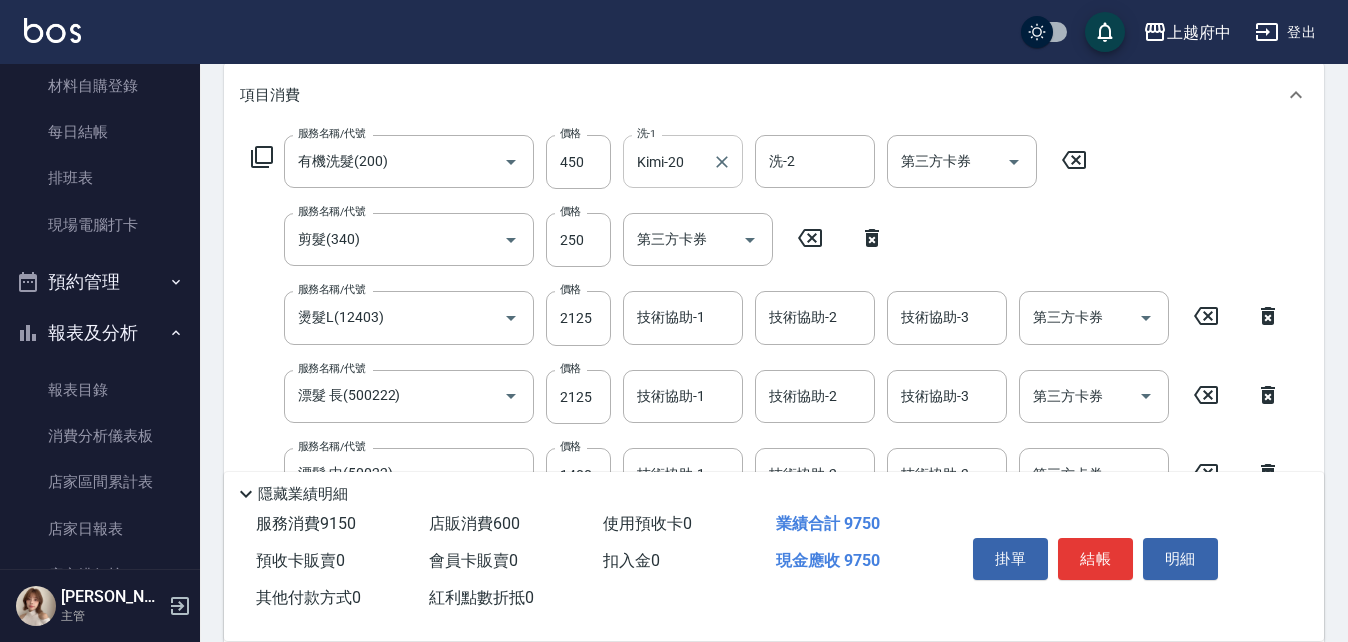 scroll, scrollTop: 300, scrollLeft: 0, axis: vertical 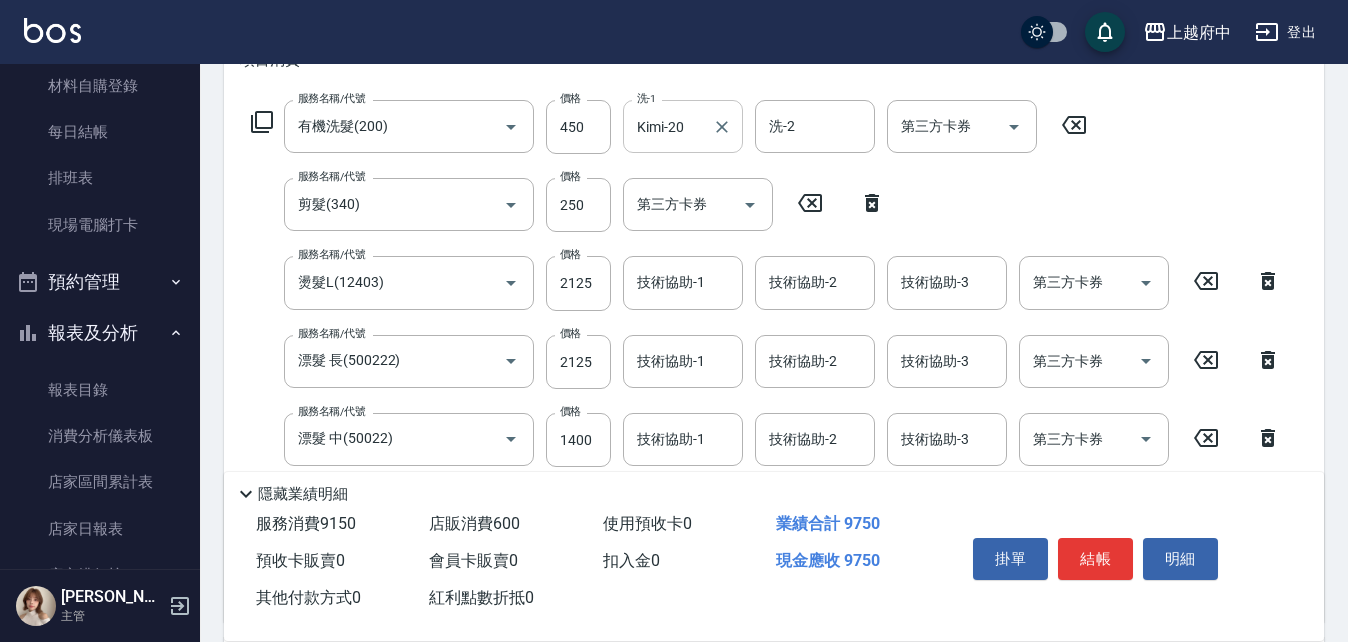 click on "技術協助-1 技術協助-1" at bounding box center [683, 282] 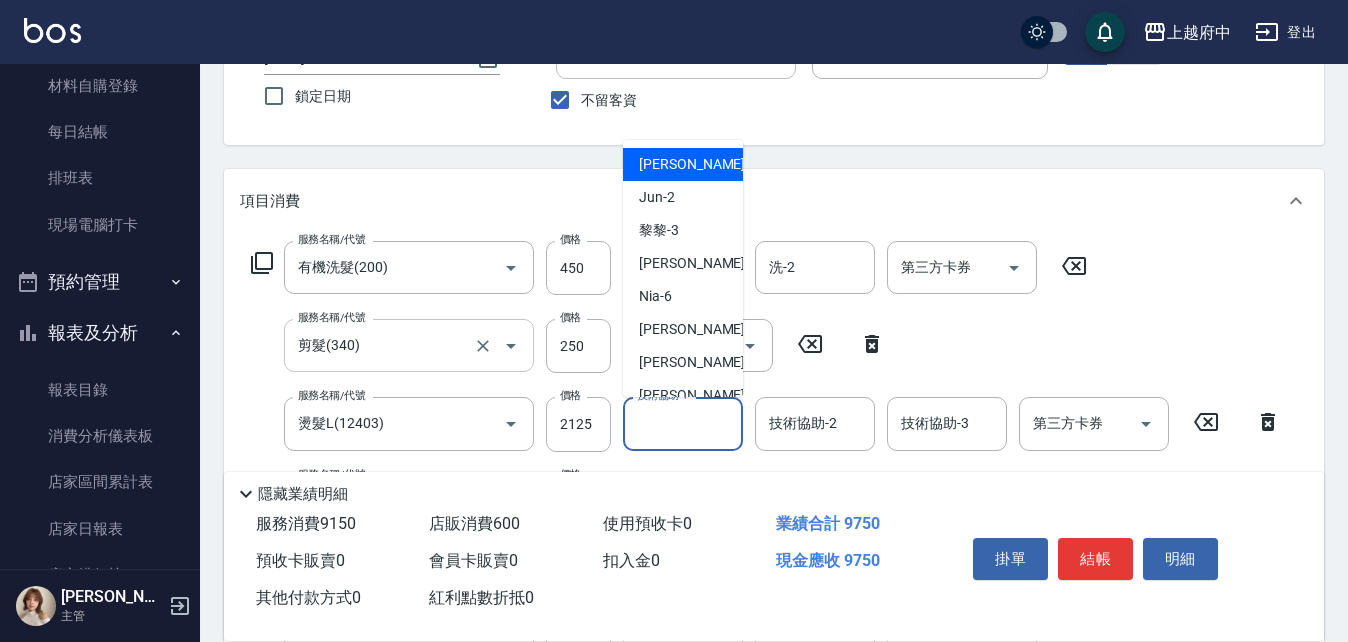 scroll, scrollTop: 0, scrollLeft: 0, axis: both 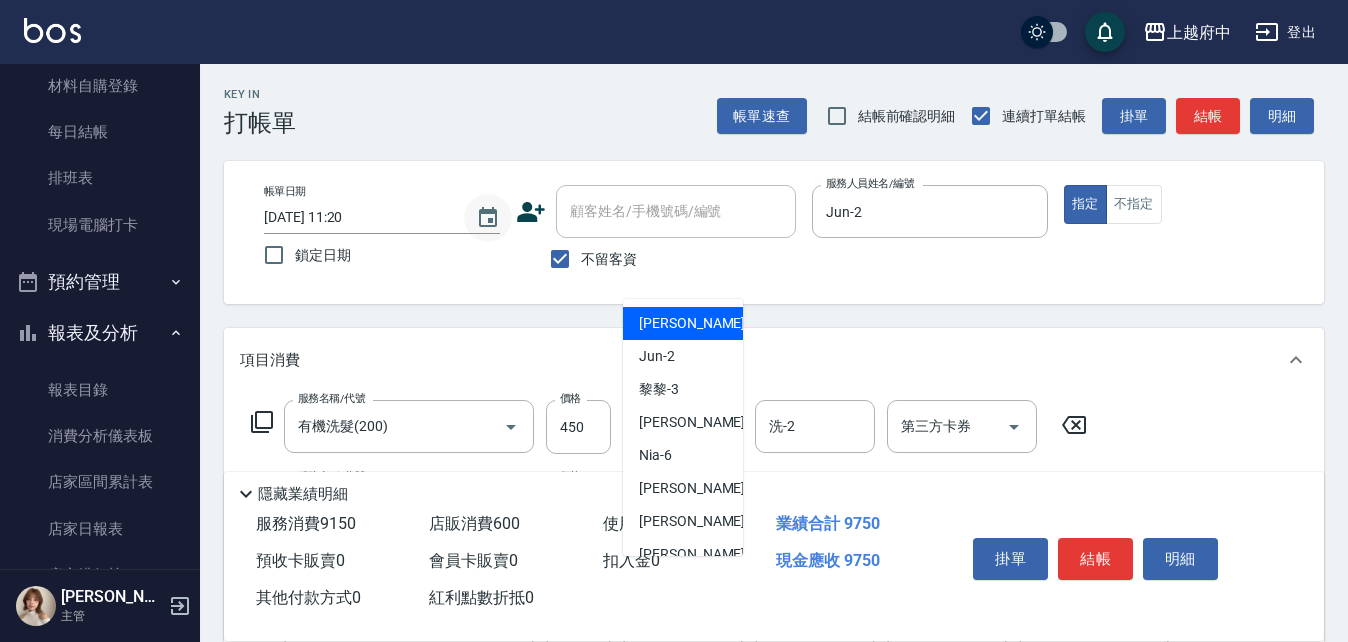 click 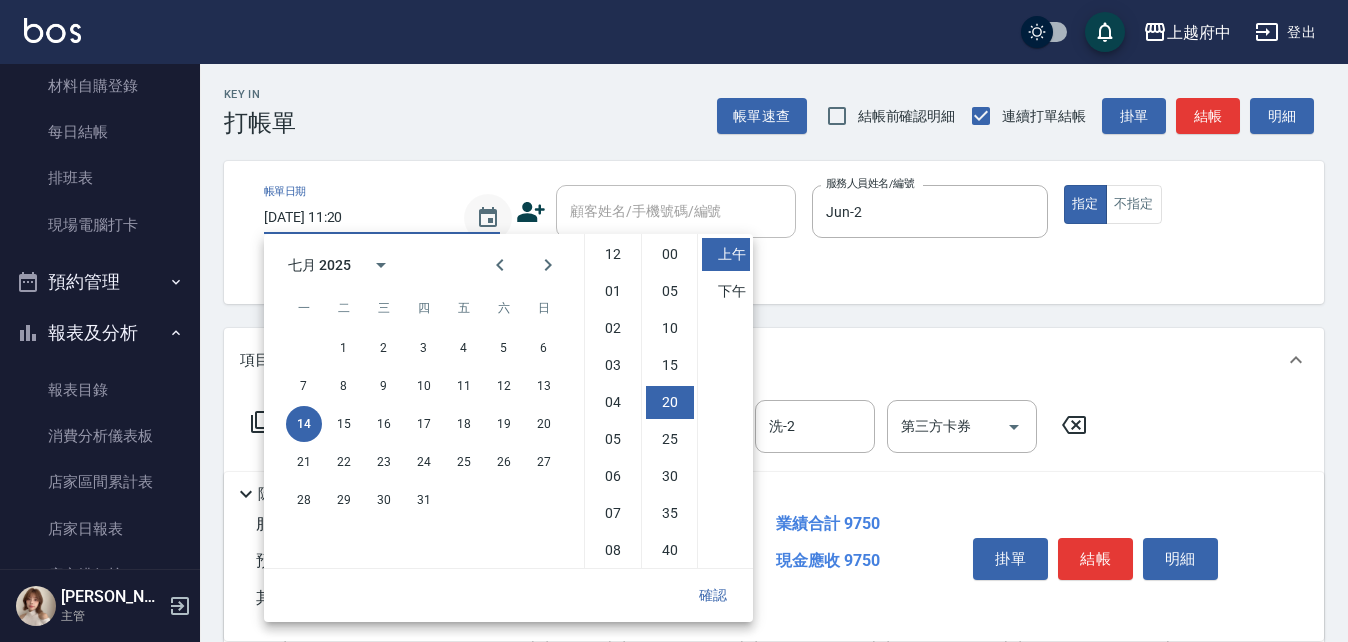 scroll, scrollTop: 112, scrollLeft: 0, axis: vertical 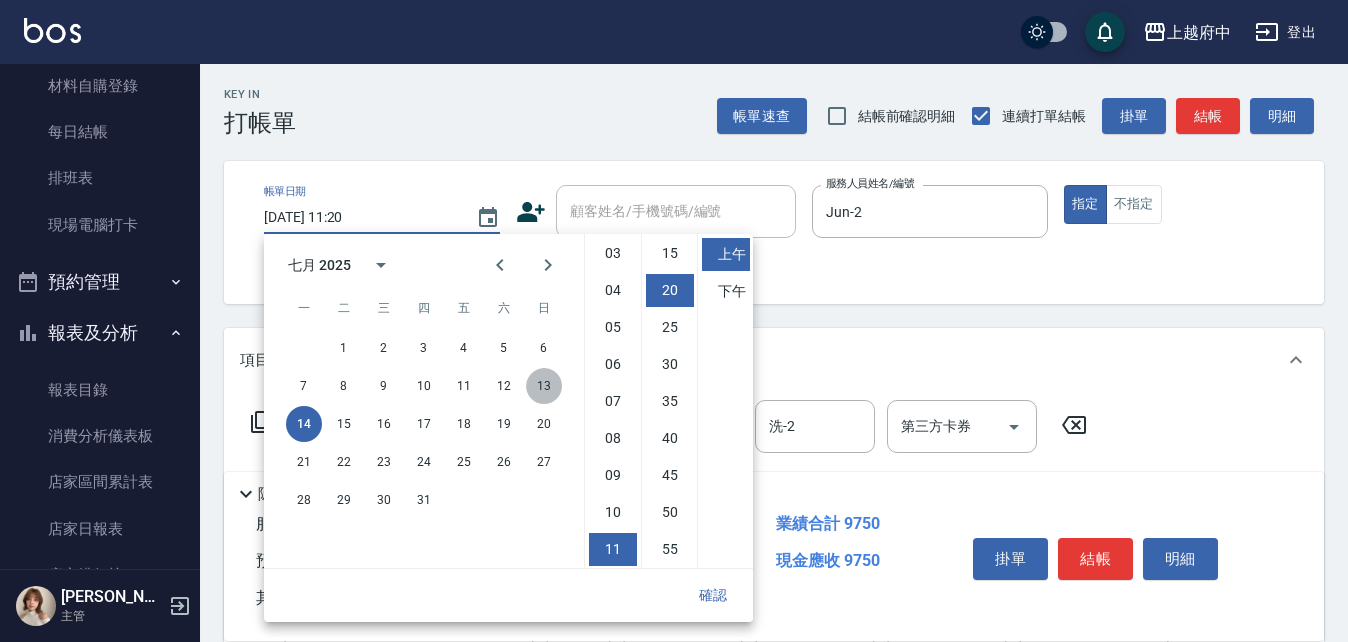 click on "13" at bounding box center (544, 386) 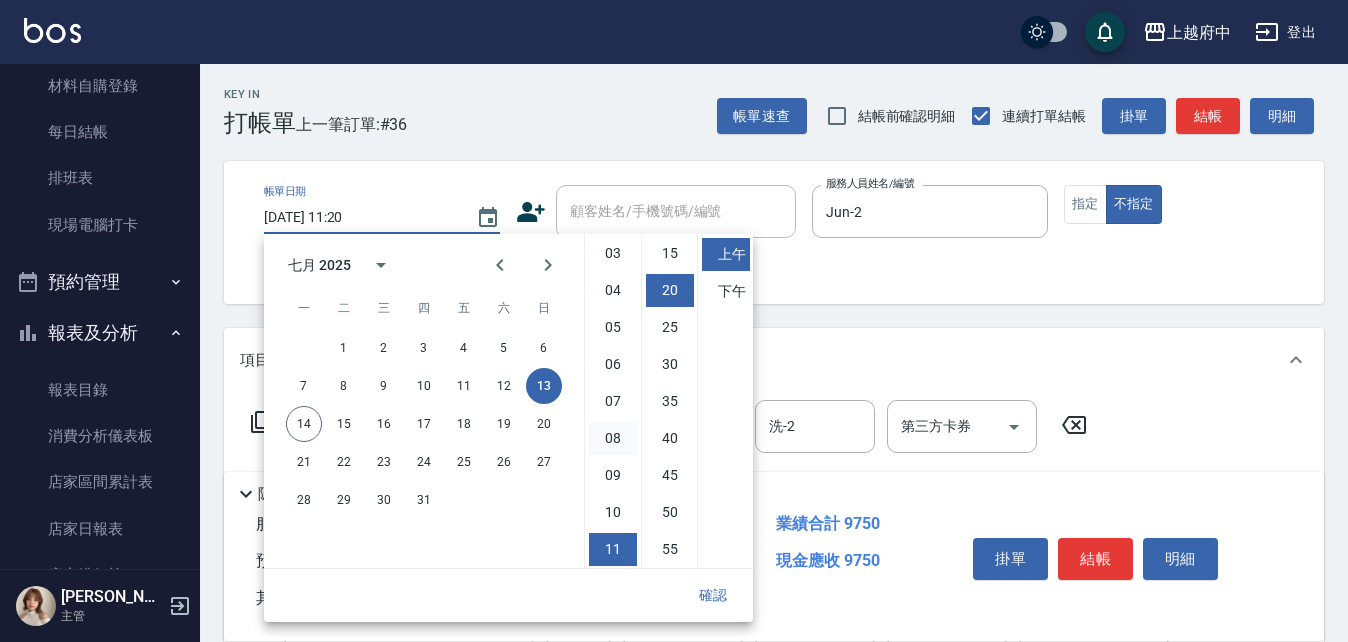 scroll, scrollTop: 100, scrollLeft: 0, axis: vertical 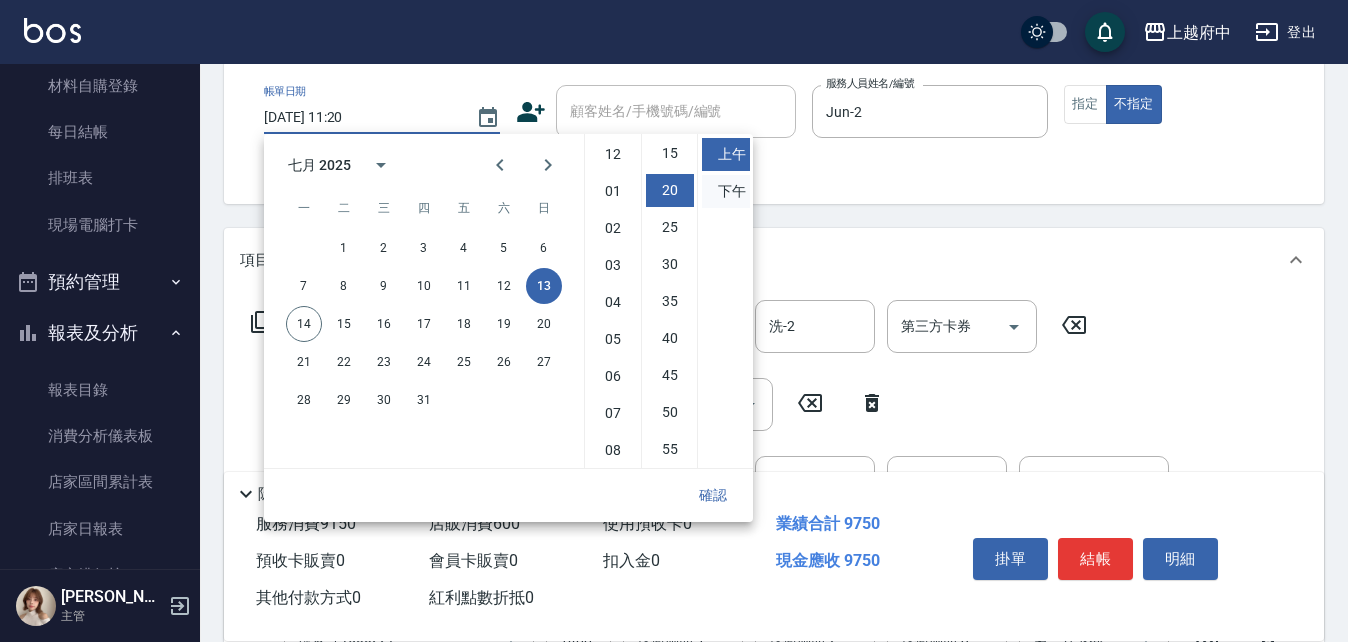 click on "下午" at bounding box center (726, 191) 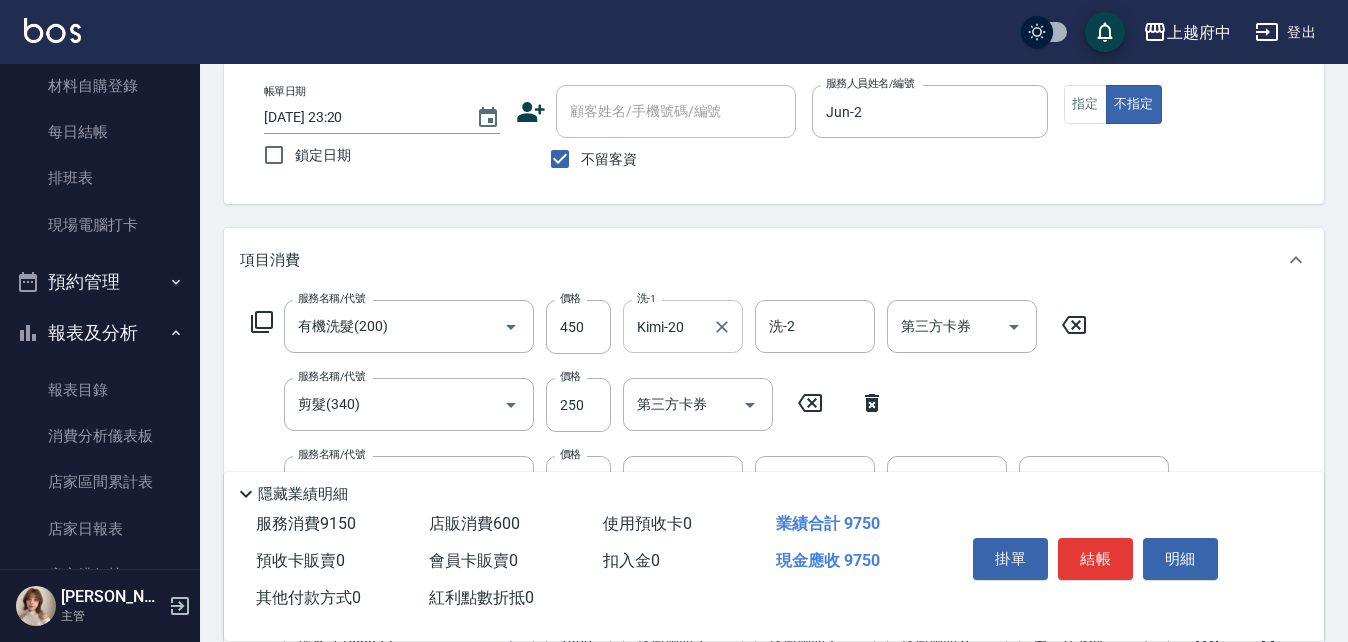 scroll, scrollTop: 112, scrollLeft: 0, axis: vertical 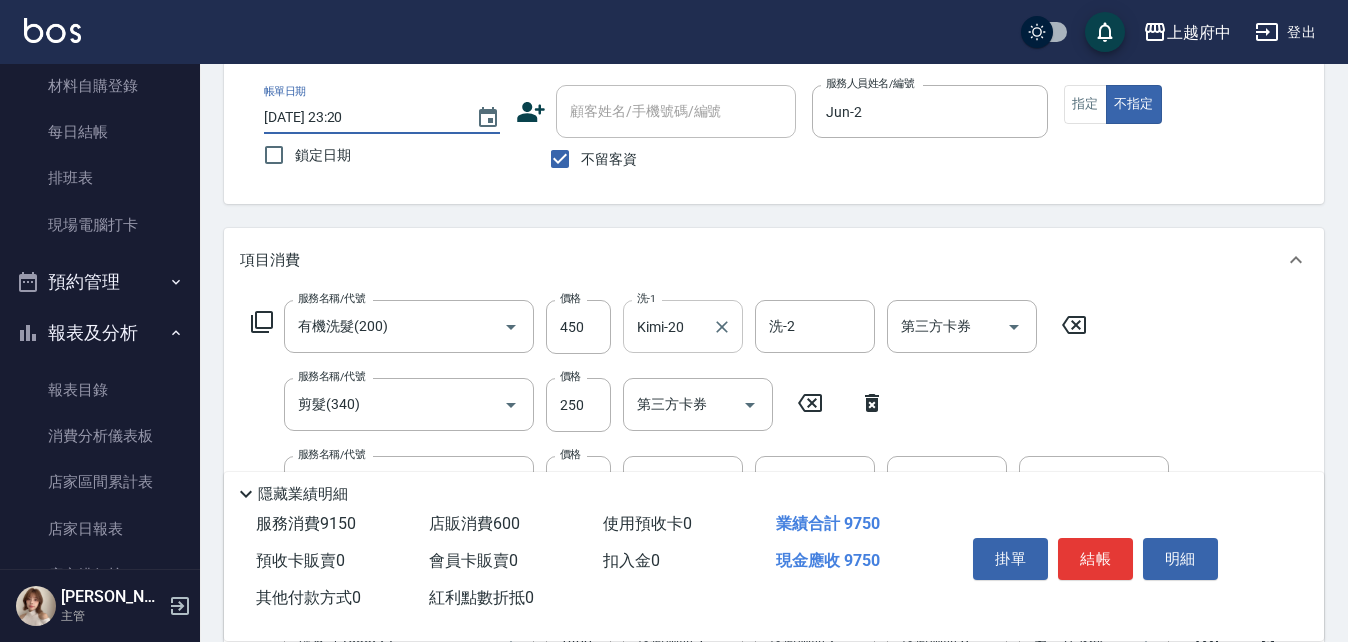 click on "2025/07/13 23:20" at bounding box center [360, 117] 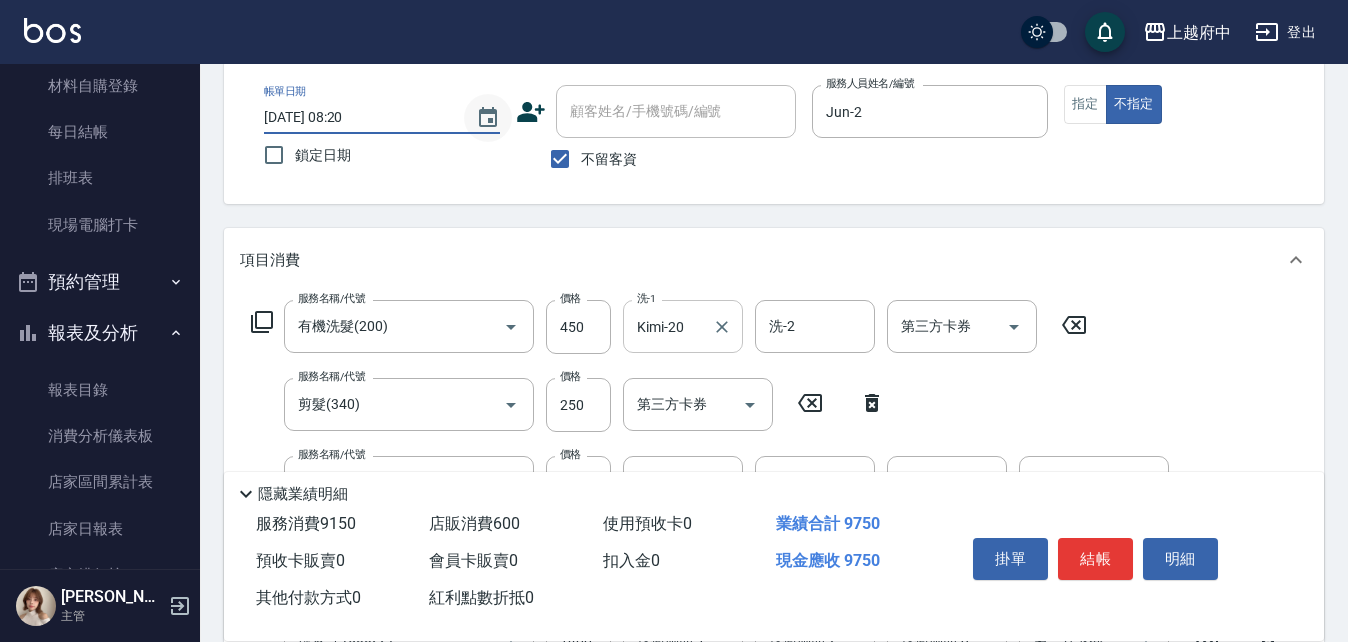 click 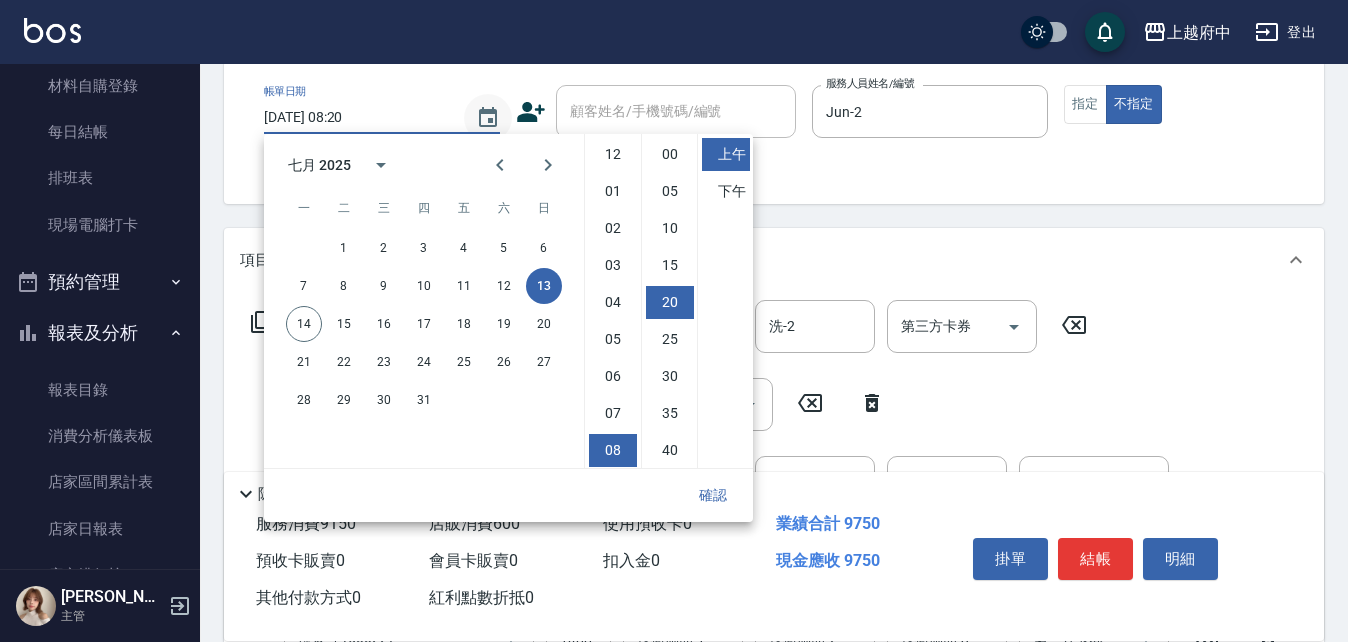 scroll, scrollTop: 112, scrollLeft: 0, axis: vertical 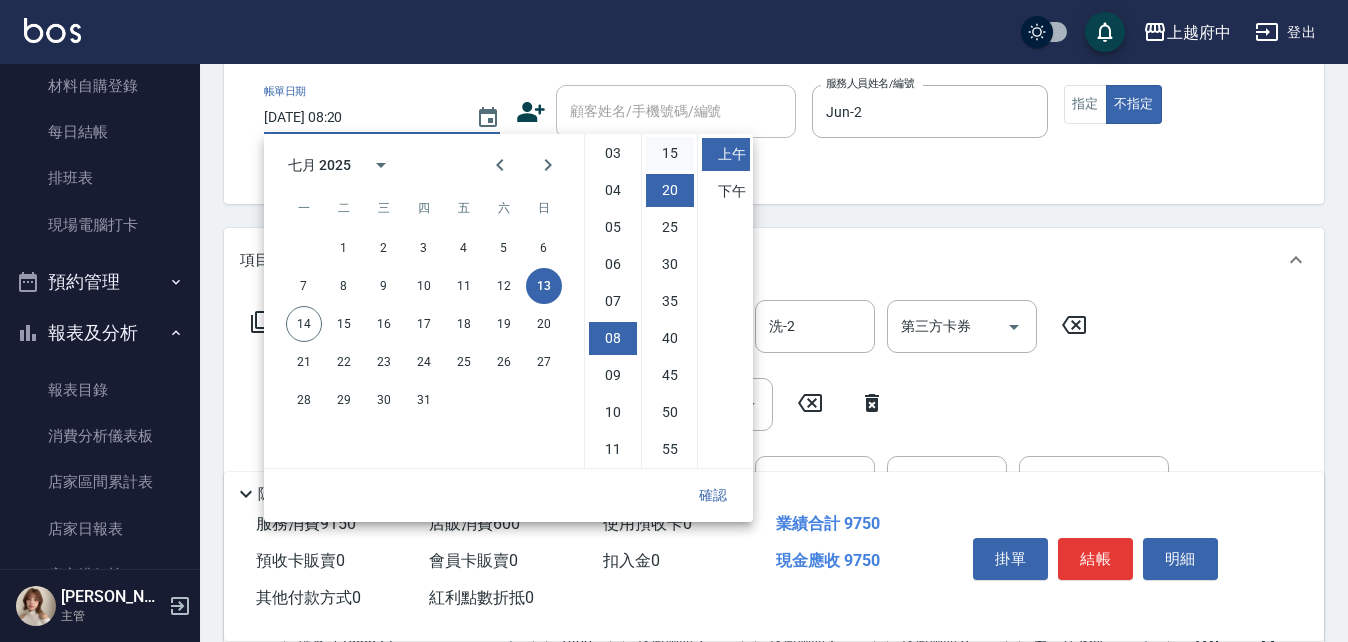 click on "15" at bounding box center [670, 153] 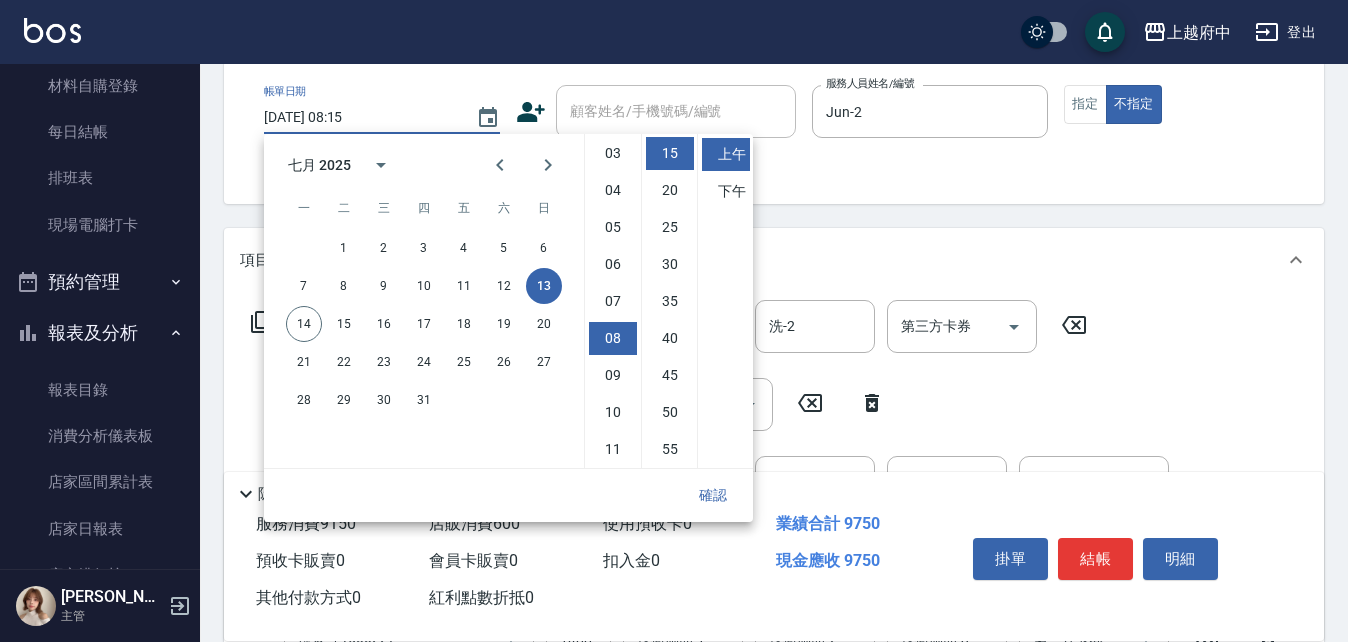 scroll, scrollTop: 111, scrollLeft: 0, axis: vertical 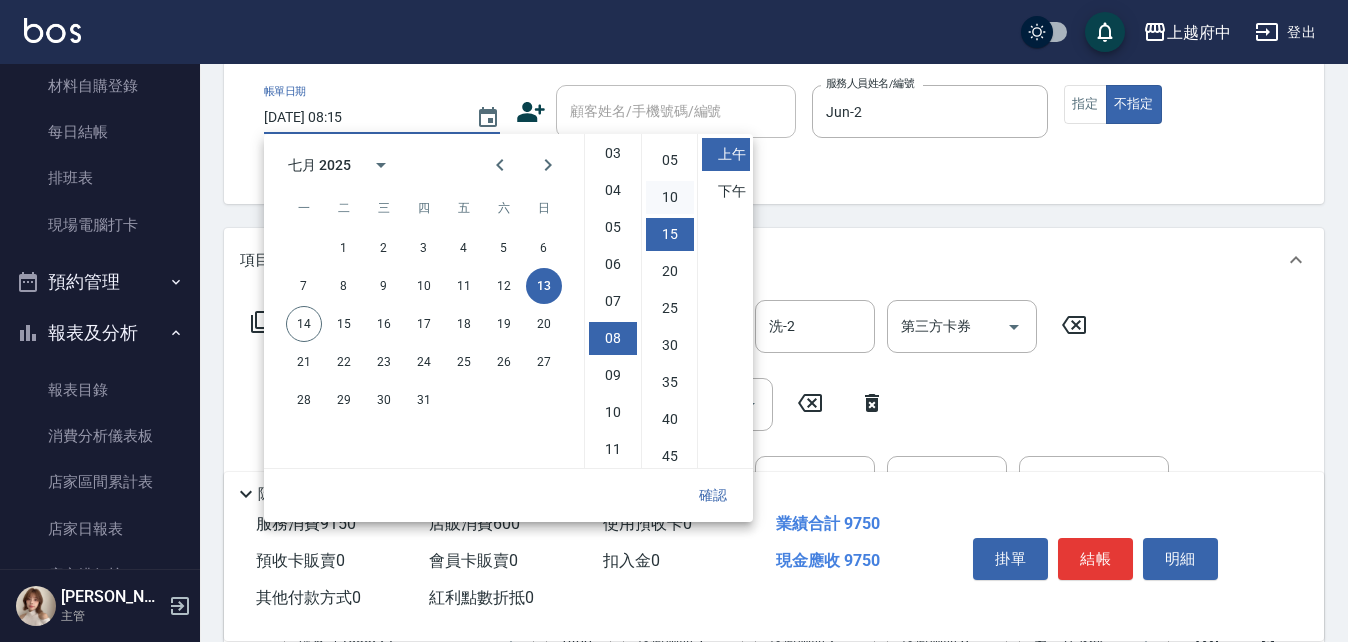 click on "10" at bounding box center [670, 197] 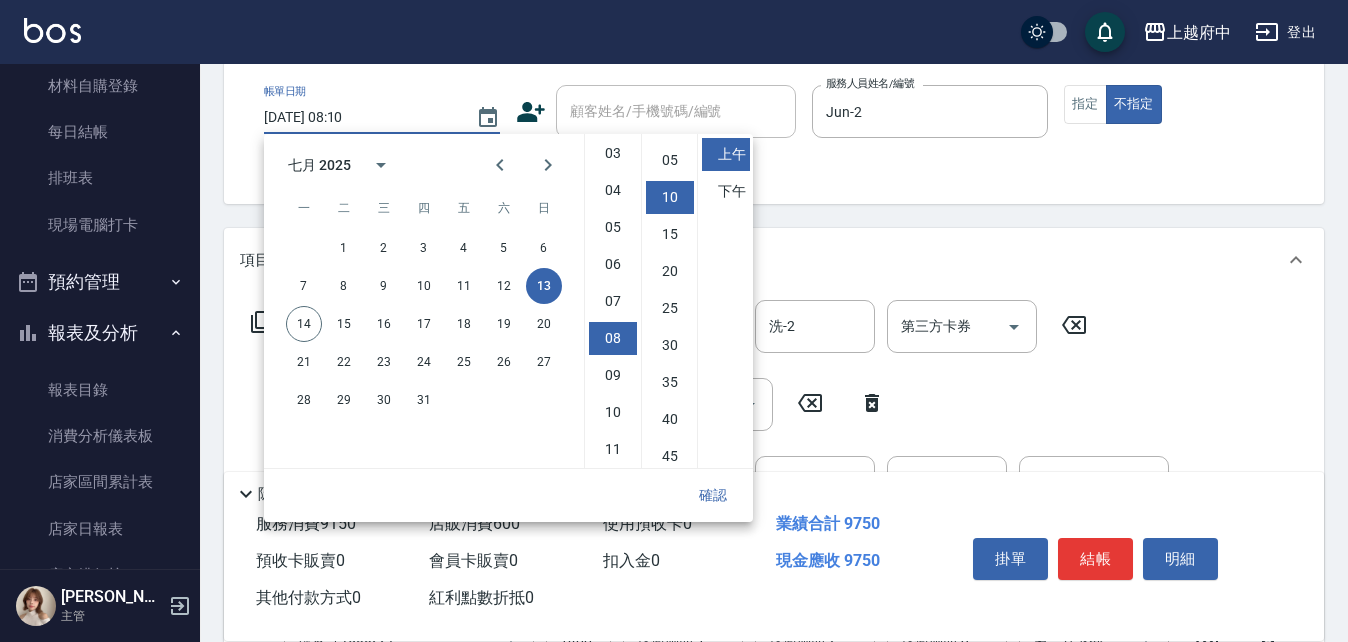 scroll, scrollTop: 74, scrollLeft: 0, axis: vertical 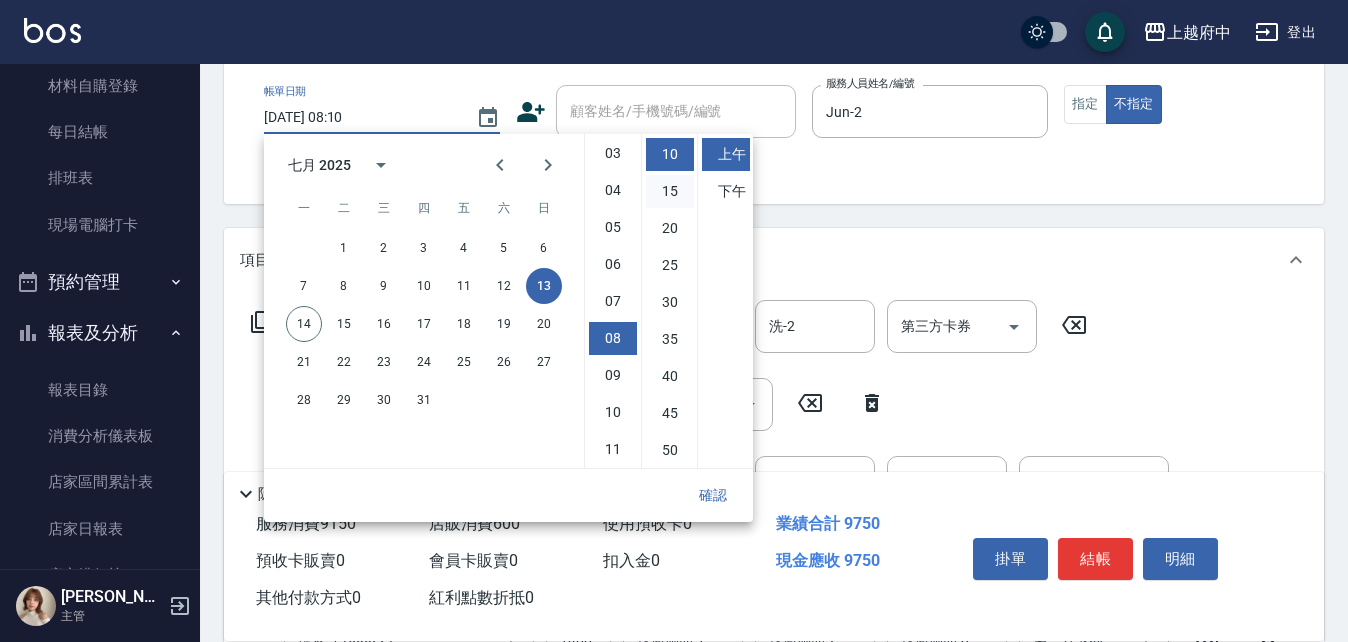 click on "15" at bounding box center (670, 191) 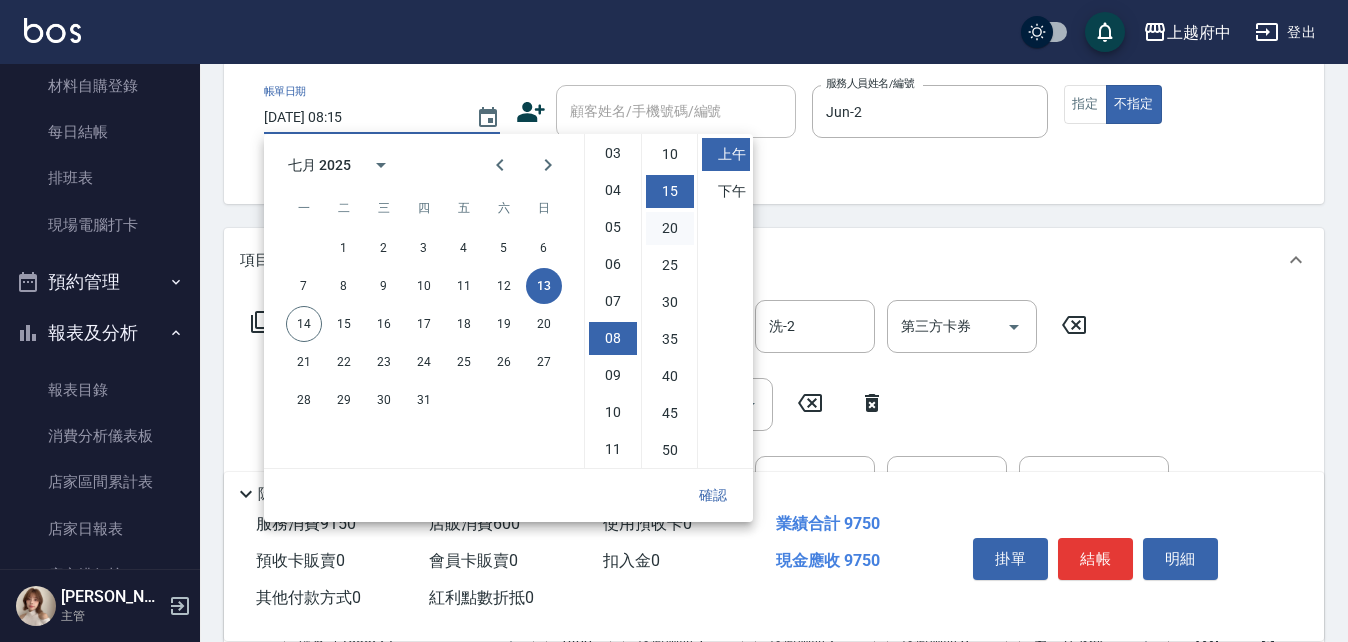 scroll, scrollTop: 111, scrollLeft: 0, axis: vertical 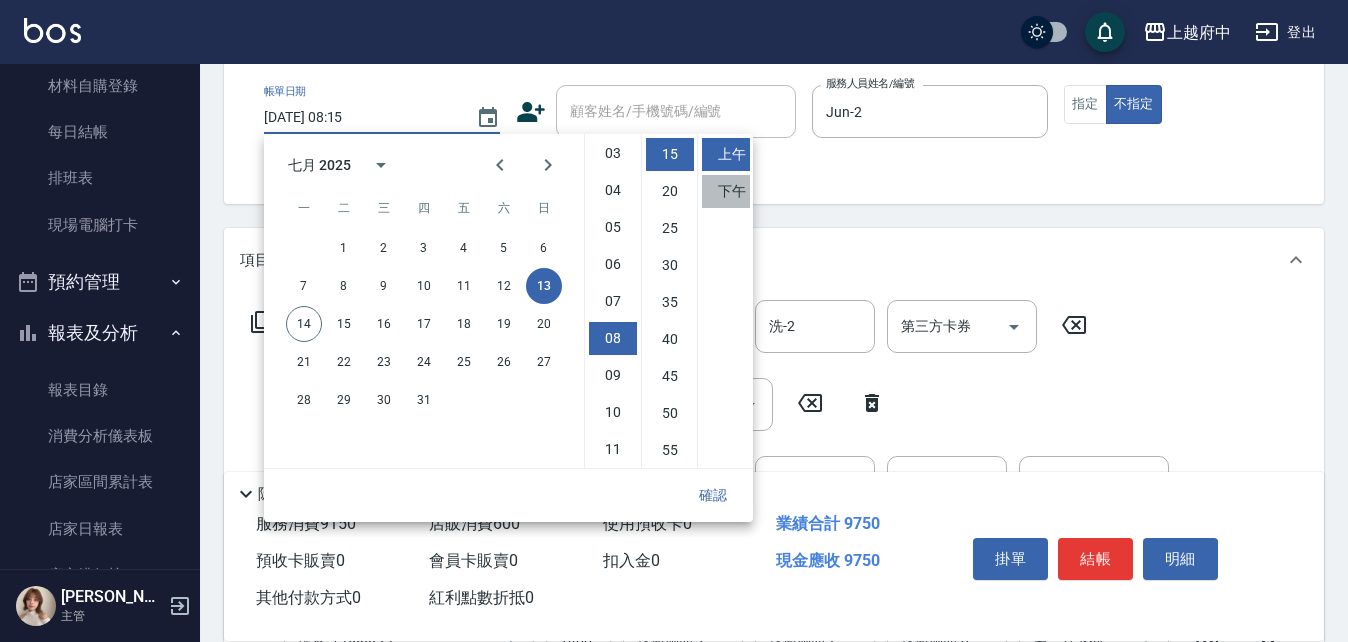 click on "下午" at bounding box center [726, 191] 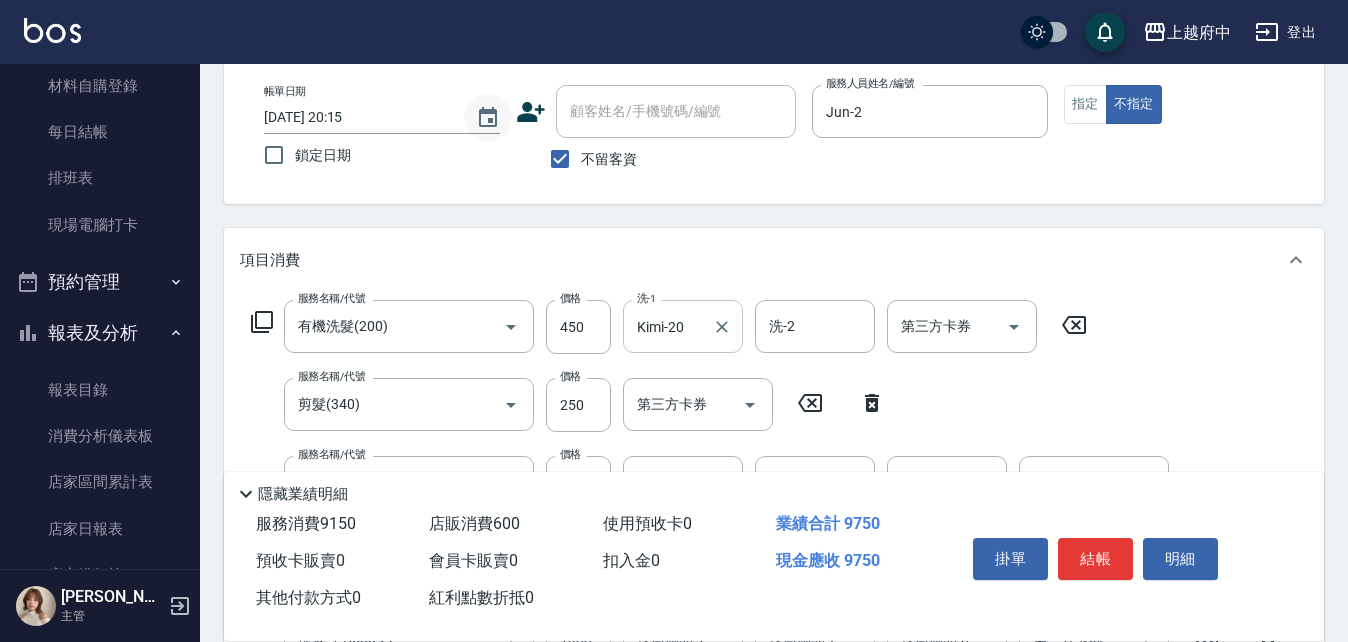click 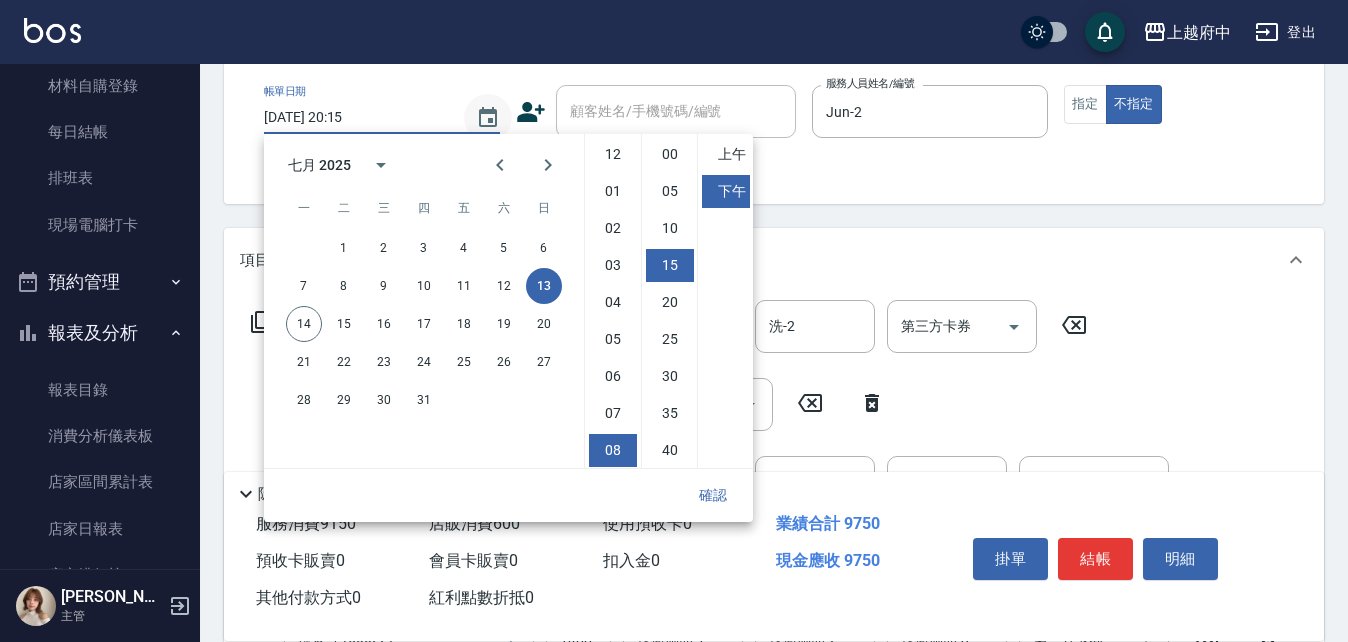 scroll, scrollTop: 112, scrollLeft: 0, axis: vertical 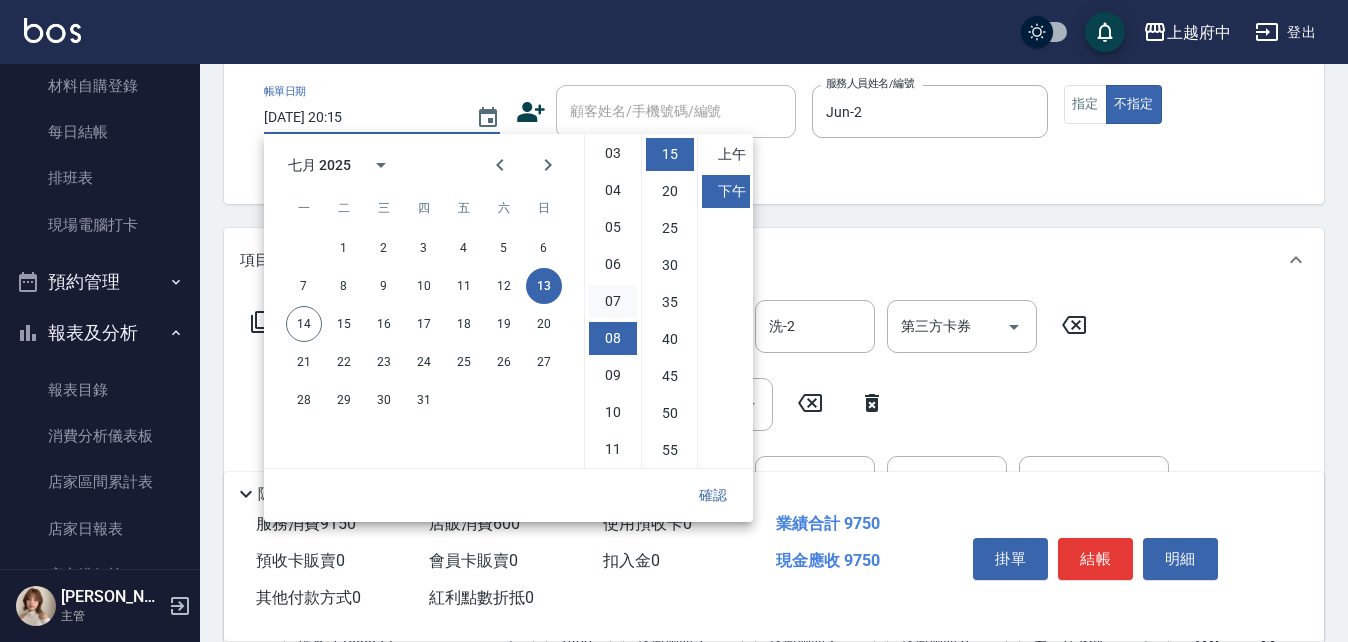 click on "07" at bounding box center [613, 301] 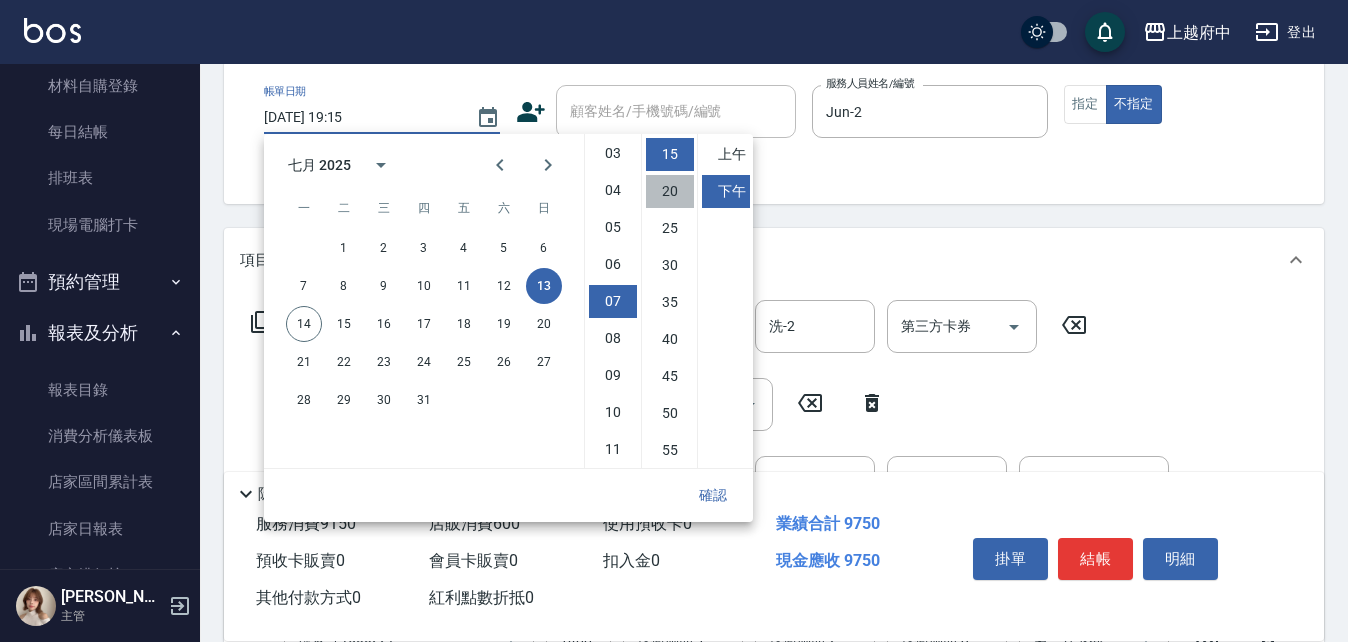click on "20" at bounding box center (670, 191) 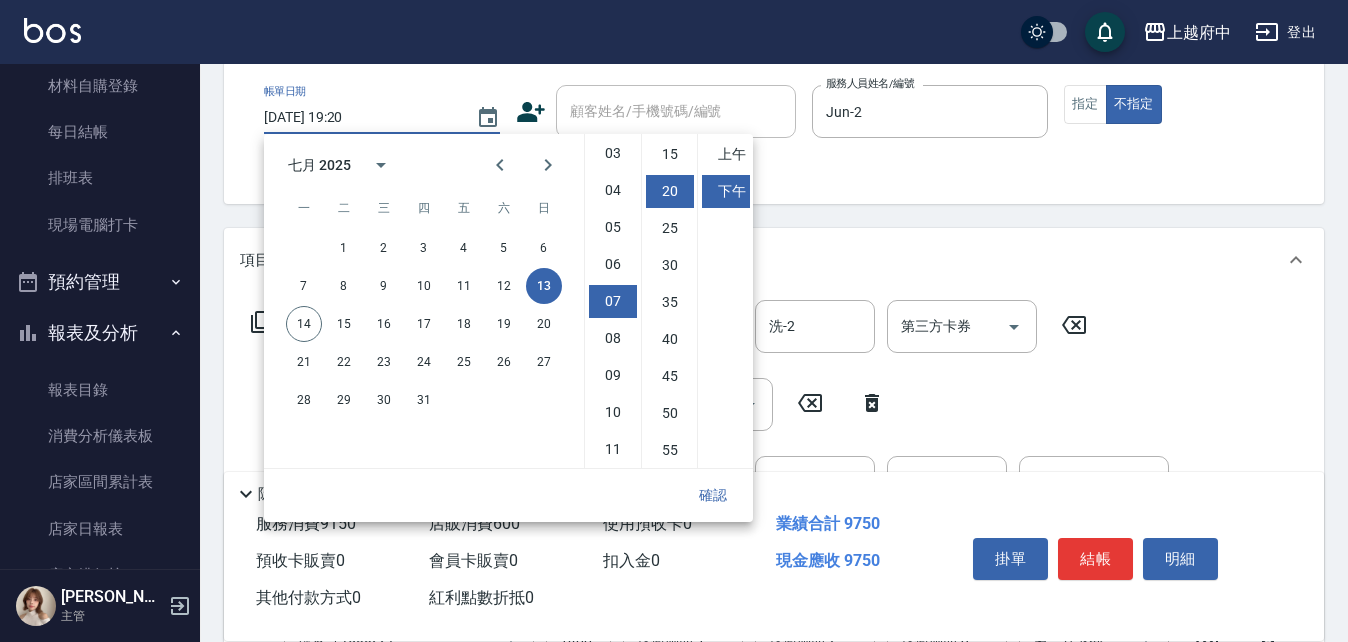 scroll, scrollTop: 112, scrollLeft: 0, axis: vertical 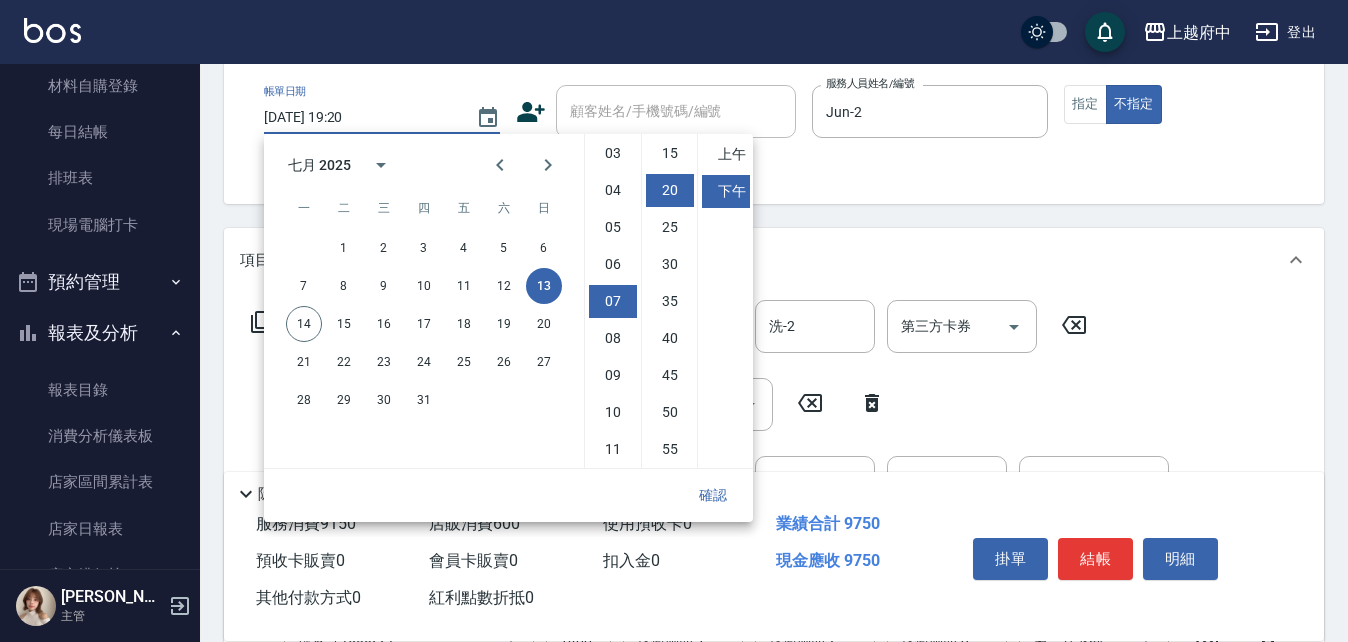 click on "確認" at bounding box center (713, 495) 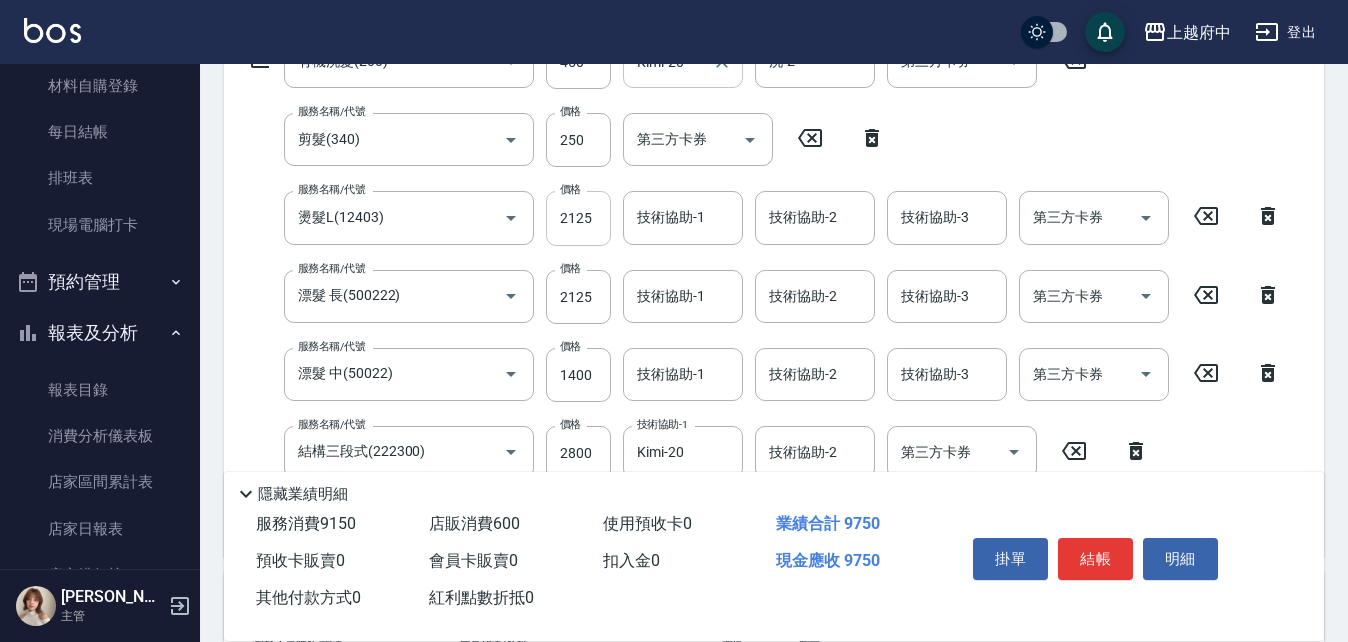 scroll, scrollTop: 400, scrollLeft: 0, axis: vertical 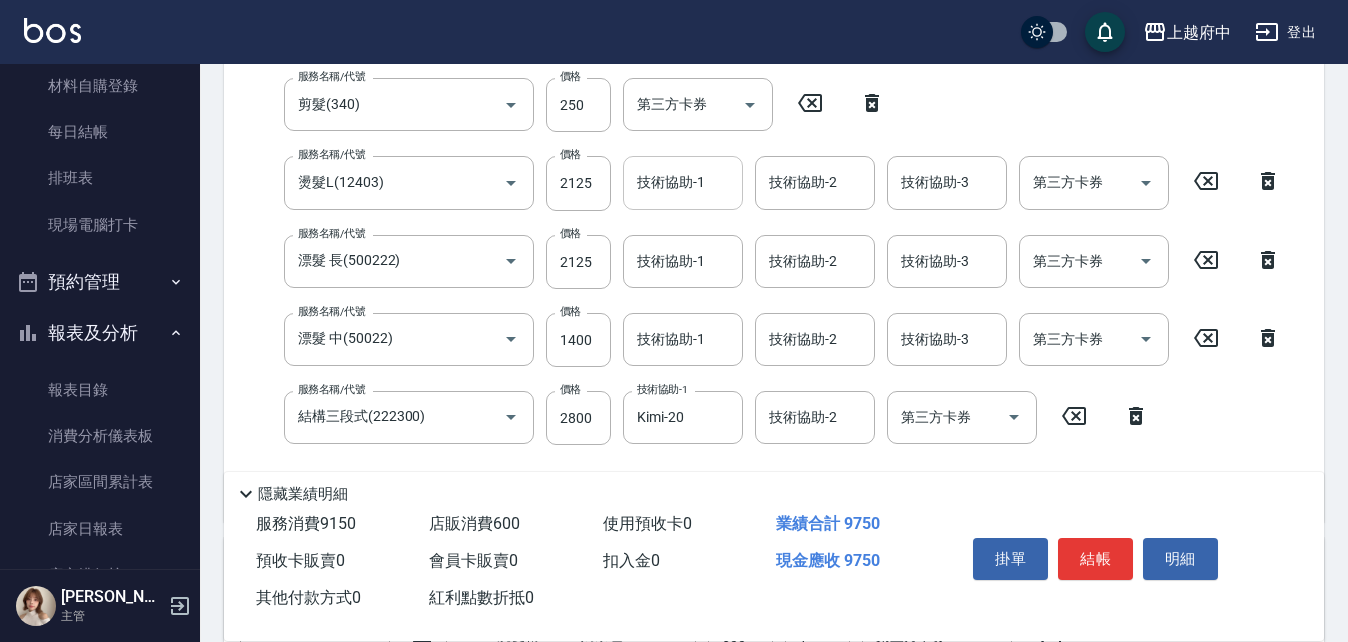 click on "技術協助-1" at bounding box center (683, 182) 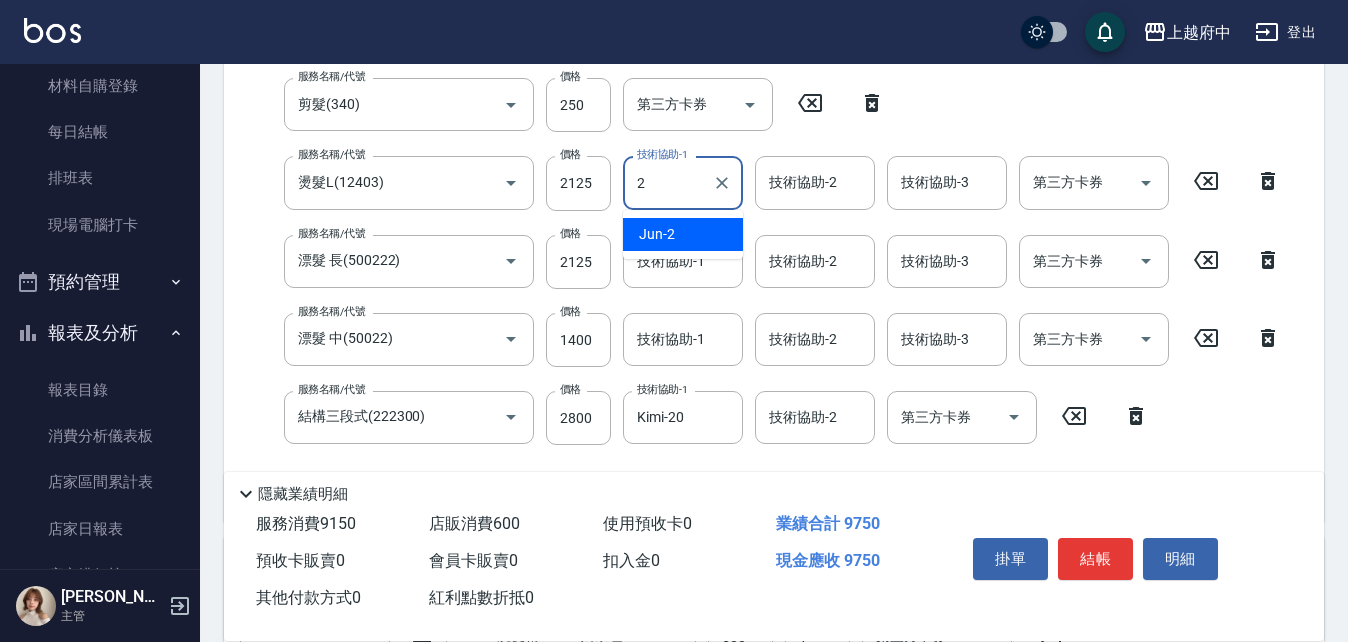 click on "Jun -2" at bounding box center (657, 234) 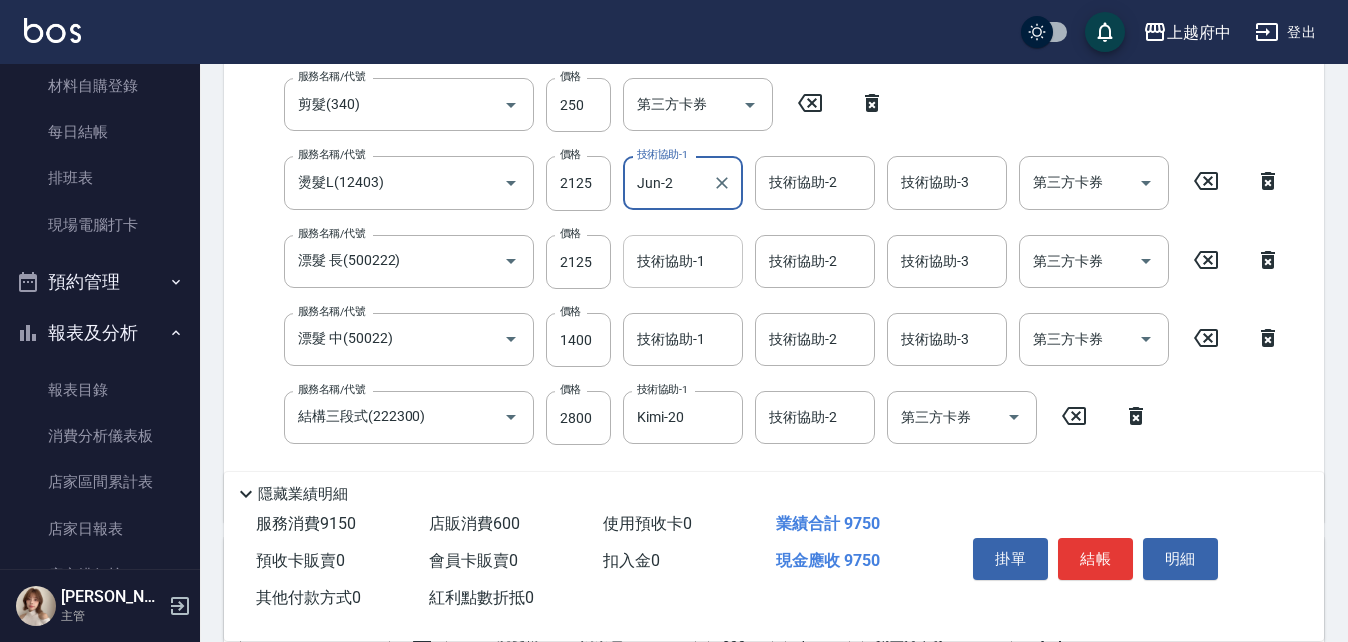 type on "Jun-2" 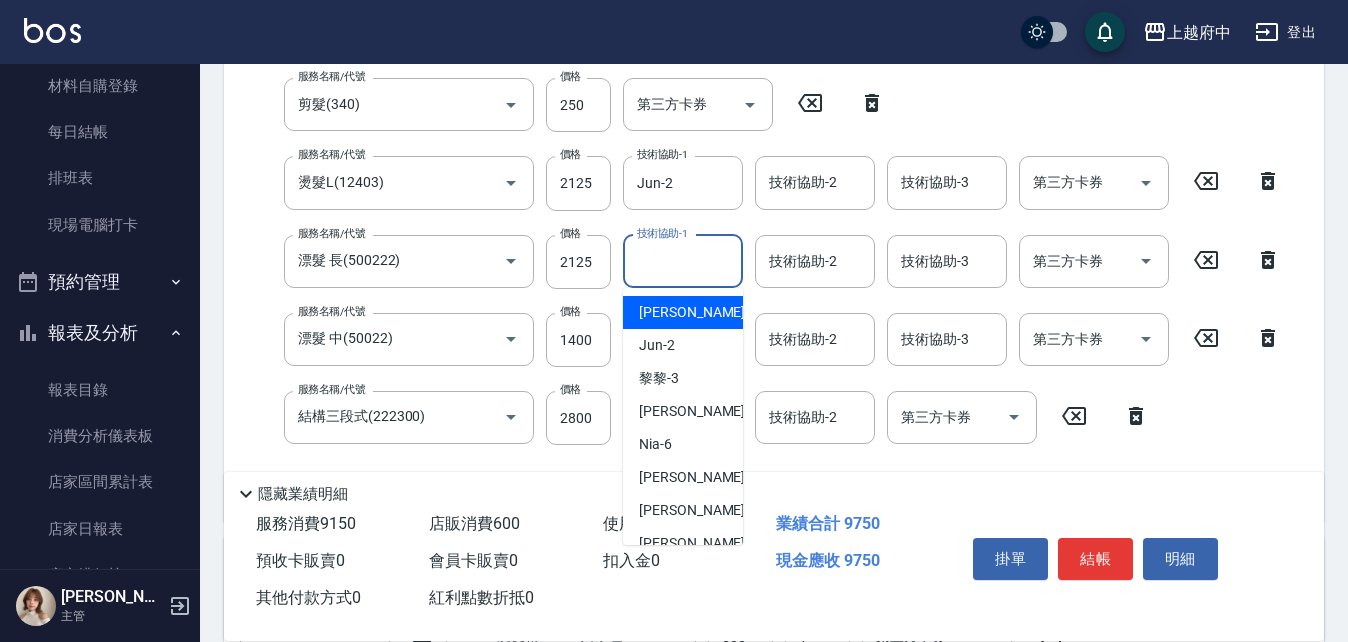 click on "技術協助-1 技術協助-1" at bounding box center (683, 261) 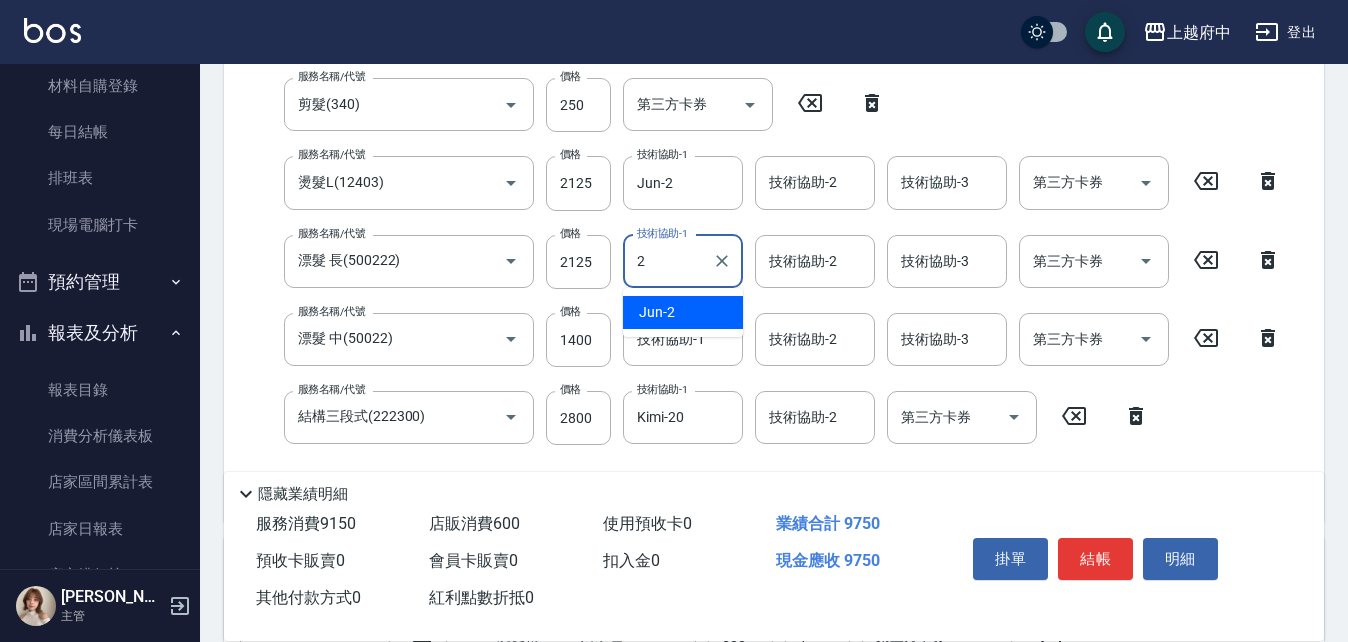 type on "Jun-2" 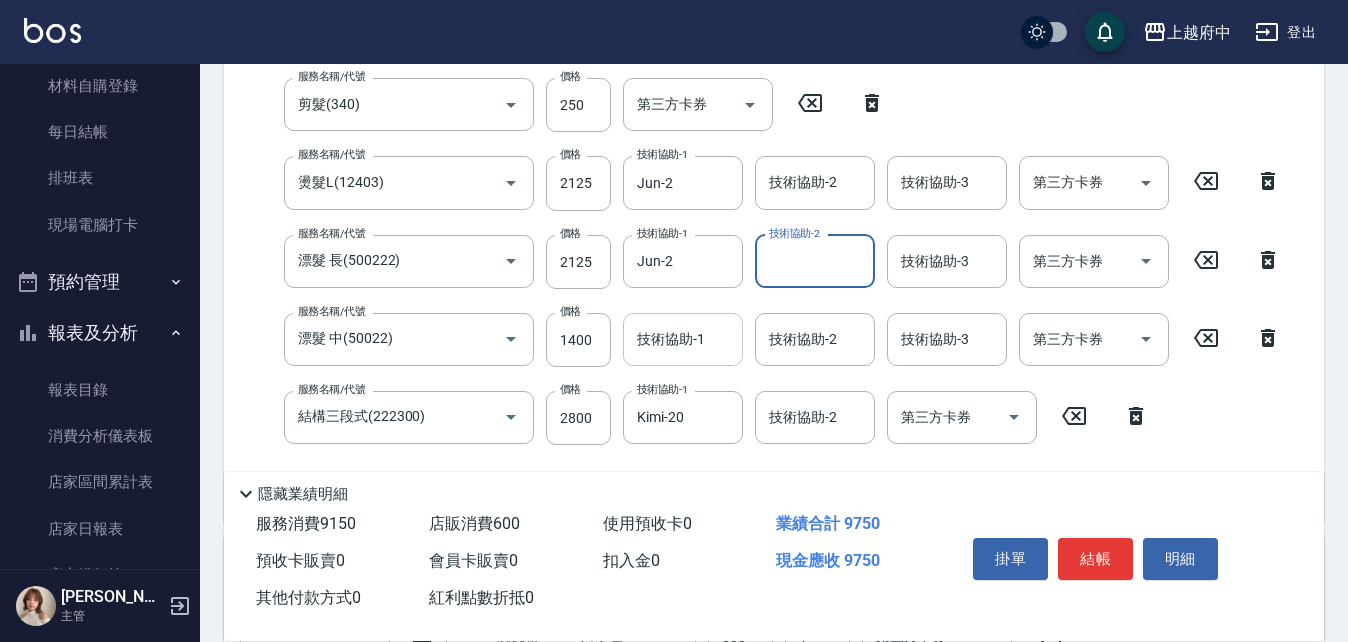 click on "技術協助-1" at bounding box center (683, 339) 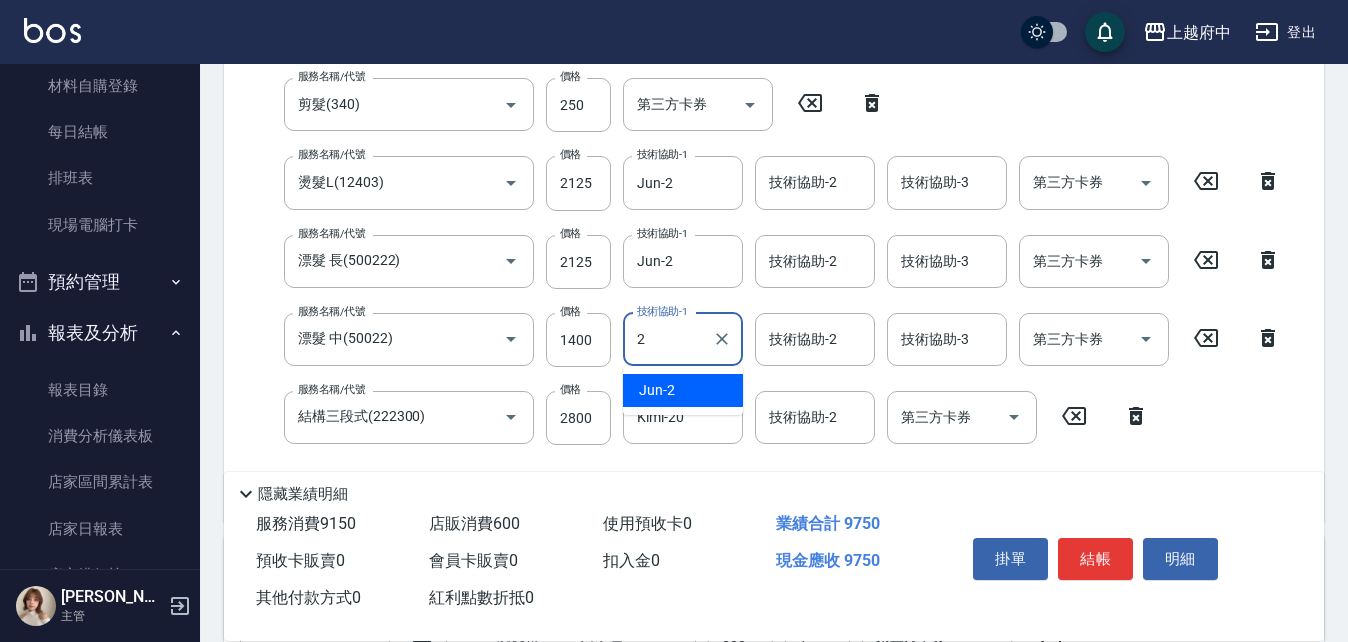 type on "Jun-2" 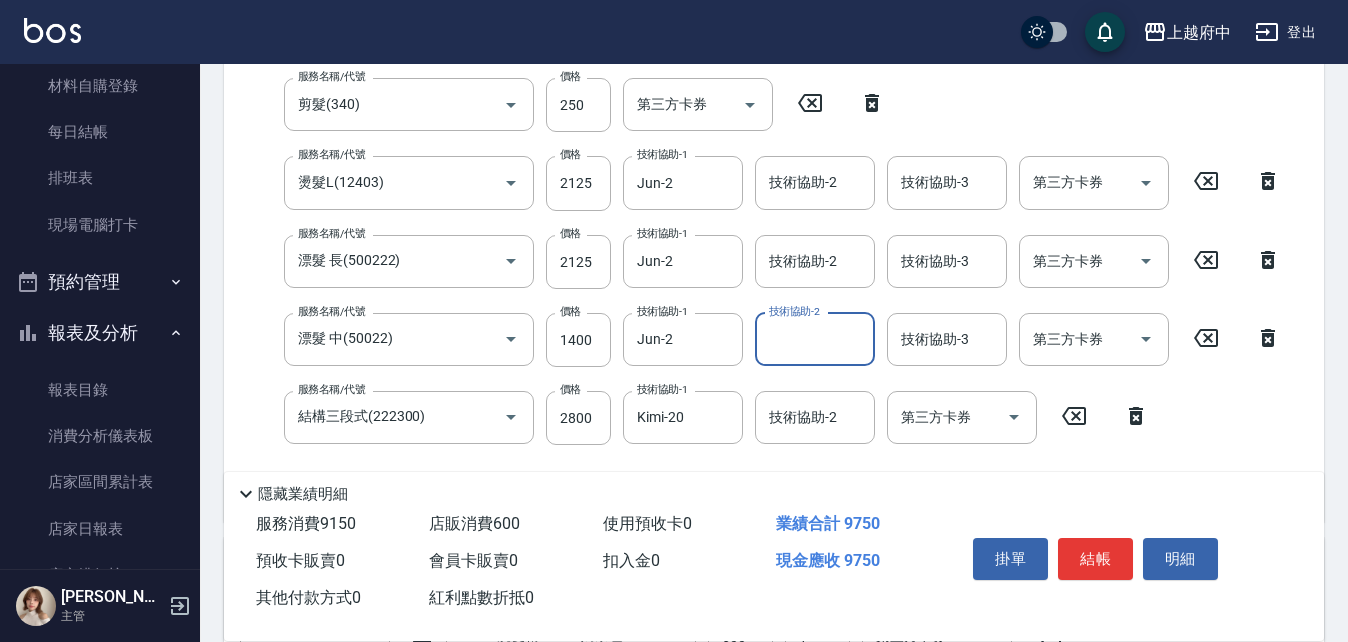 click on "服務名稱/代號 有機洗髮(200) 服務名稱/代號 價格 450 價格 洗-1 Kimi-20 洗-1 洗-2 洗-2 第三方卡券 第三方卡券 服務名稱/代號 剪髮(340) 服務名稱/代號 價格 250 價格 第三方卡券 第三方卡券 服務名稱/代號 燙髮L(12403) 服務名稱/代號 價格 2125 價格 技術協助-1 Jun-2 技術協助-1 技術協助-2 技術協助-2 技術協助-3 技術協助-3 第三方卡券 第三方卡券 服務名稱/代號 漂髮 長(500222) 服務名稱/代號 價格 2125 價格 技術協助-1 Jun-2 技術協助-1 技術協助-2 技術協助-2 技術協助-3 技術協助-3 第三方卡券 第三方卡券 服務名稱/代號 漂髮 中(50022) 服務名稱/代號 價格 1400 價格 技術協助-1 Jun-2 技術協助-1 技術協助-2 技術協助-2 技術協助-3 技術協助-3 第三方卡券 第三方卡券 服務名稱/代號 結構三段式(222300) 服務名稱/代號 價格 2800 價格 技術協助-1 Kimi-20 技術協助-1 技術協助-2 技術協助-2 第三方卡券" at bounding box center (766, 253) 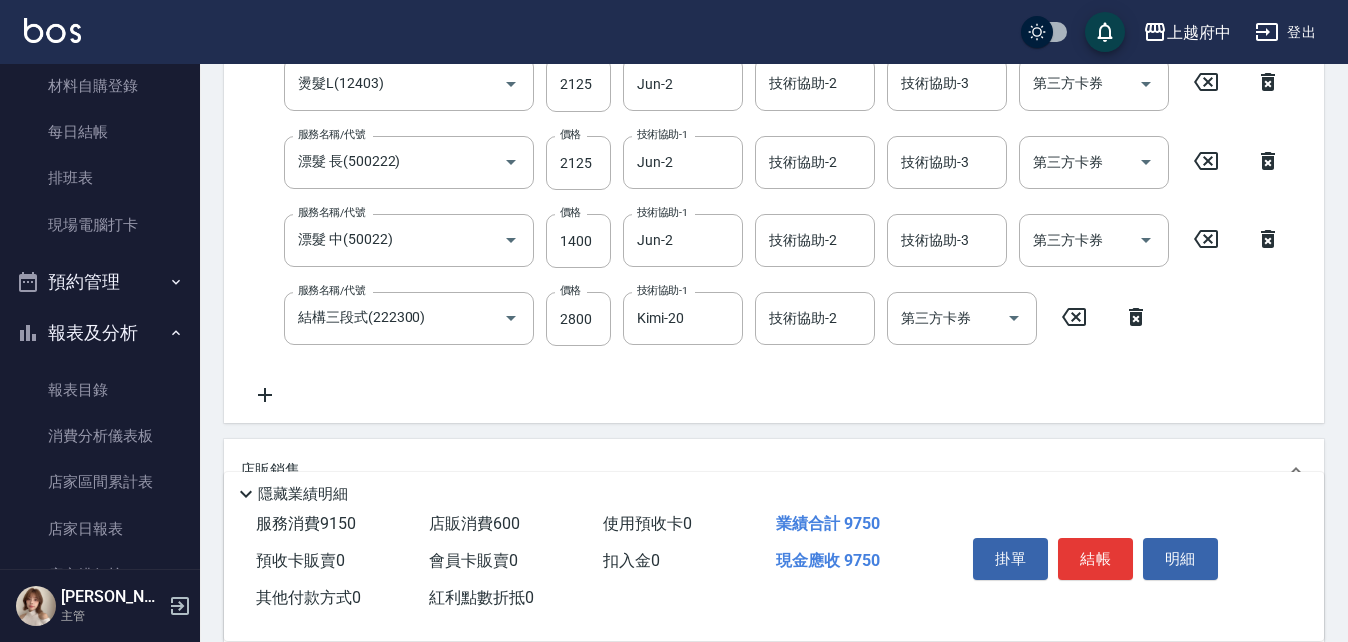 scroll, scrollTop: 500, scrollLeft: 0, axis: vertical 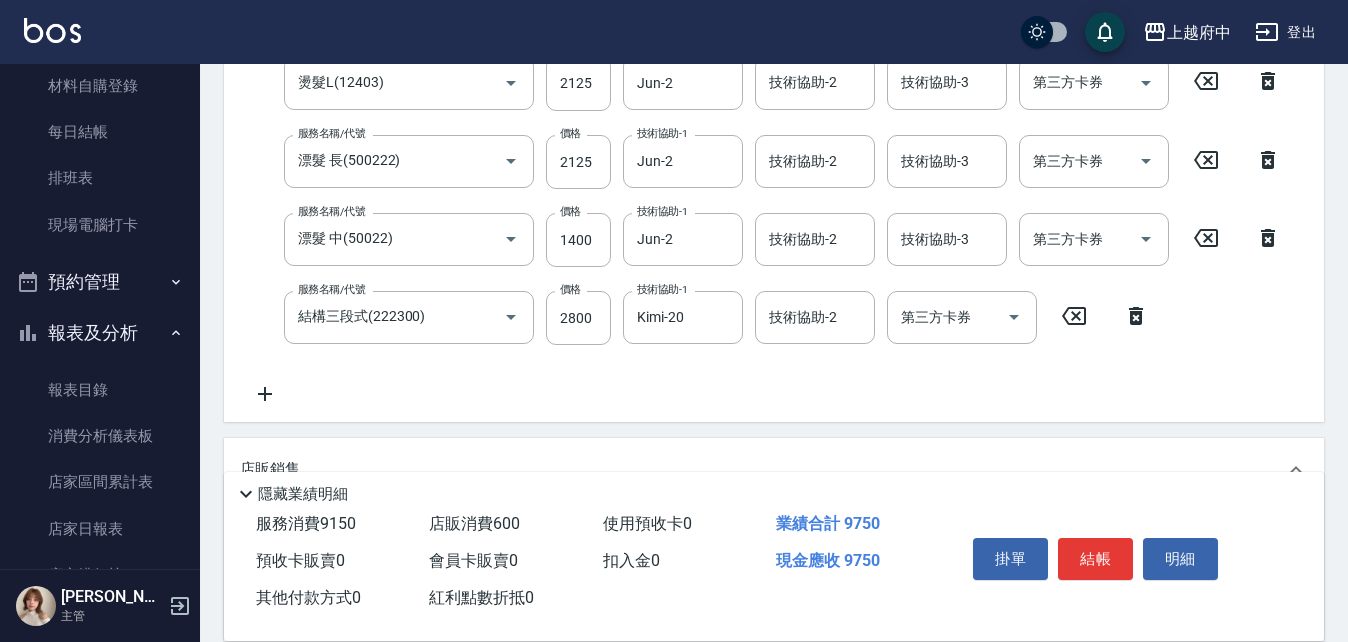 click on "服務名稱/代號 有機洗髮(200) 服務名稱/代號 價格 450 價格 洗-1 Kimi-20 洗-1 洗-2 洗-2 第三方卡券 第三方卡券 服務名稱/代號 剪髮(340) 服務名稱/代號 價格 250 價格 第三方卡券 第三方卡券 服務名稱/代號 燙髮L(12403) 服務名稱/代號 價格 2125 價格 技術協助-1 Jun-2 技術協助-1 技術協助-2 技術協助-2 技術協助-3 技術協助-3 第三方卡券 第三方卡券 服務名稱/代號 漂髮 長(500222) 服務名稱/代號 價格 2125 價格 技術協助-1 Jun-2 技術協助-1 技術協助-2 技術協助-2 技術協助-3 技術協助-3 第三方卡券 第三方卡券 服務名稱/代號 漂髮 中(50022) 服務名稱/代號 價格 1400 價格 技術協助-1 Jun-2 技術協助-1 技術協助-2 技術協助-2 技術協助-3 技術協助-3 第三方卡券 第三方卡券 服務名稱/代號 結構三段式(222300) 服務名稱/代號 價格 2800 價格 技術協助-1 Kimi-20 技術協助-1 技術協助-2 技術協助-2 第三方卡券" at bounding box center (766, 153) 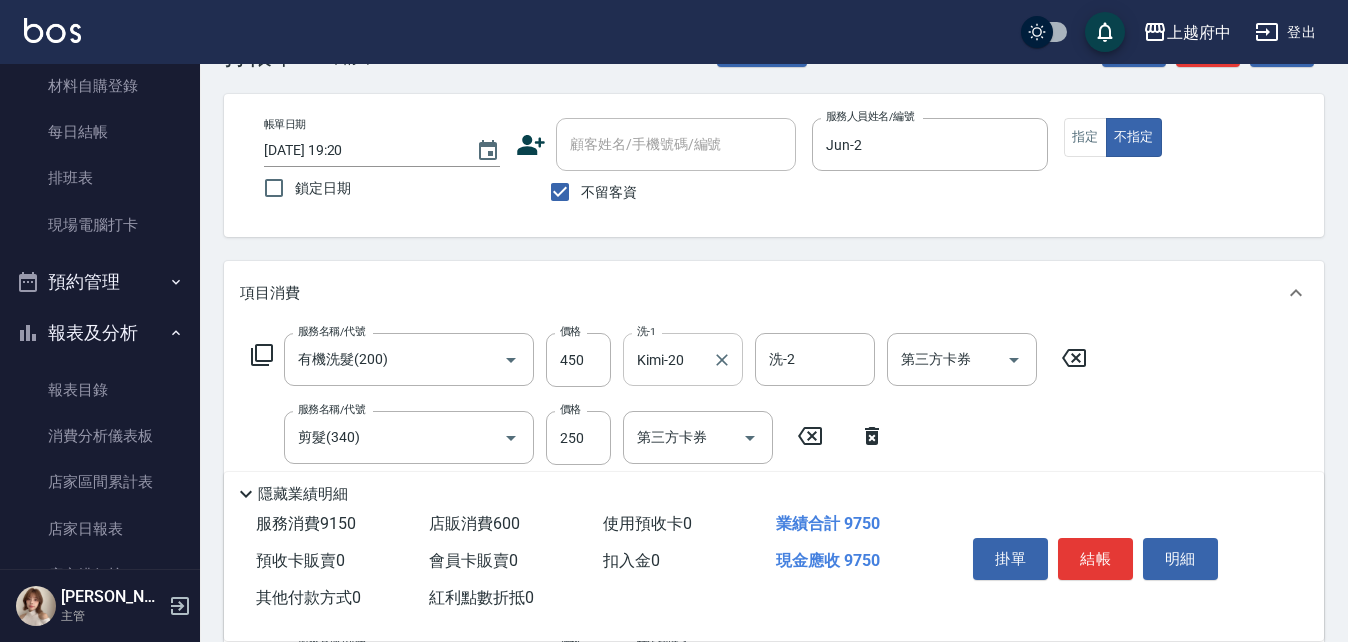 scroll, scrollTop: 100, scrollLeft: 0, axis: vertical 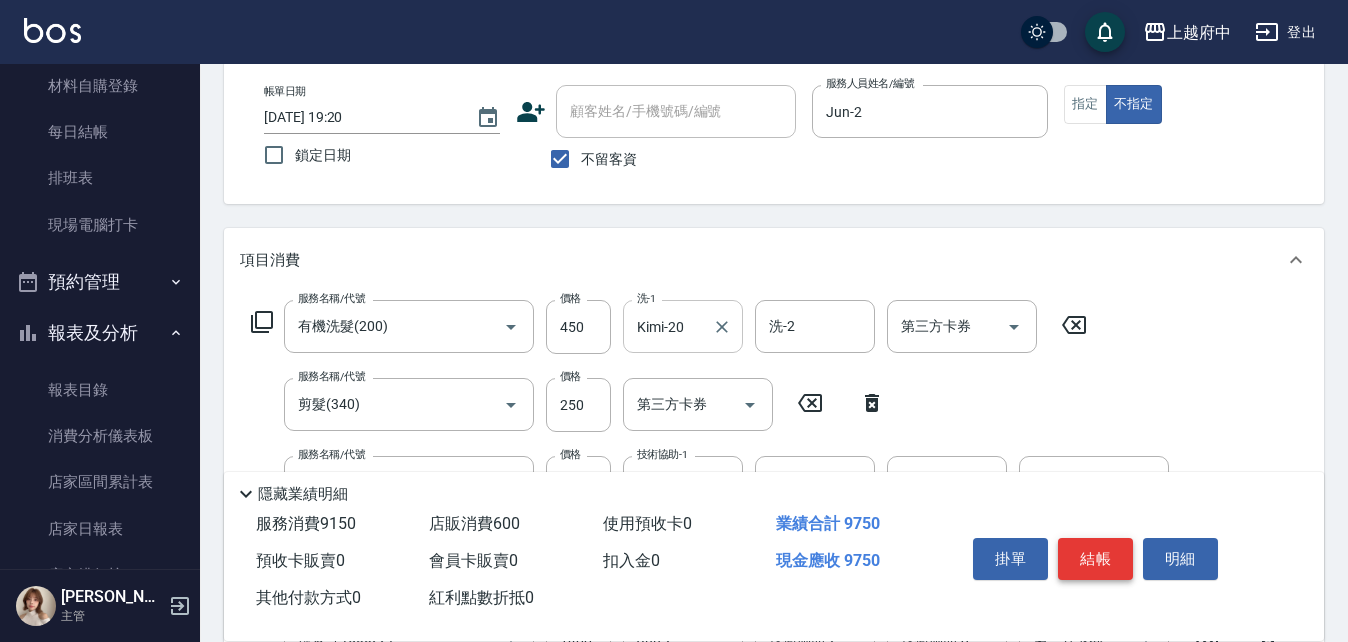 click on "結帳" at bounding box center [1095, 559] 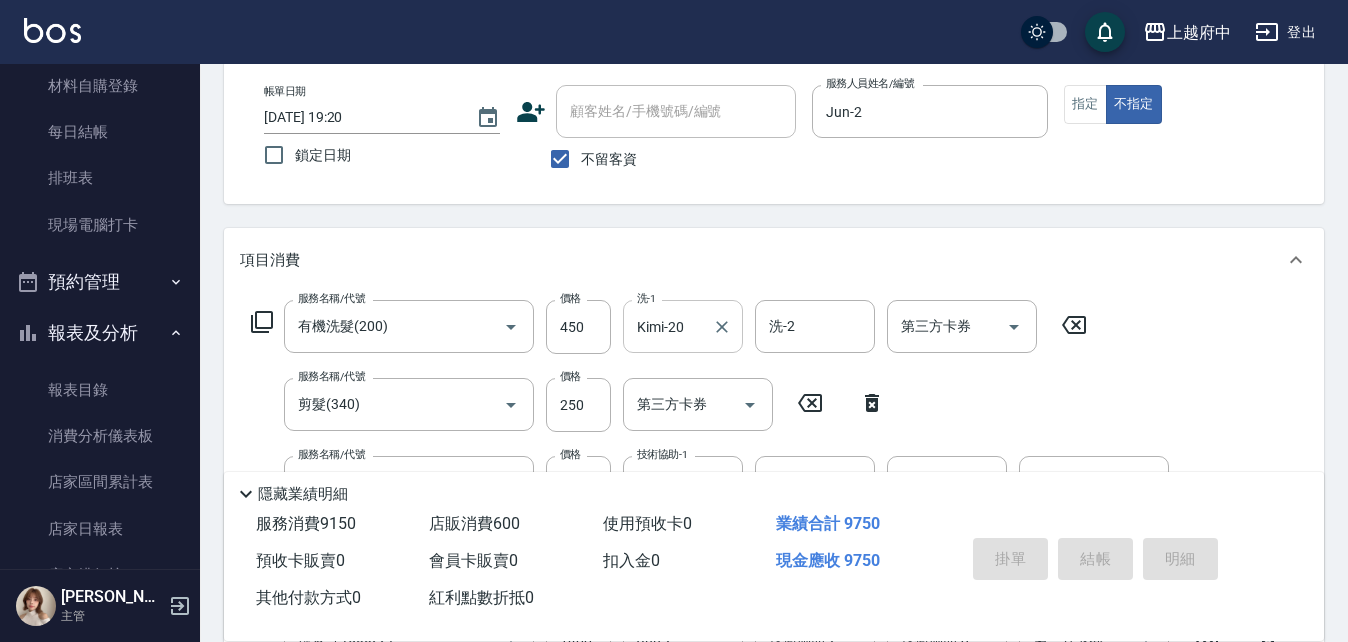 type on "2025/07/14 14:38" 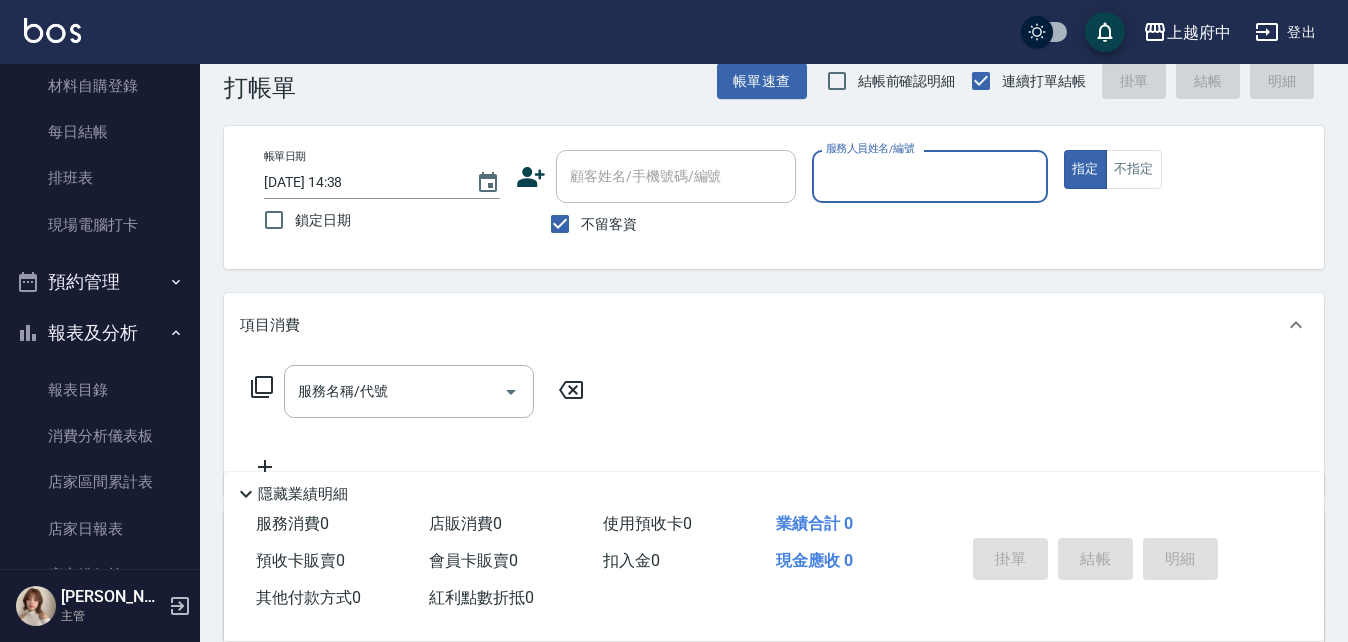scroll, scrollTop: 0, scrollLeft: 0, axis: both 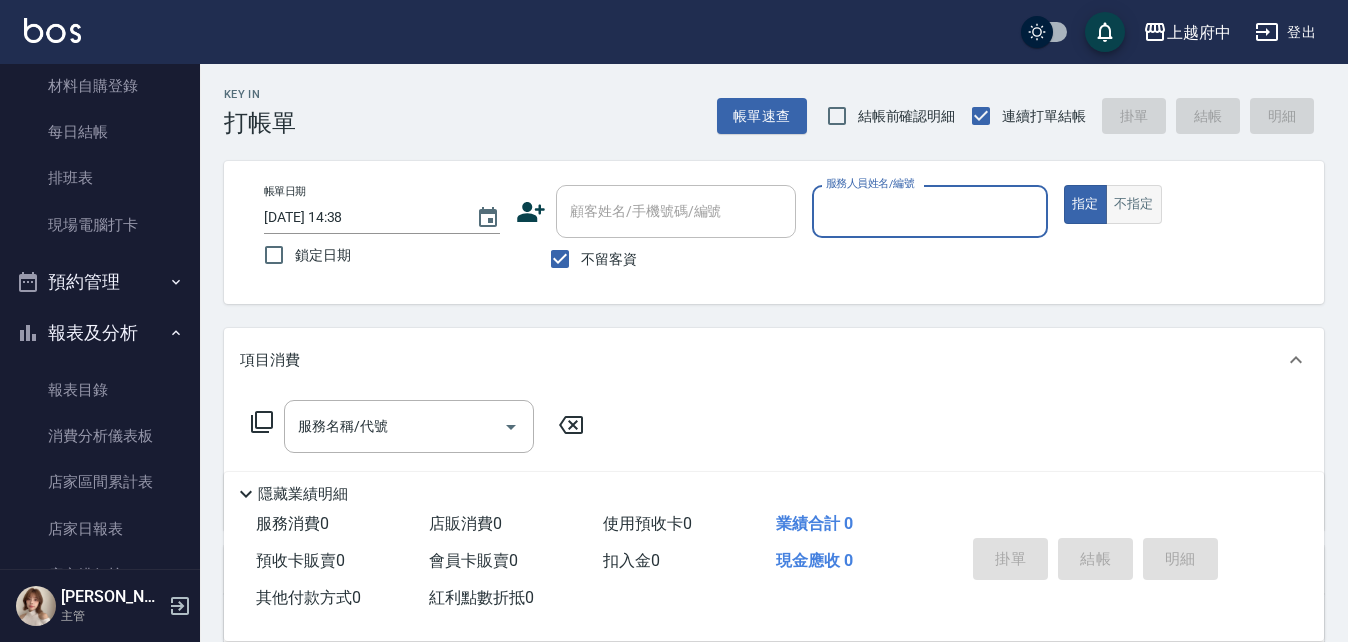 click on "不指定" at bounding box center (1134, 204) 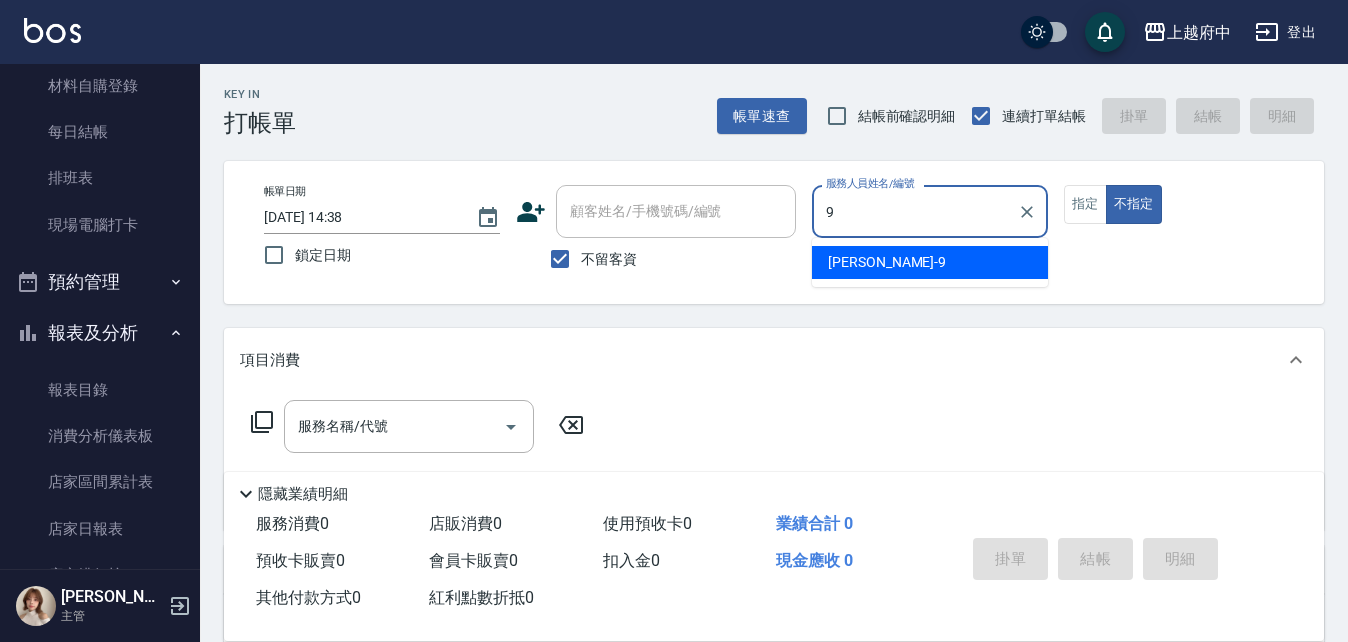 type on "David-9" 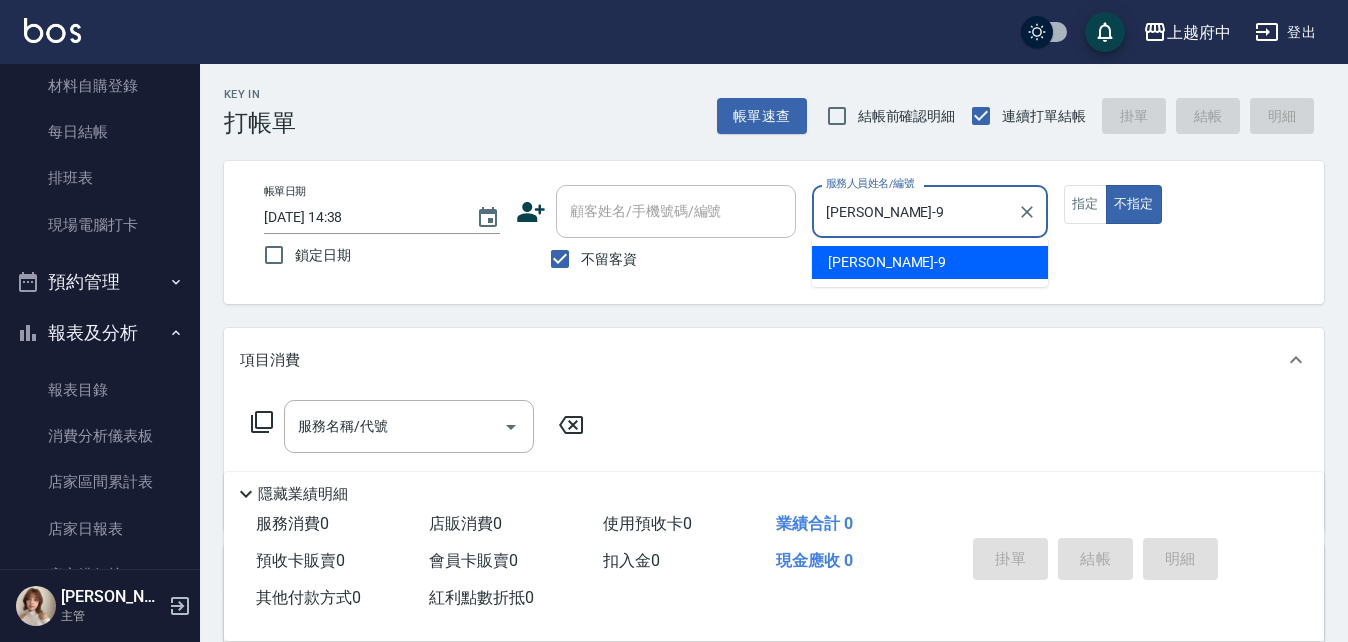 type on "false" 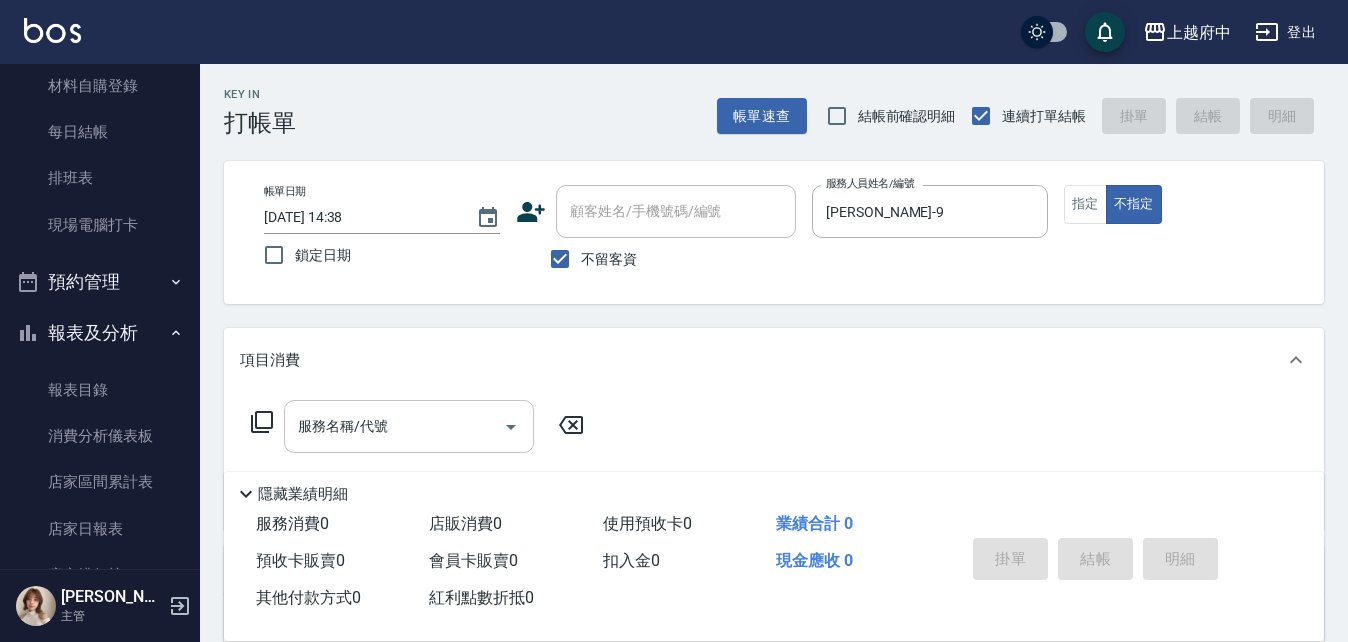 click on "服務名稱/代號" at bounding box center (394, 426) 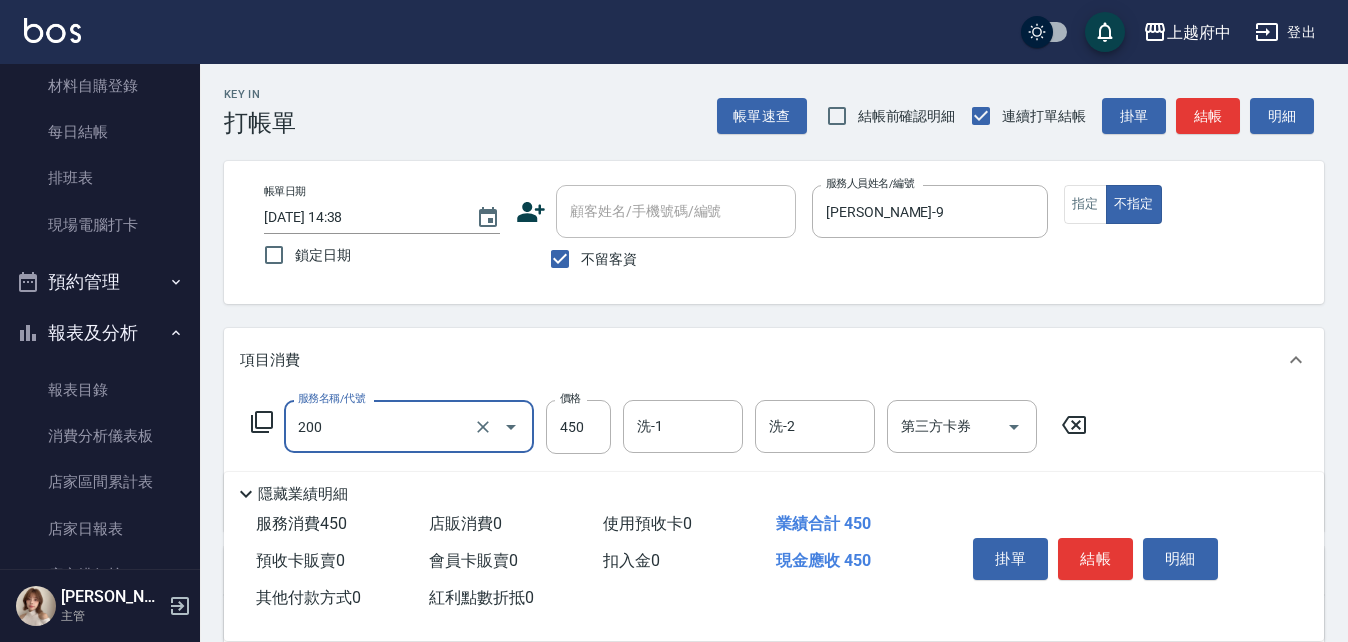 type on "有機洗髮(200)" 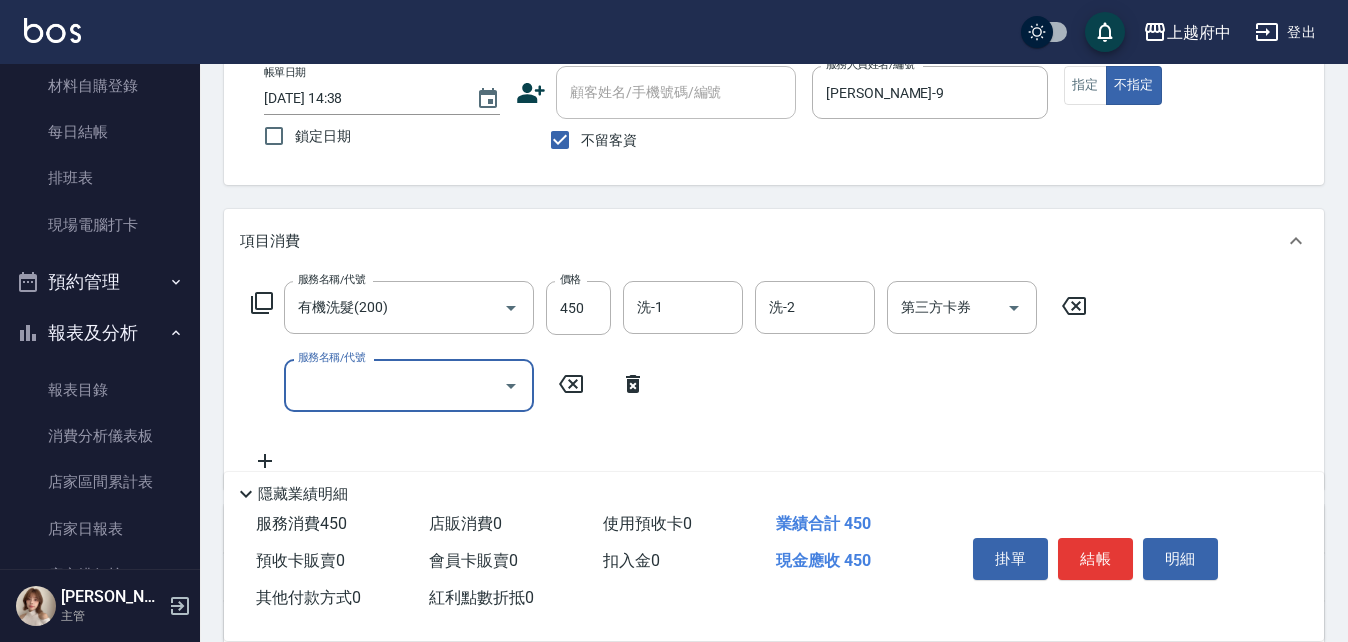 scroll, scrollTop: 300, scrollLeft: 0, axis: vertical 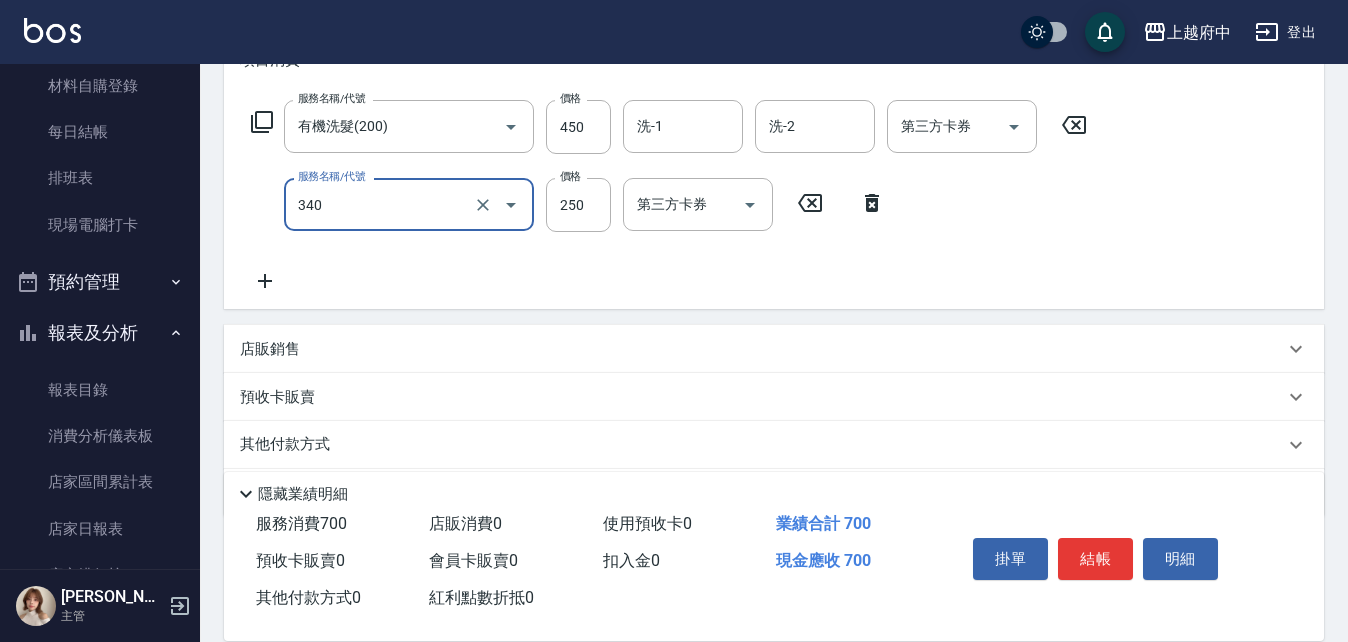 type on "剪髮(340)" 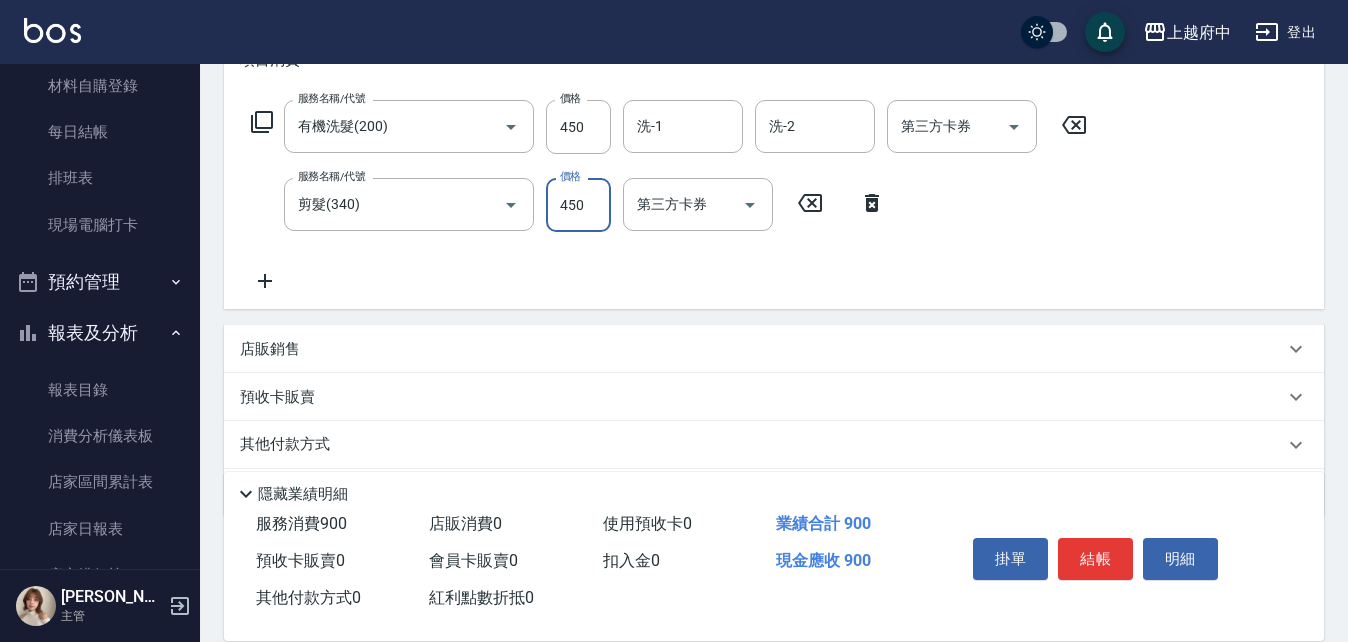 type on "450" 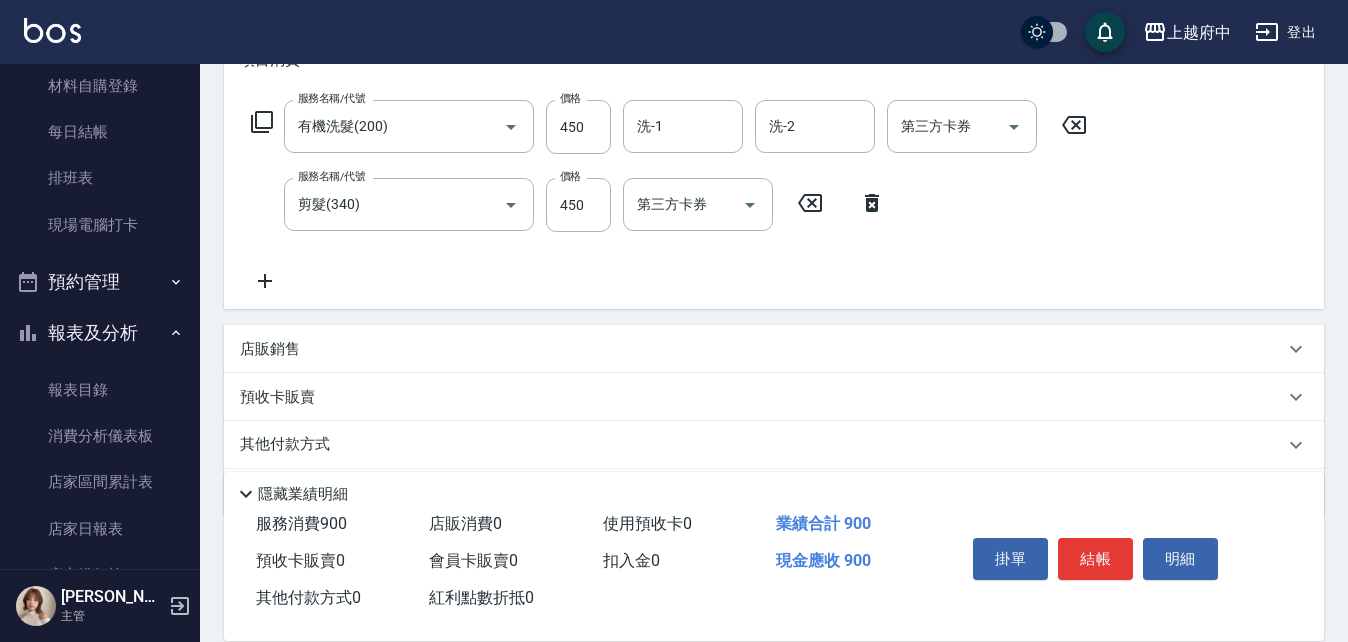 click 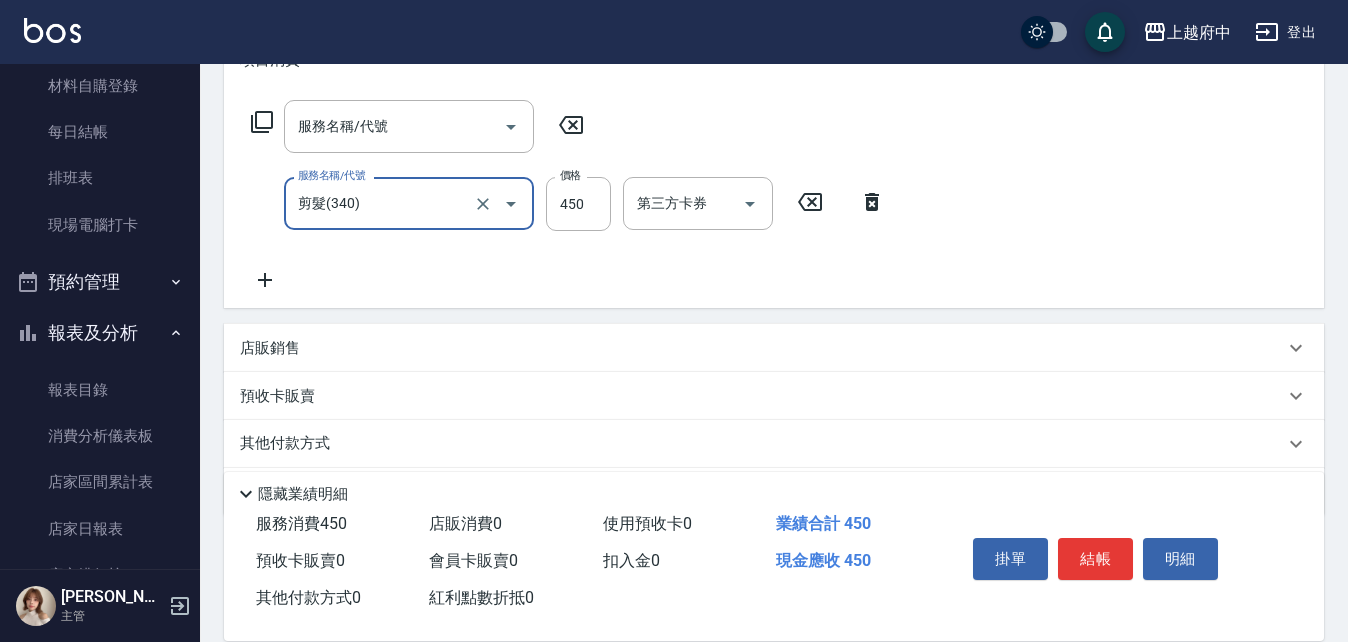 click 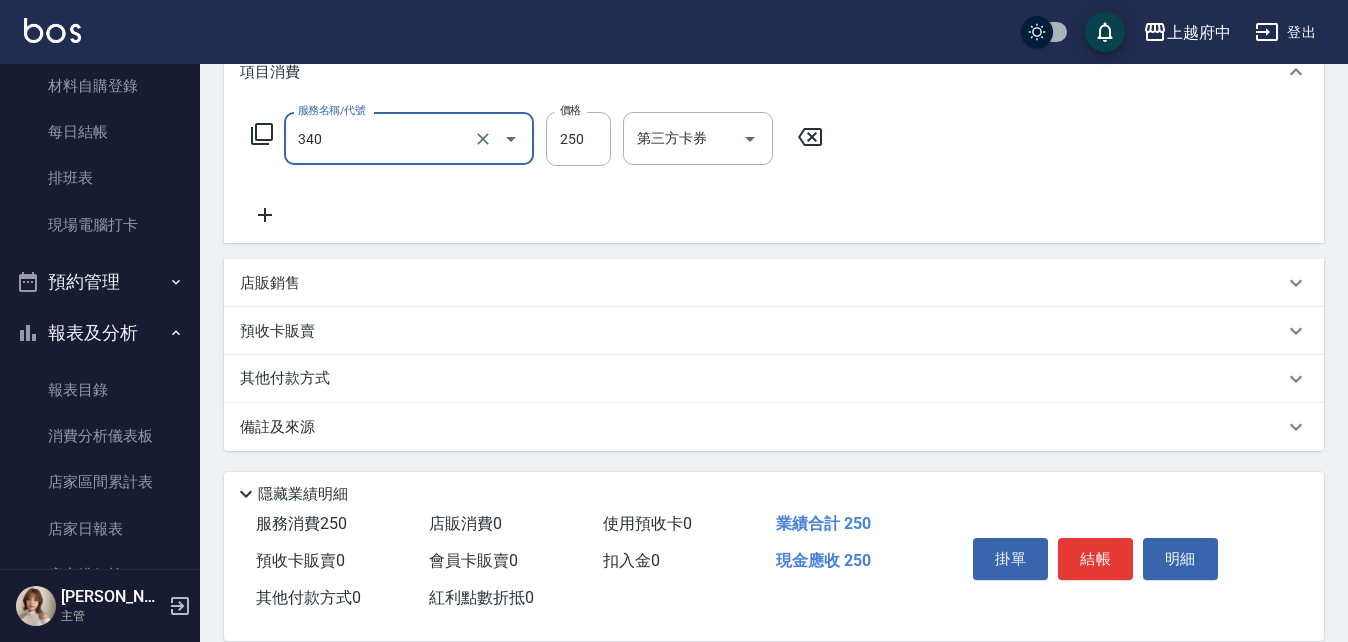 type on "剪髮(340)" 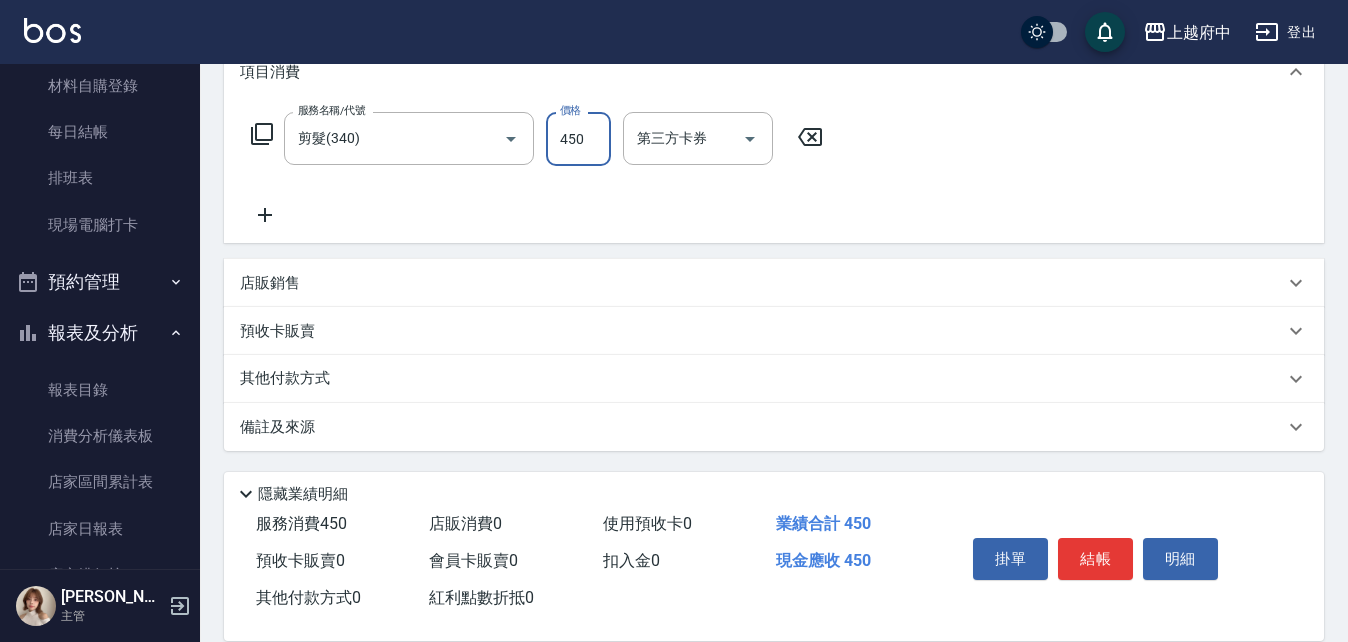 type on "450" 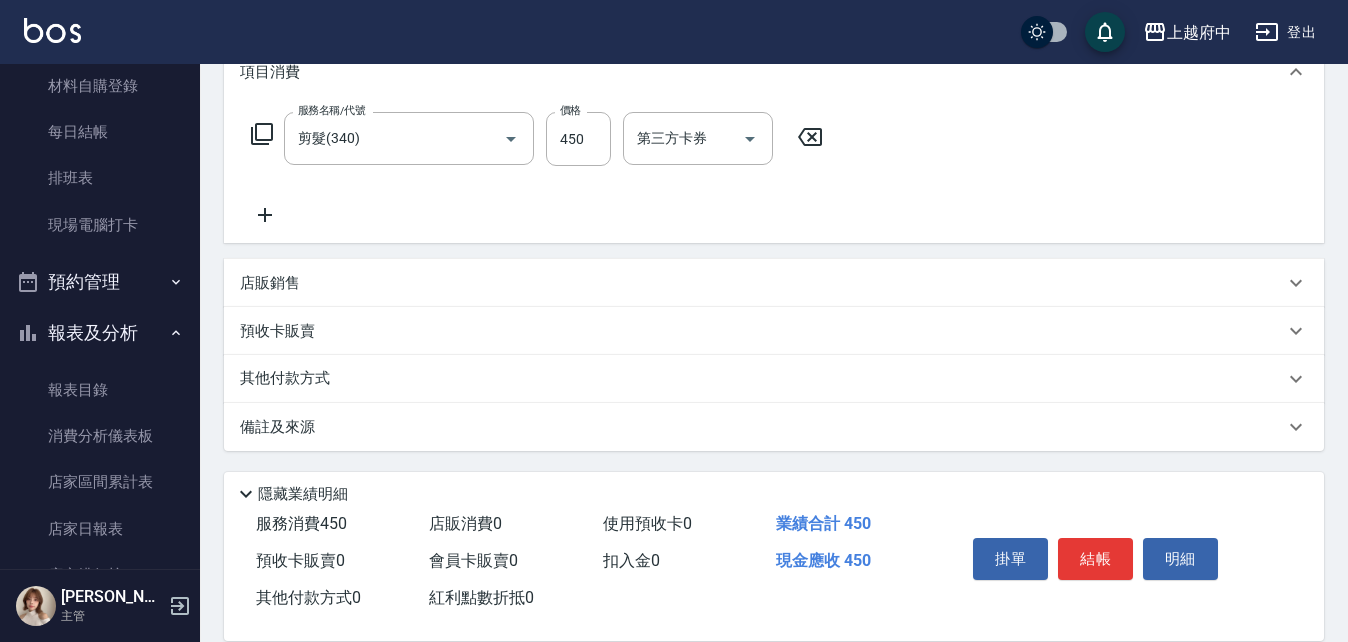 click on "服務名稱/代號 剪髮(340) 服務名稱/代號 價格 450 價格 第三方卡券 第三方卡券" at bounding box center (774, 173) 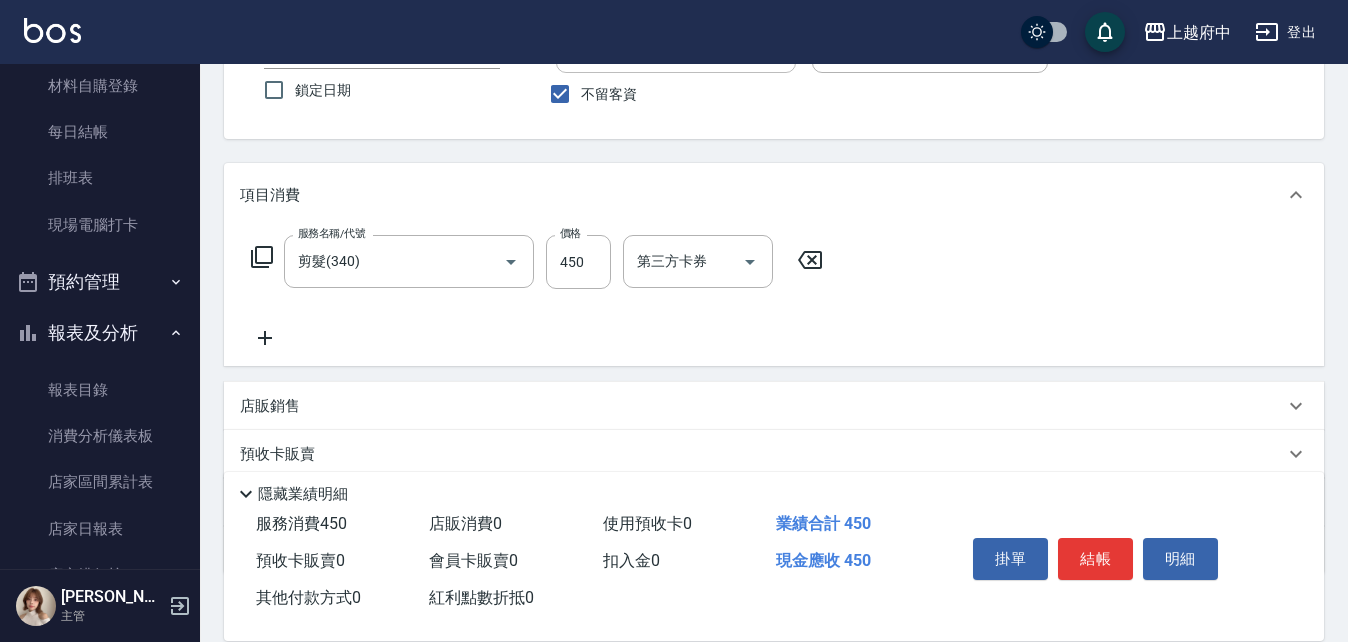 scroll, scrollTop: 289, scrollLeft: 0, axis: vertical 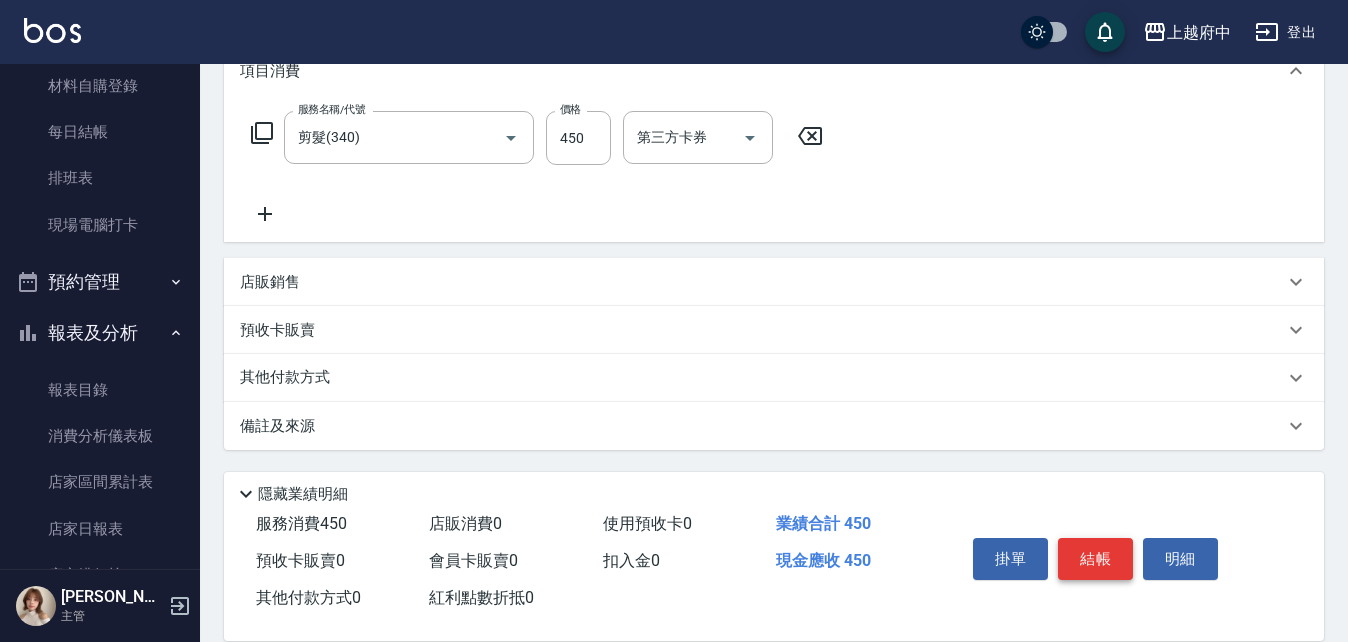 click on "結帳" at bounding box center [1095, 559] 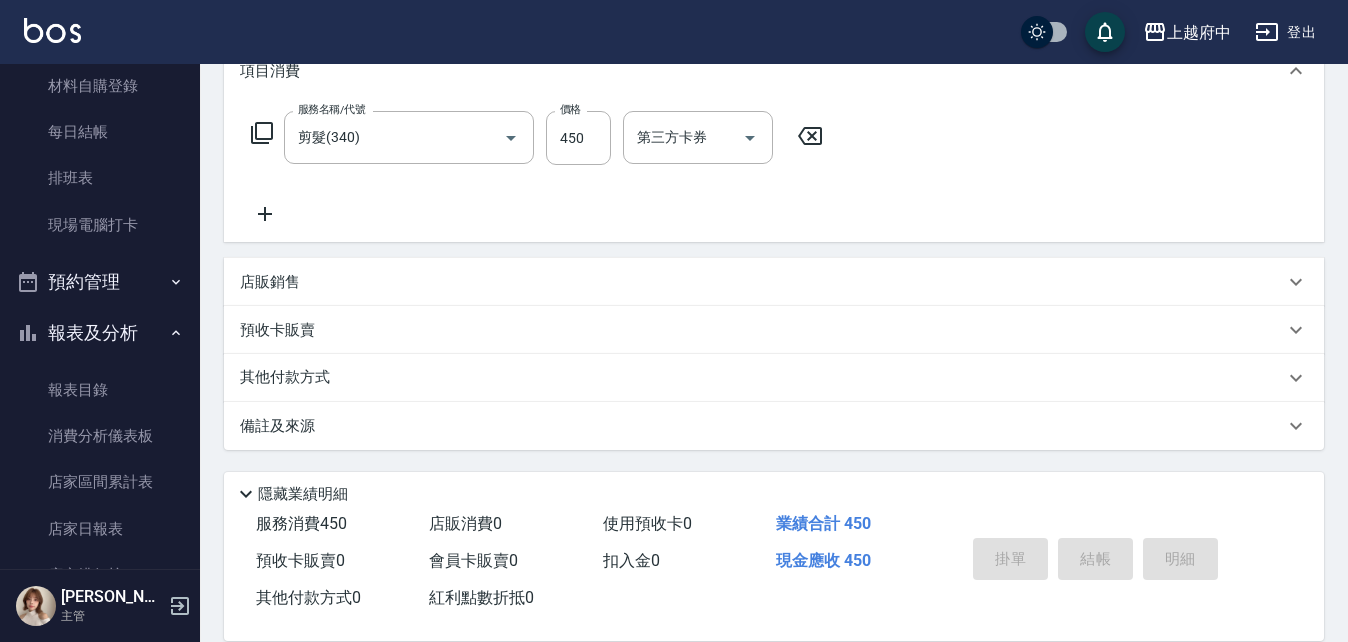 type on "2025/07/14 14:47" 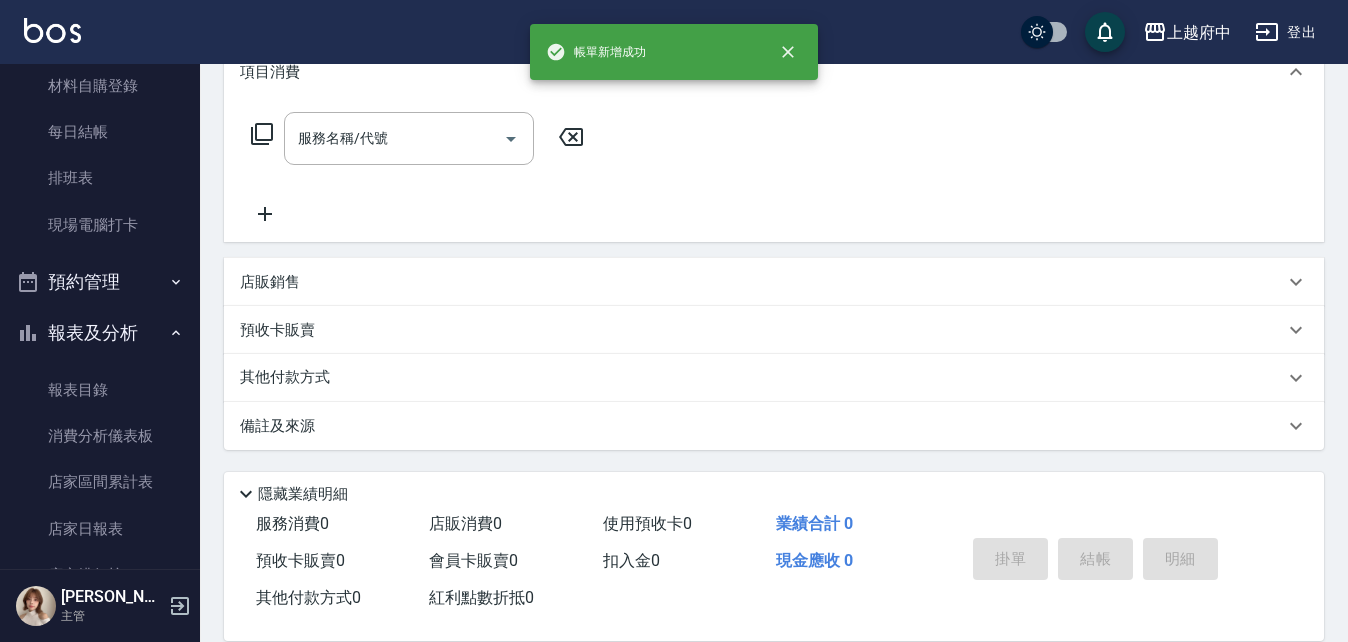 scroll, scrollTop: 0, scrollLeft: 0, axis: both 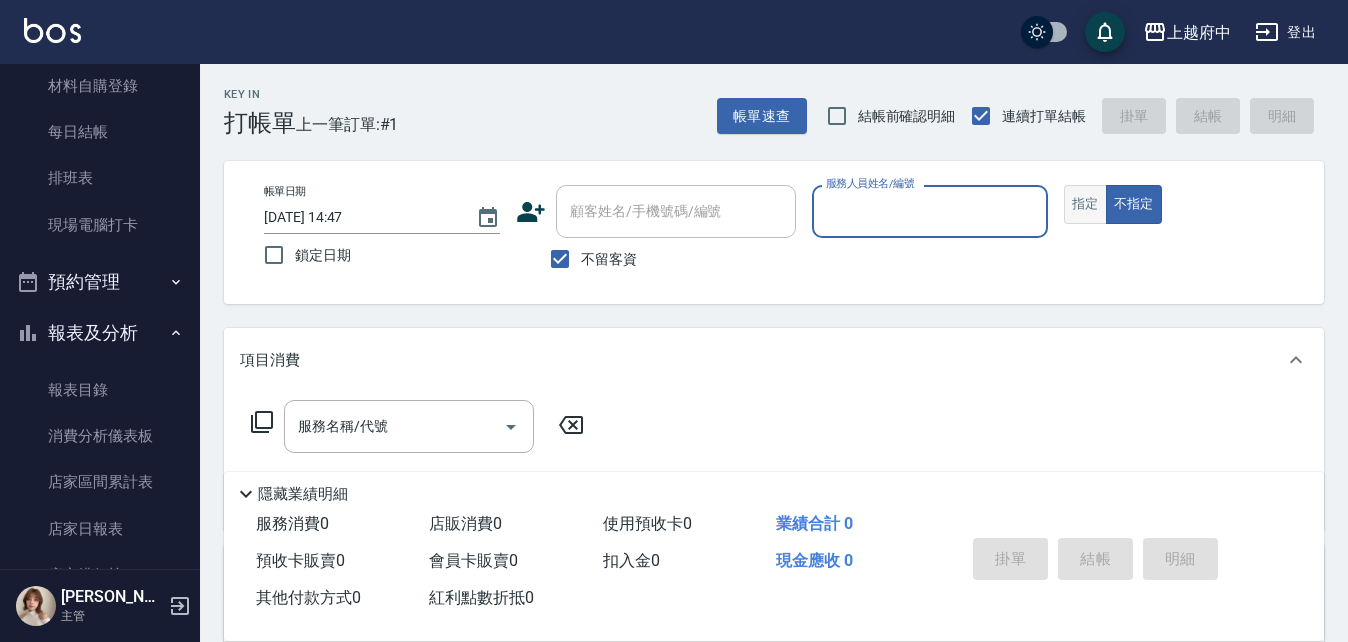 click on "指定" at bounding box center (1085, 204) 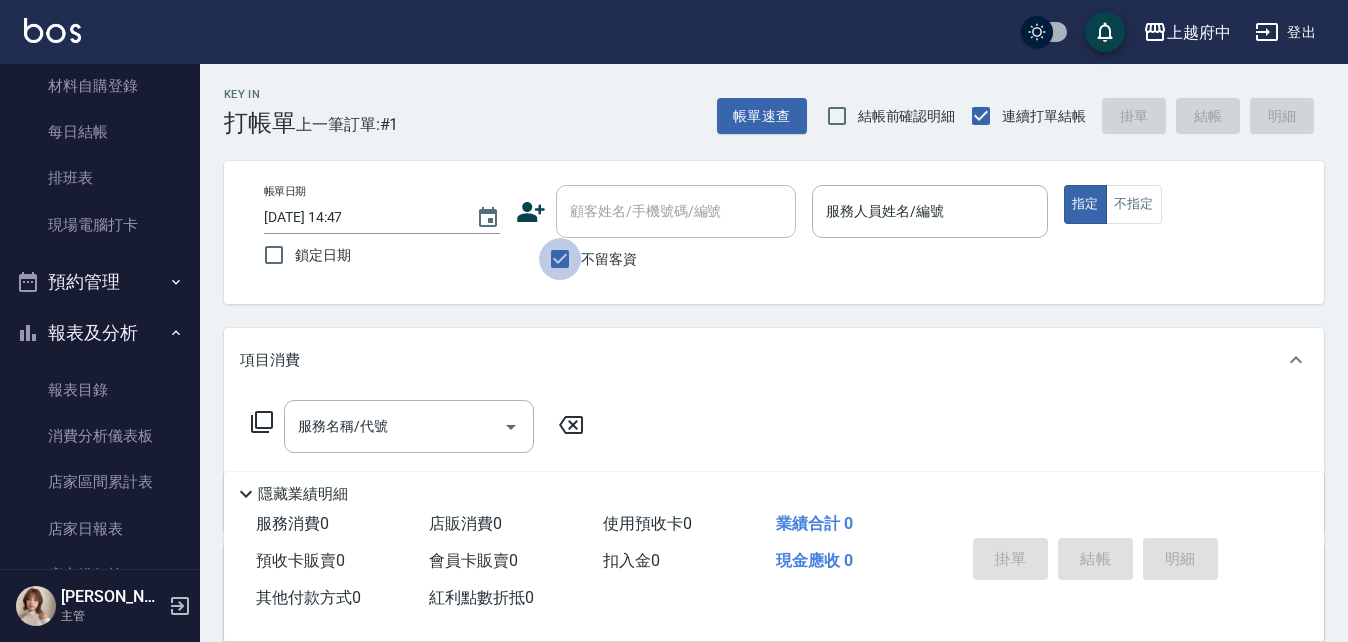 click on "不留客資" at bounding box center [560, 259] 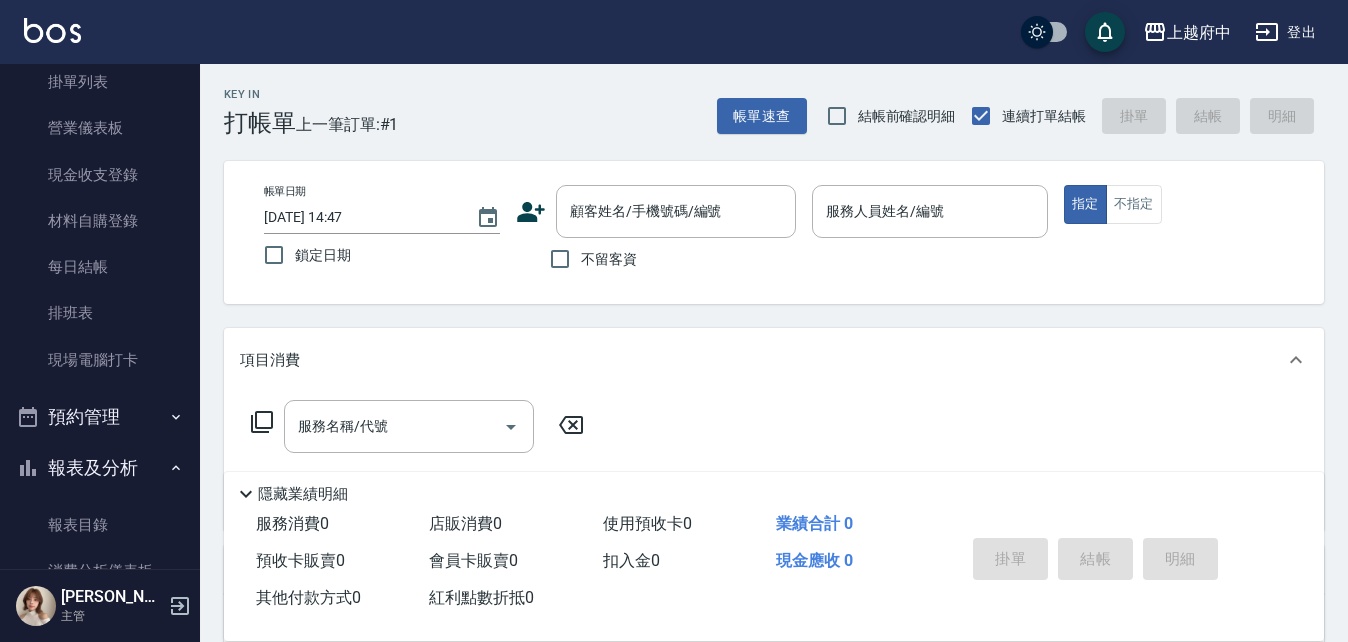 scroll, scrollTop: 0, scrollLeft: 0, axis: both 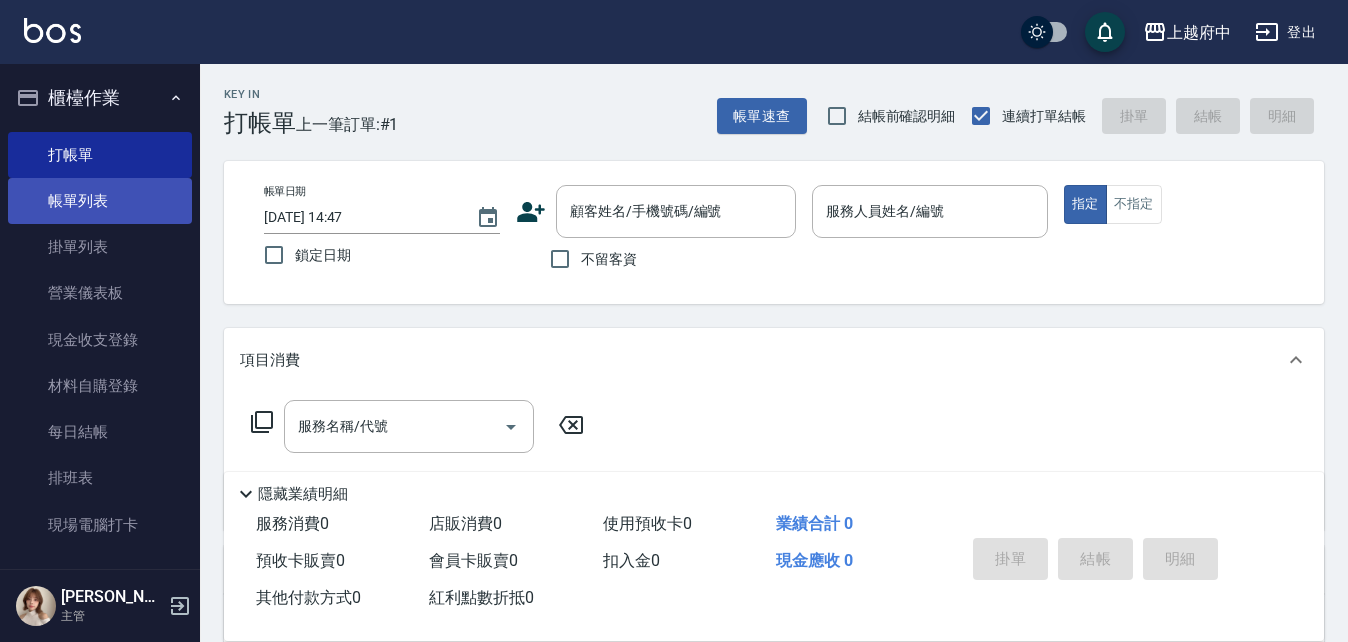 click on "帳單列表" at bounding box center [100, 201] 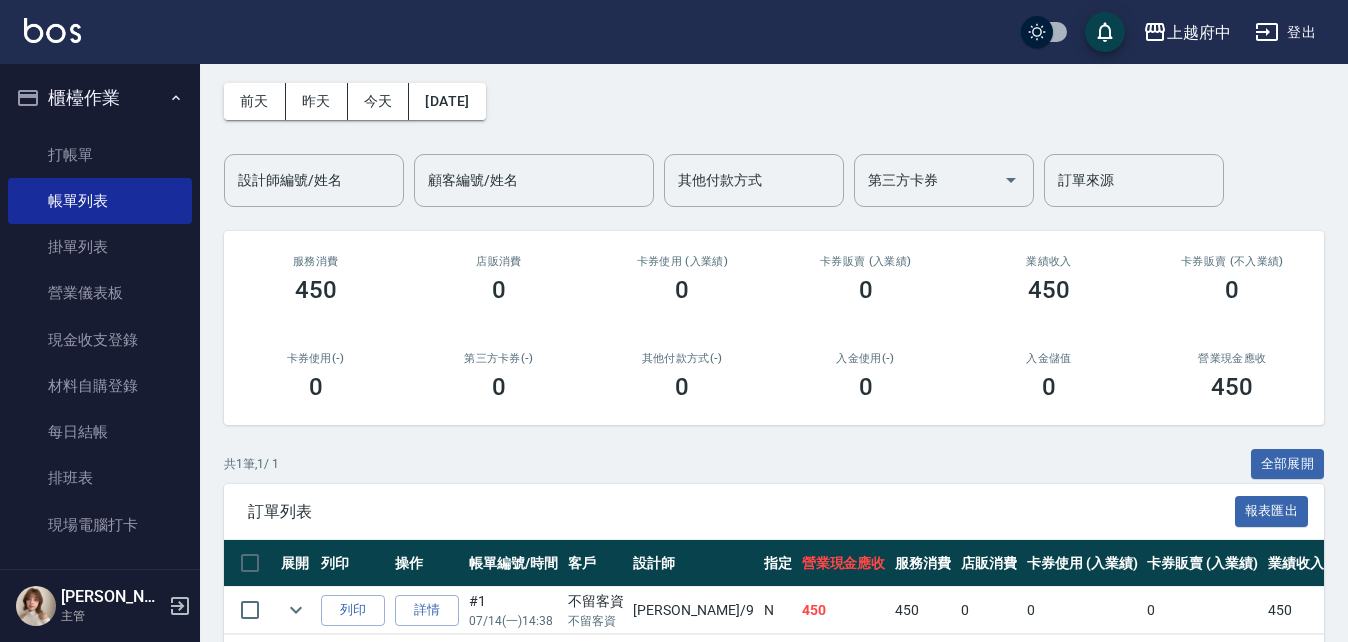 scroll, scrollTop: 0, scrollLeft: 0, axis: both 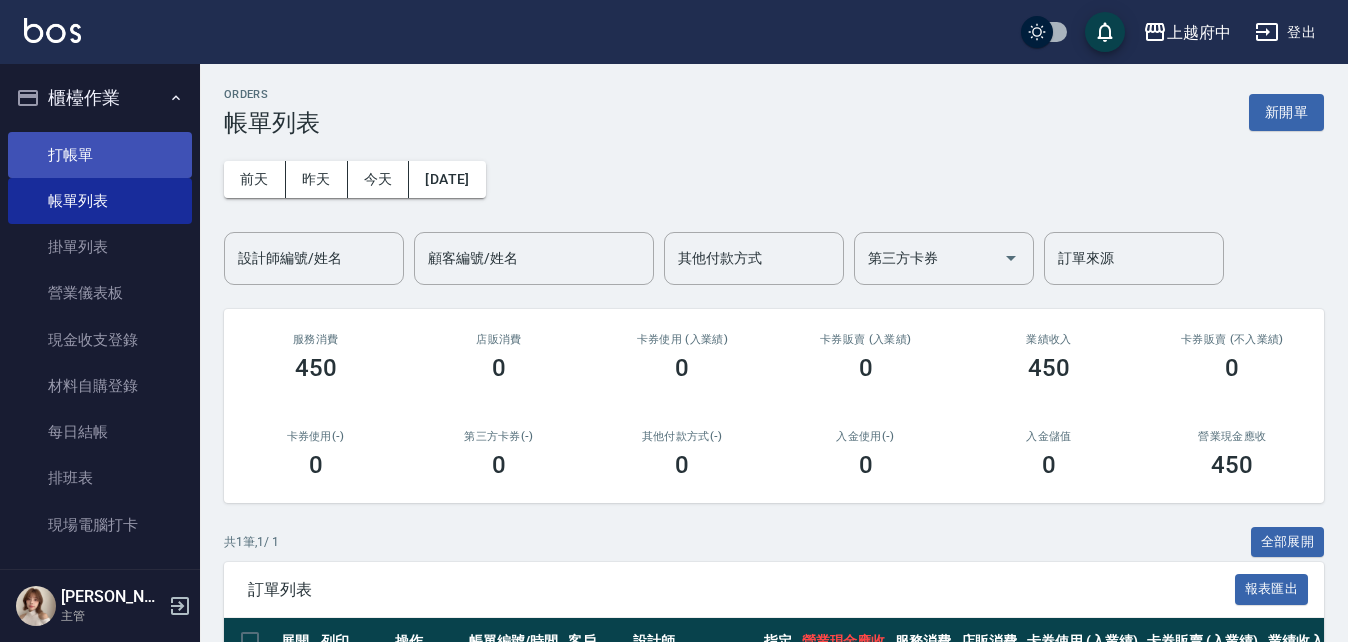 click on "打帳單" at bounding box center (100, 155) 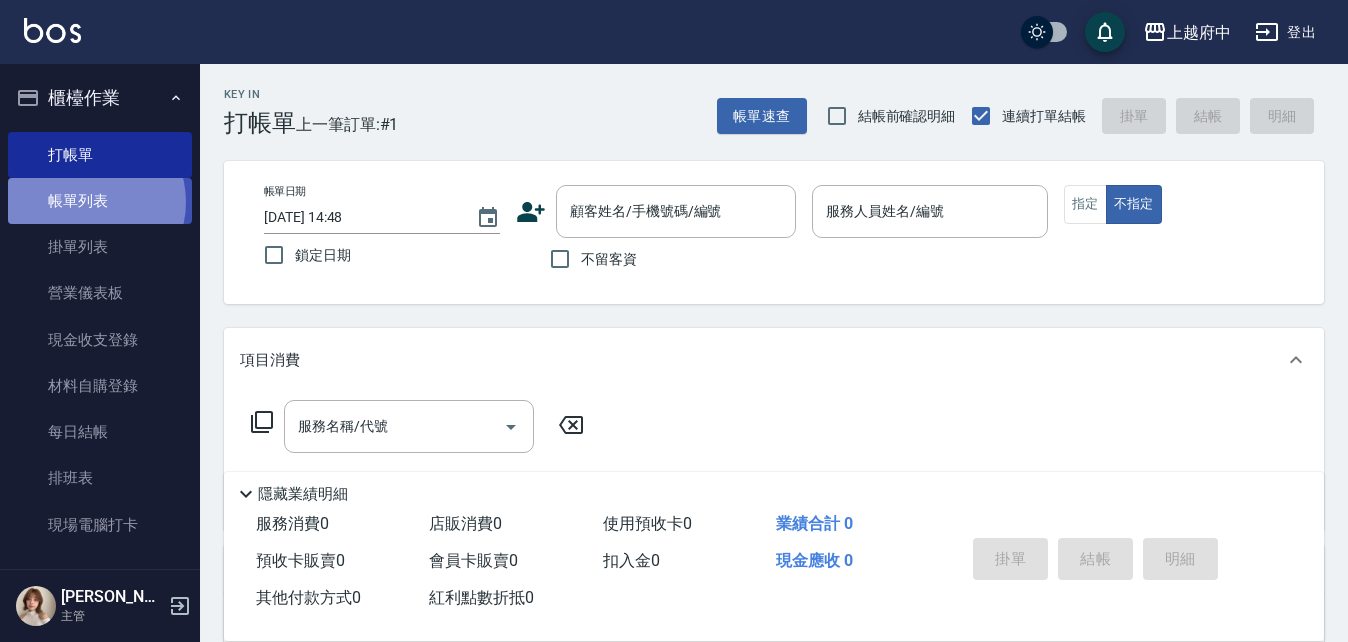 click on "帳單列表" at bounding box center (100, 201) 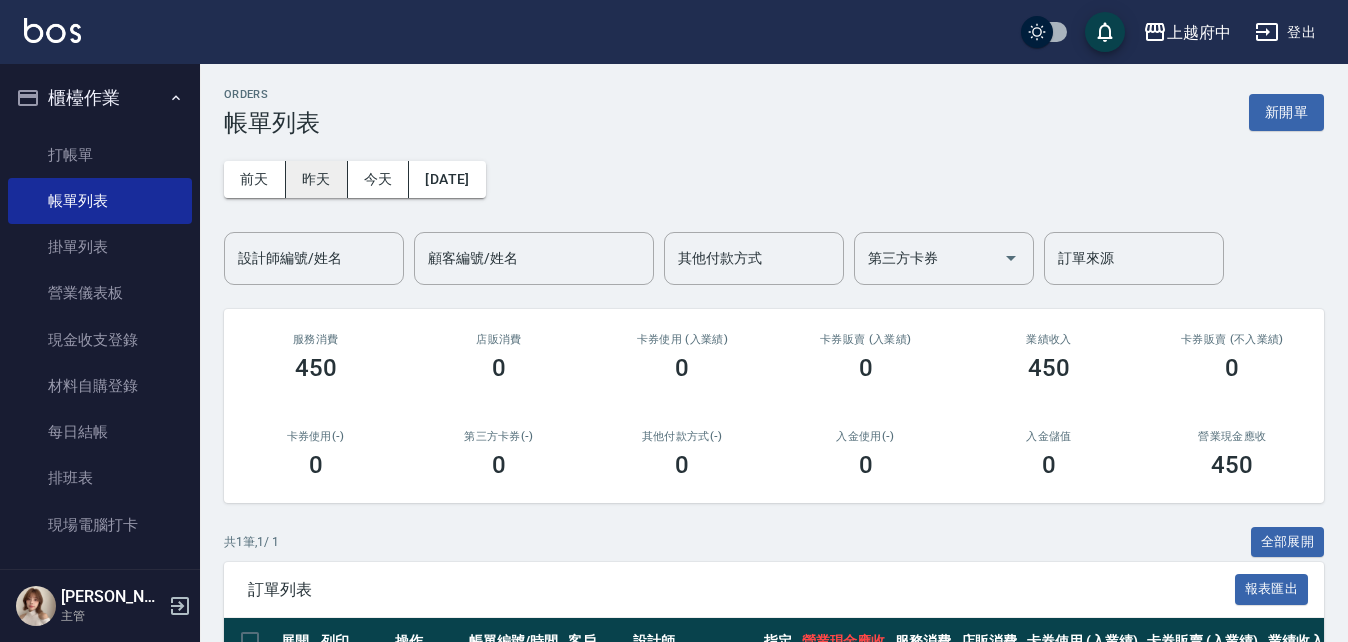 click on "昨天" at bounding box center (317, 179) 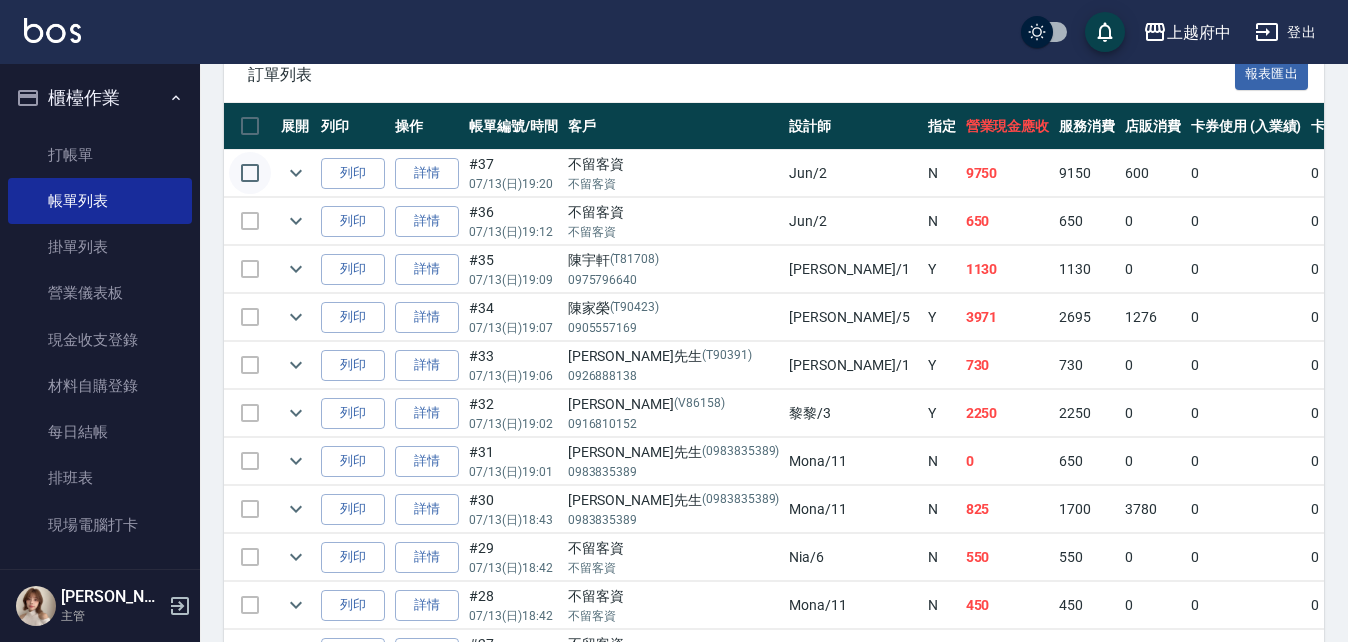 scroll, scrollTop: 400, scrollLeft: 0, axis: vertical 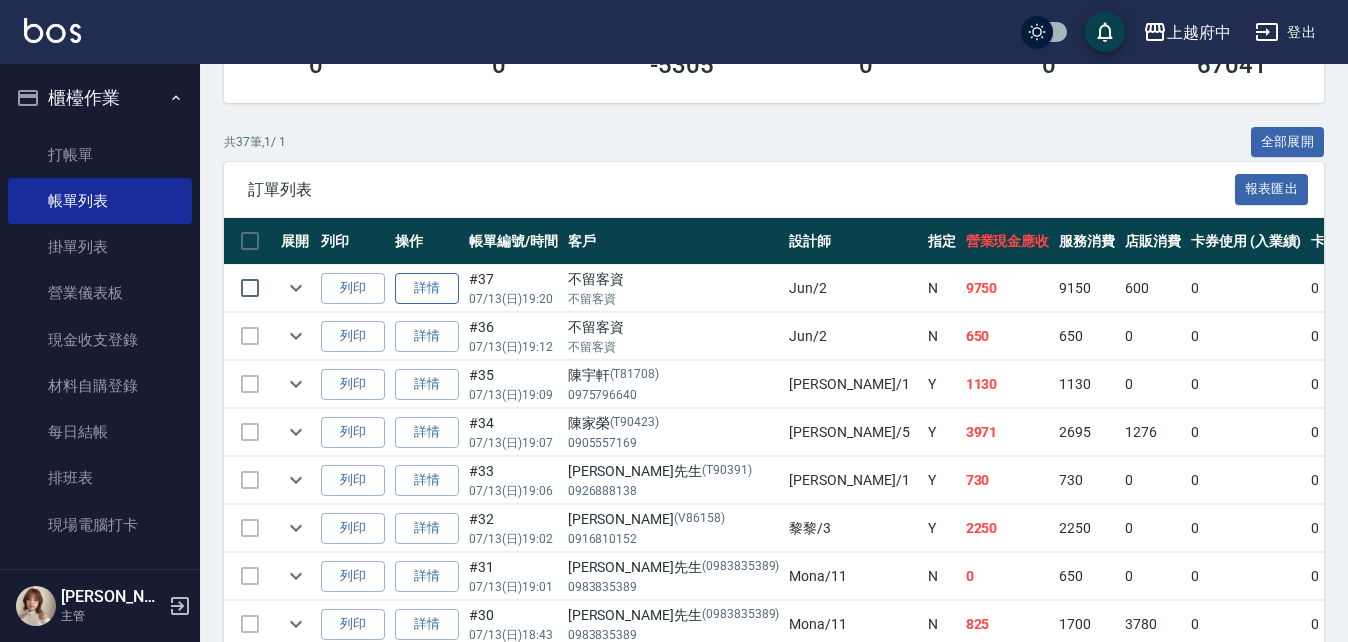 click on "詳情" at bounding box center [427, 288] 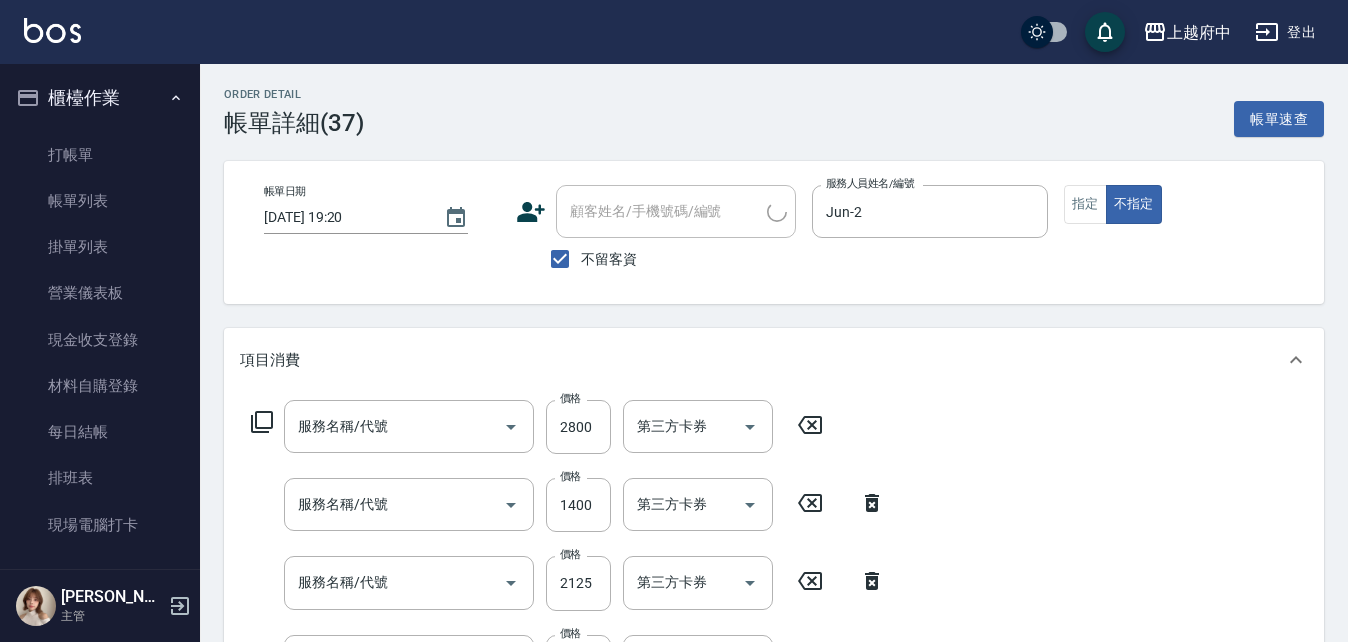 scroll, scrollTop: 661, scrollLeft: 0, axis: vertical 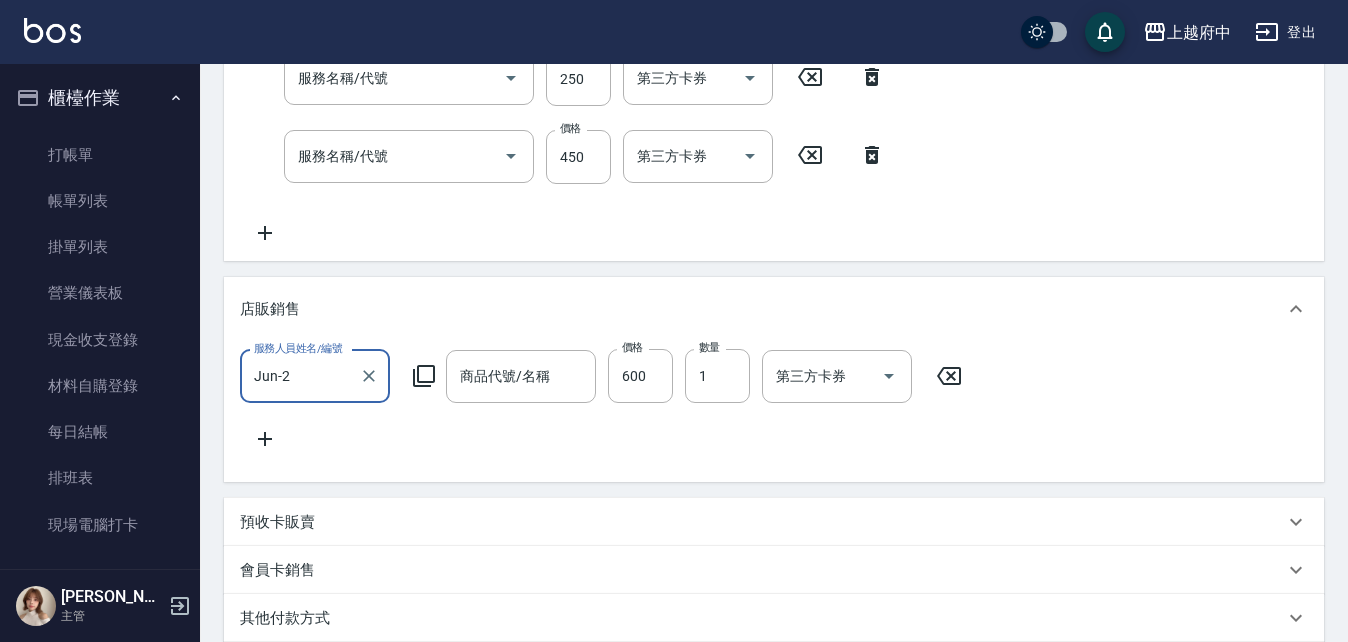 type on "[DATE] 19:20" 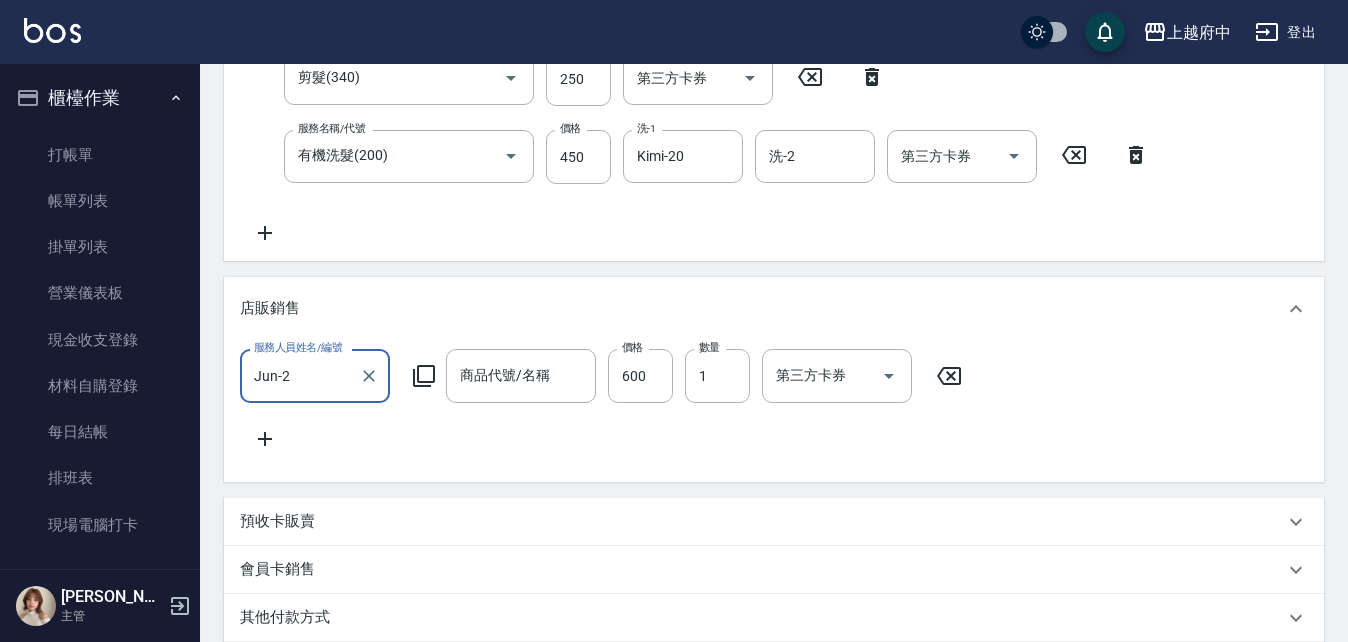 scroll, scrollTop: 0, scrollLeft: 0, axis: both 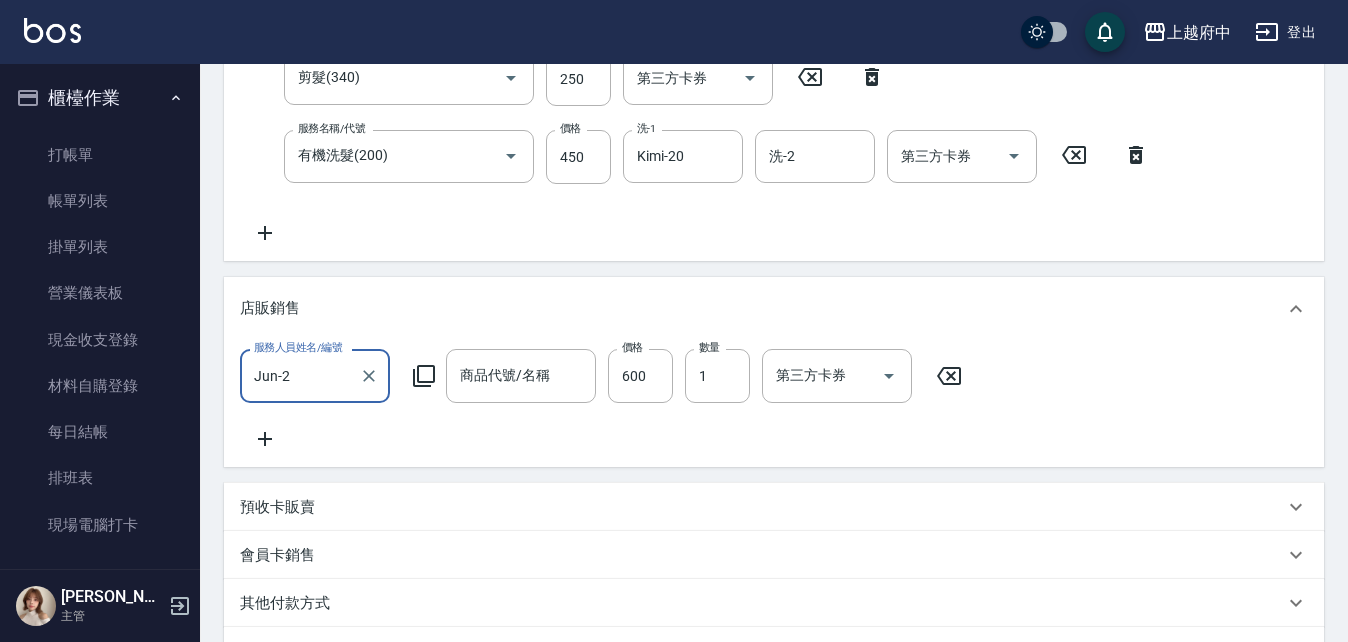 type on "ROCK洗髮精250ml-奶茶色" 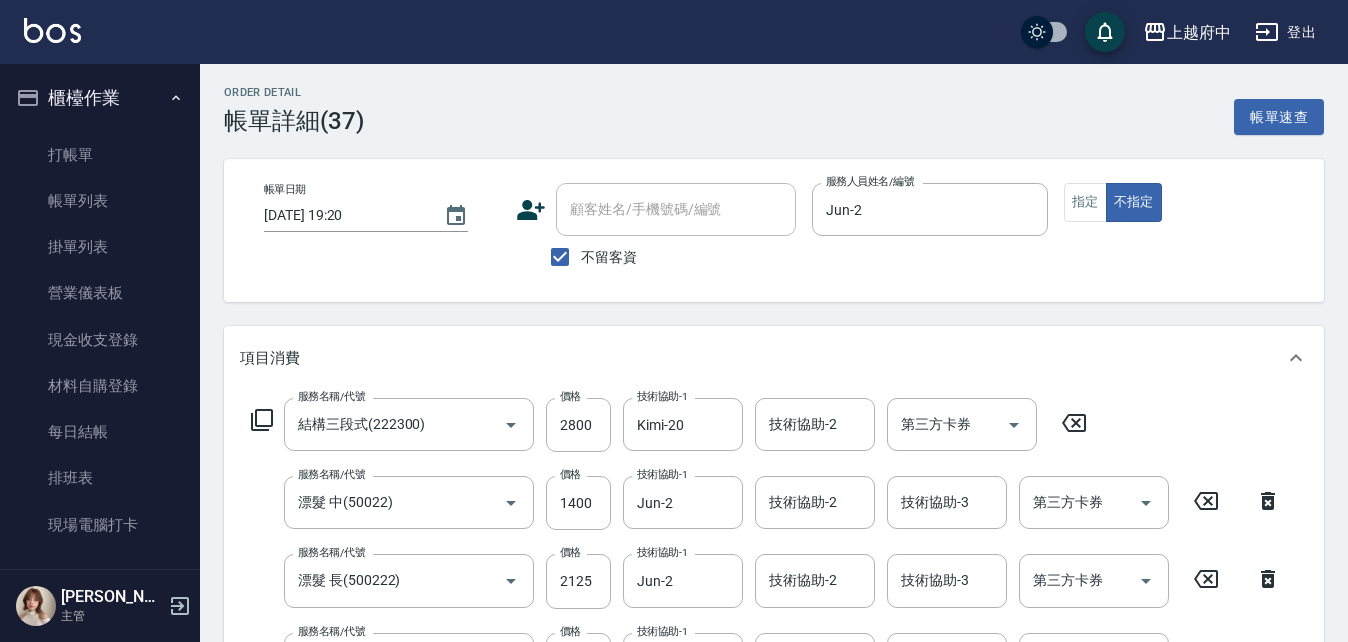 scroll, scrollTop: 0, scrollLeft: 0, axis: both 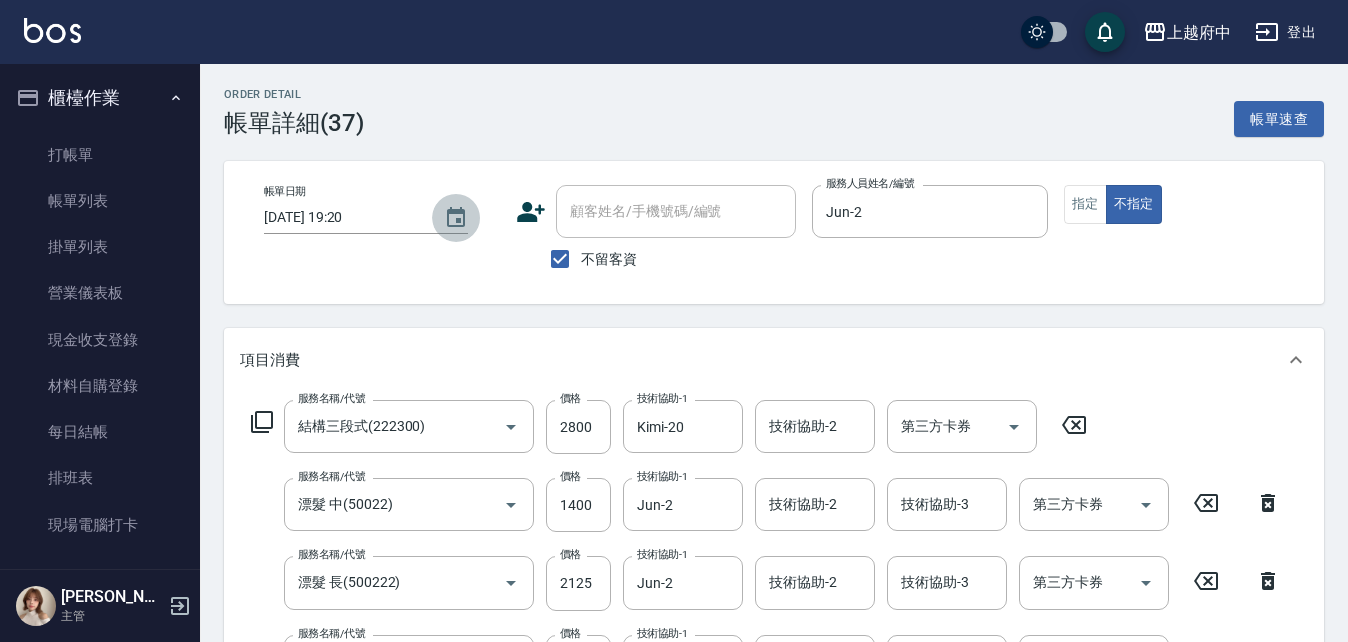click at bounding box center [456, 218] 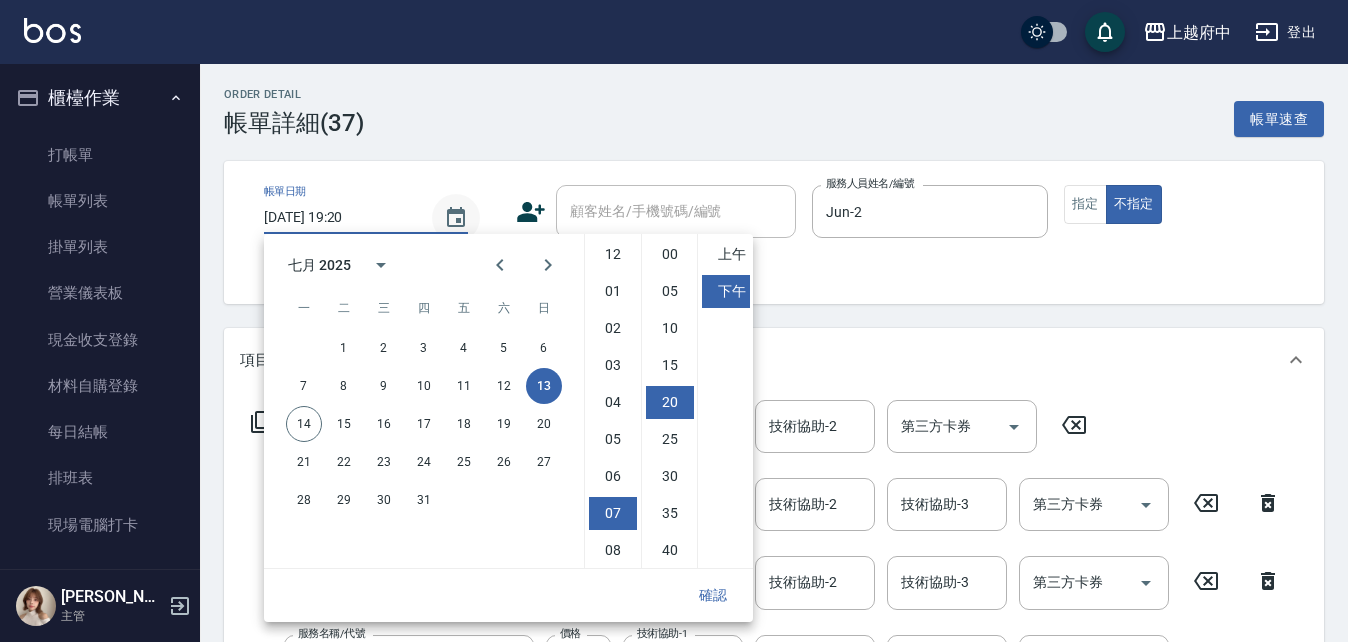 scroll, scrollTop: 112, scrollLeft: 0, axis: vertical 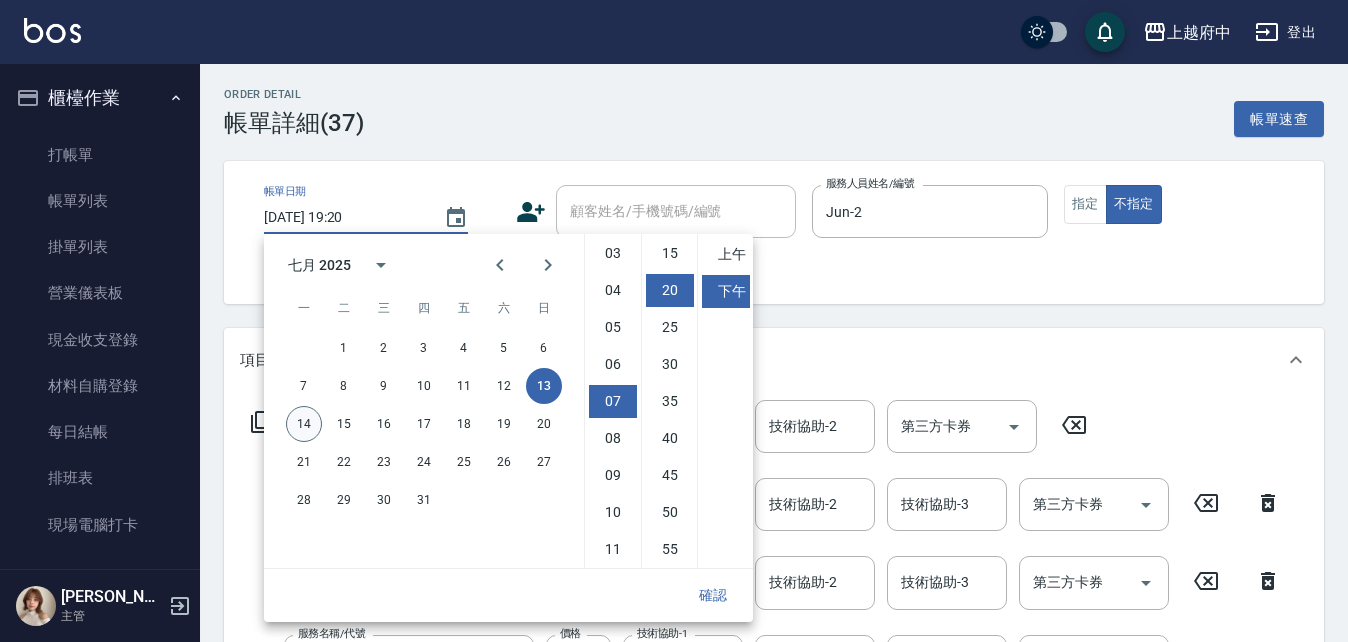 click on "14" at bounding box center [304, 424] 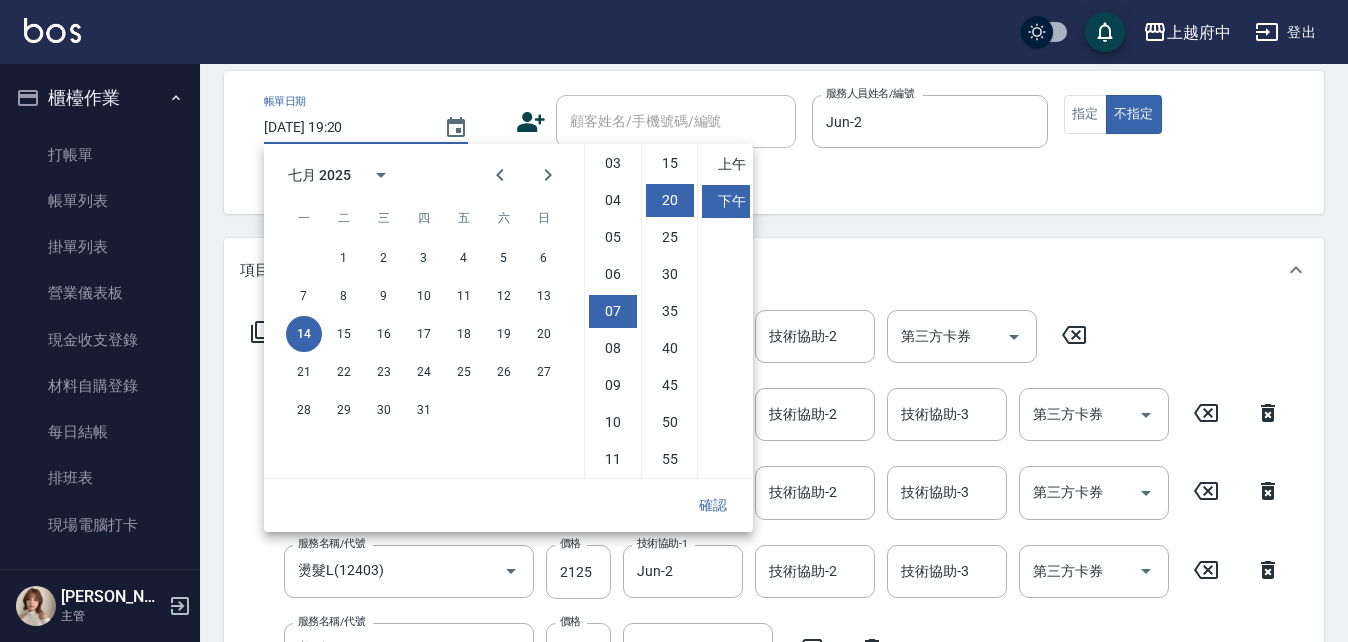 scroll, scrollTop: 200, scrollLeft: 0, axis: vertical 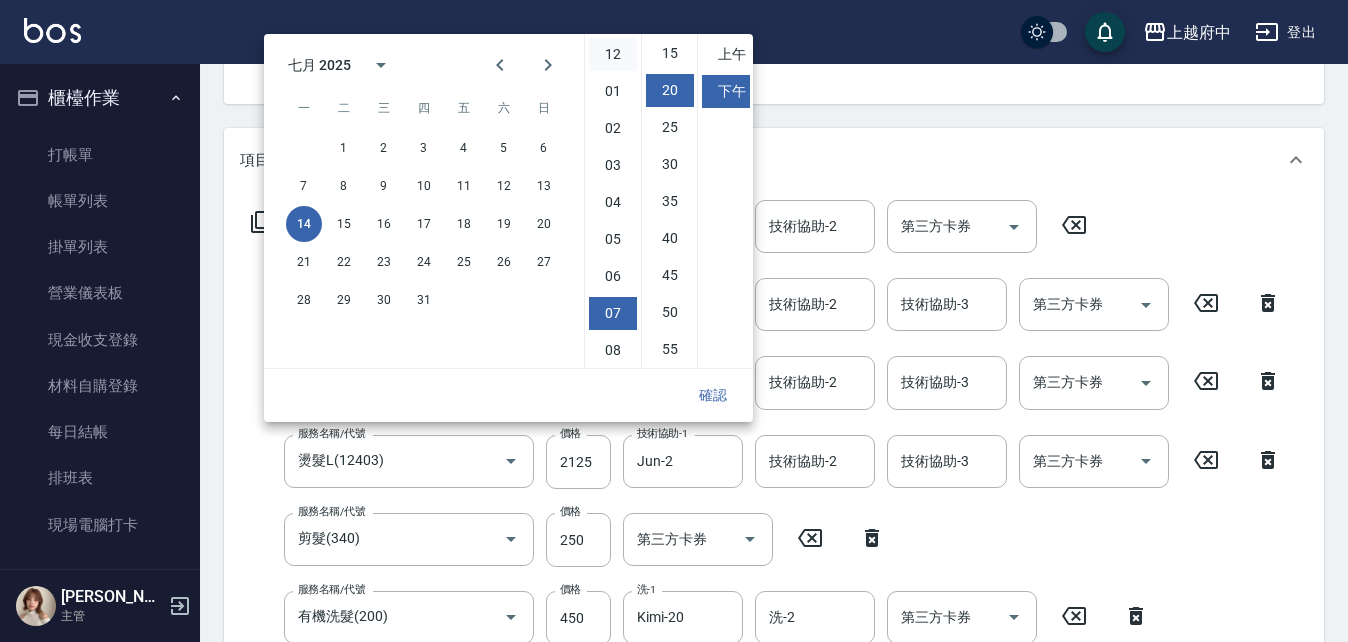click on "12" at bounding box center (613, 54) 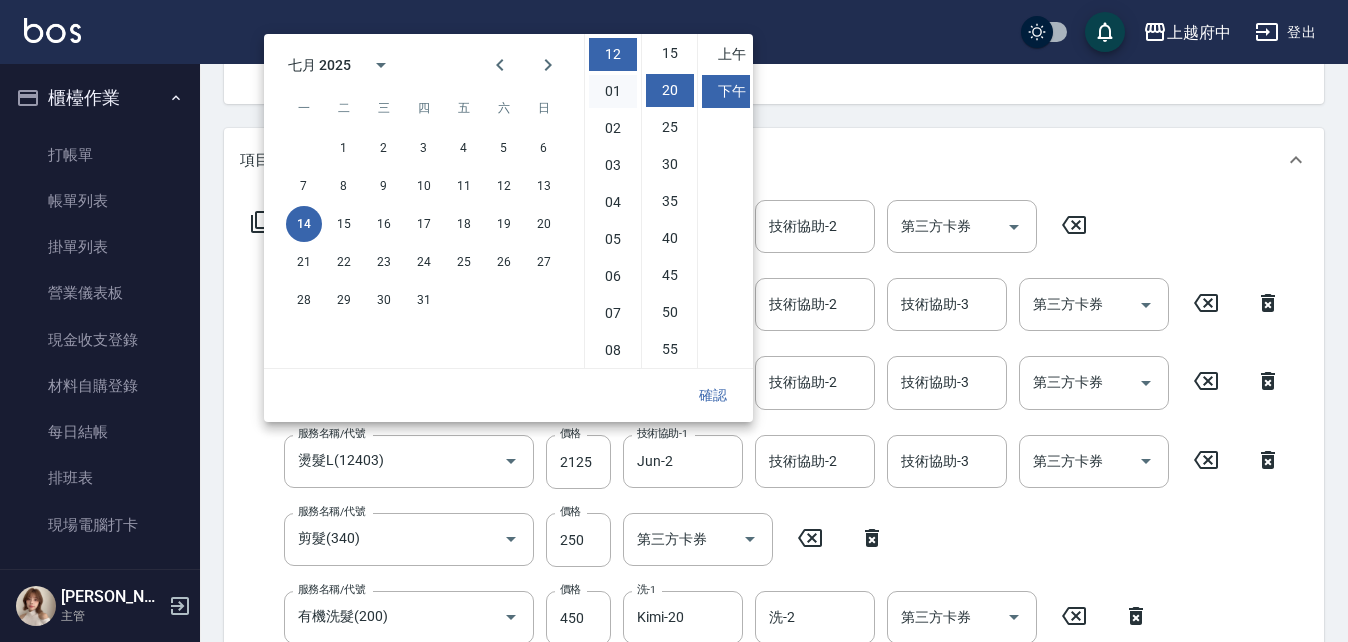 click on "01" at bounding box center (613, 91) 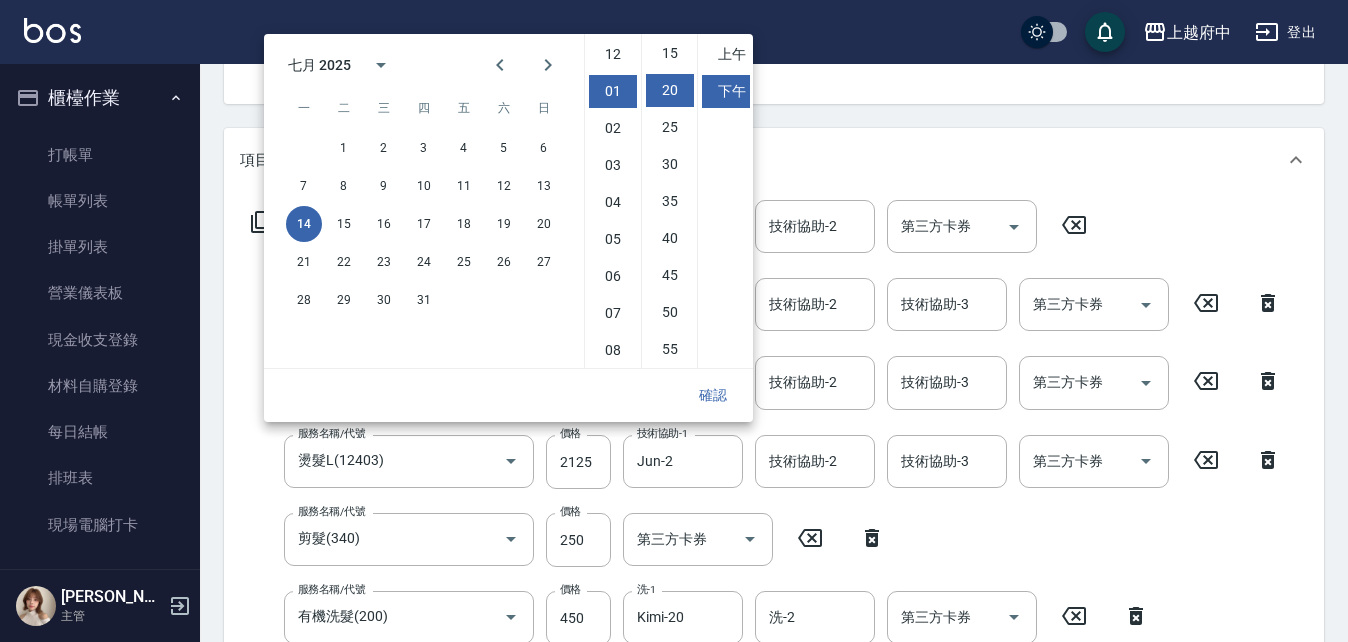scroll, scrollTop: 37, scrollLeft: 0, axis: vertical 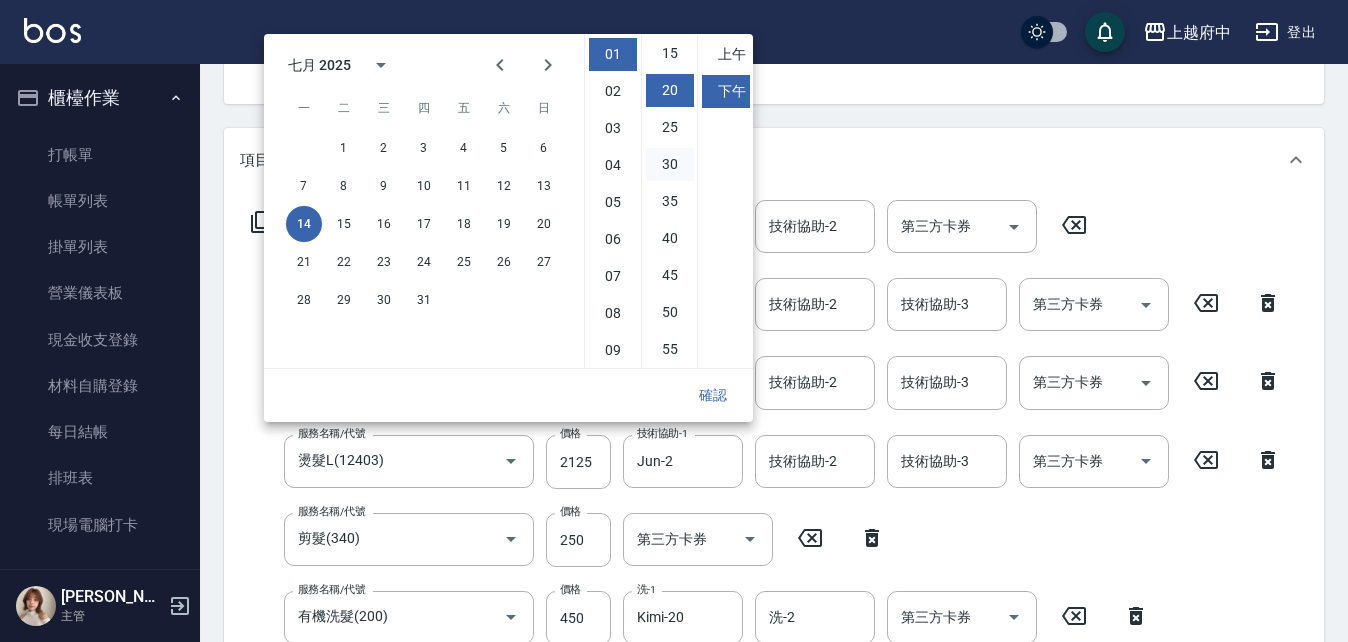 click on "30" at bounding box center (670, 164) 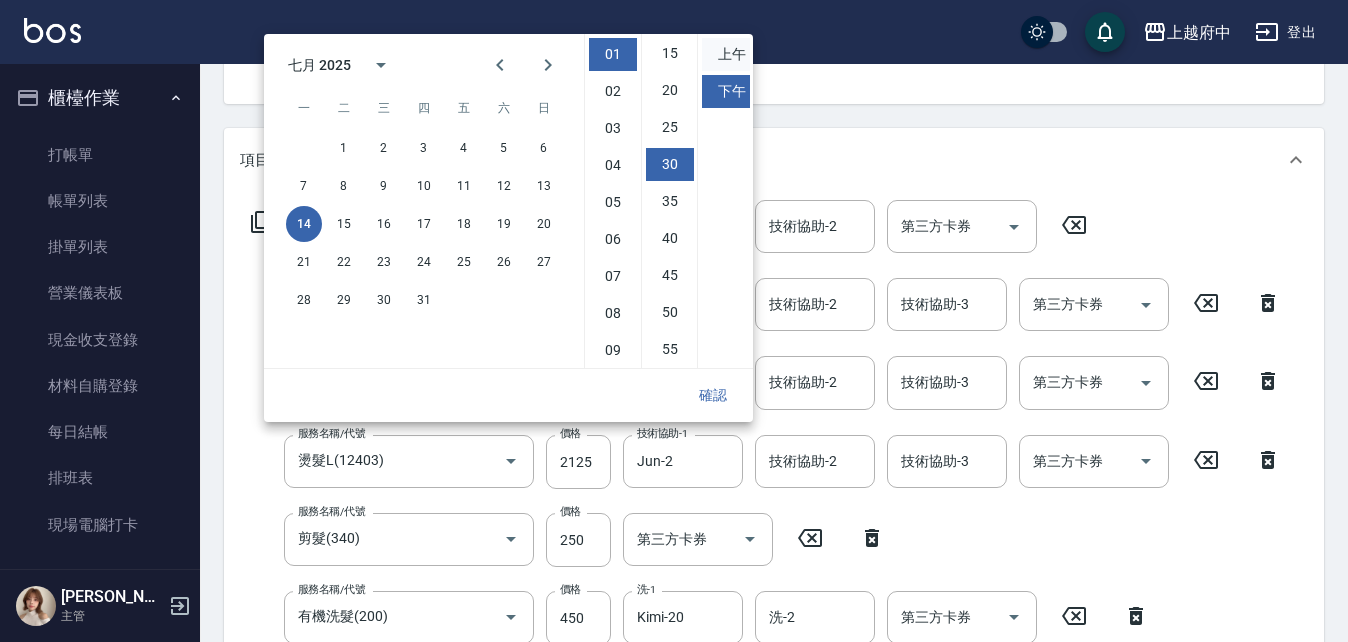 click on "上午" at bounding box center (726, 54) 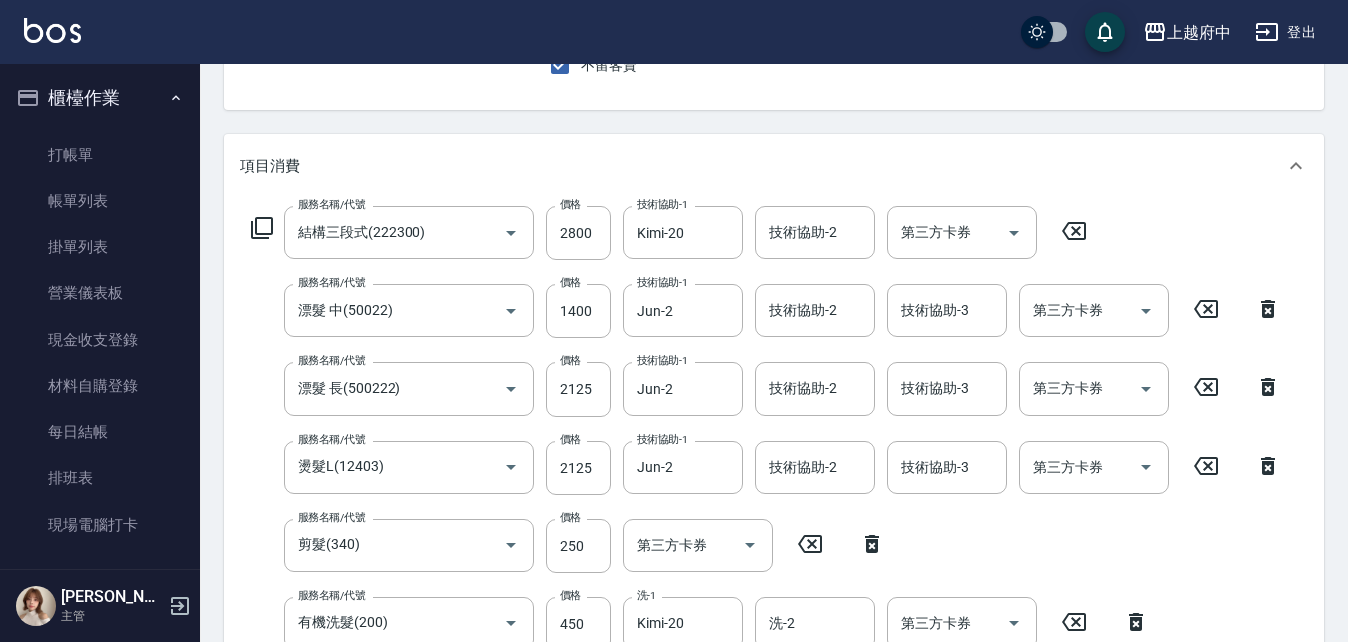 scroll, scrollTop: 0, scrollLeft: 0, axis: both 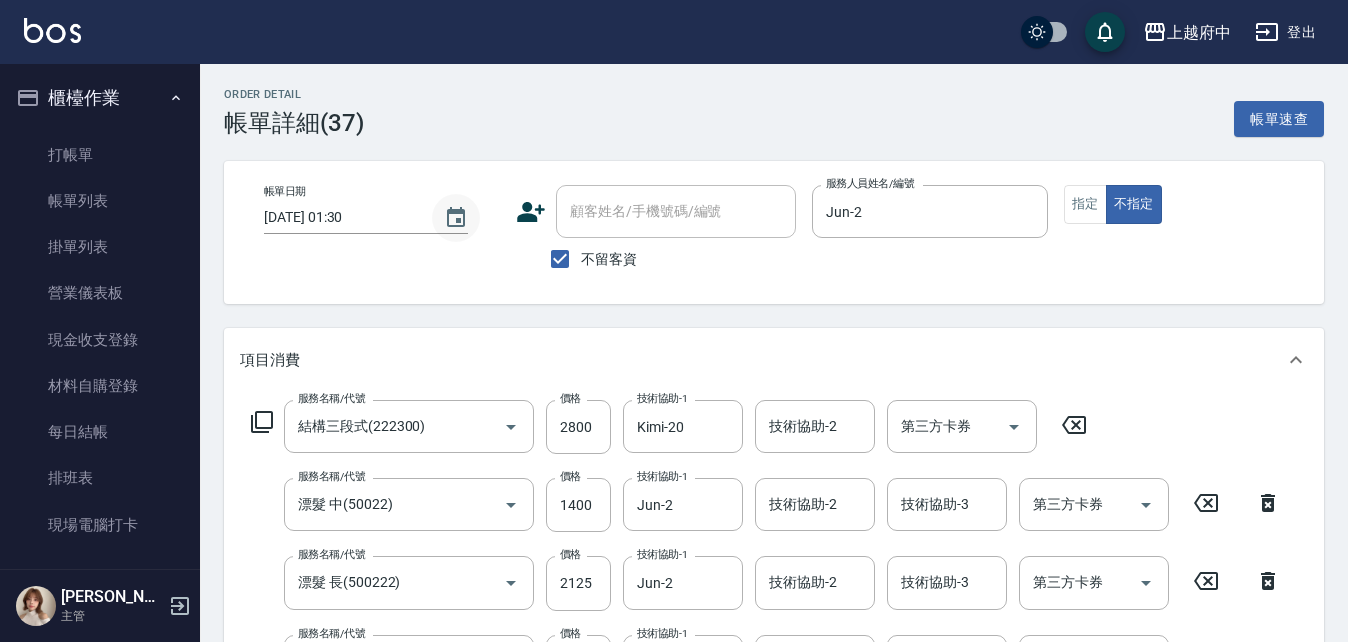 click 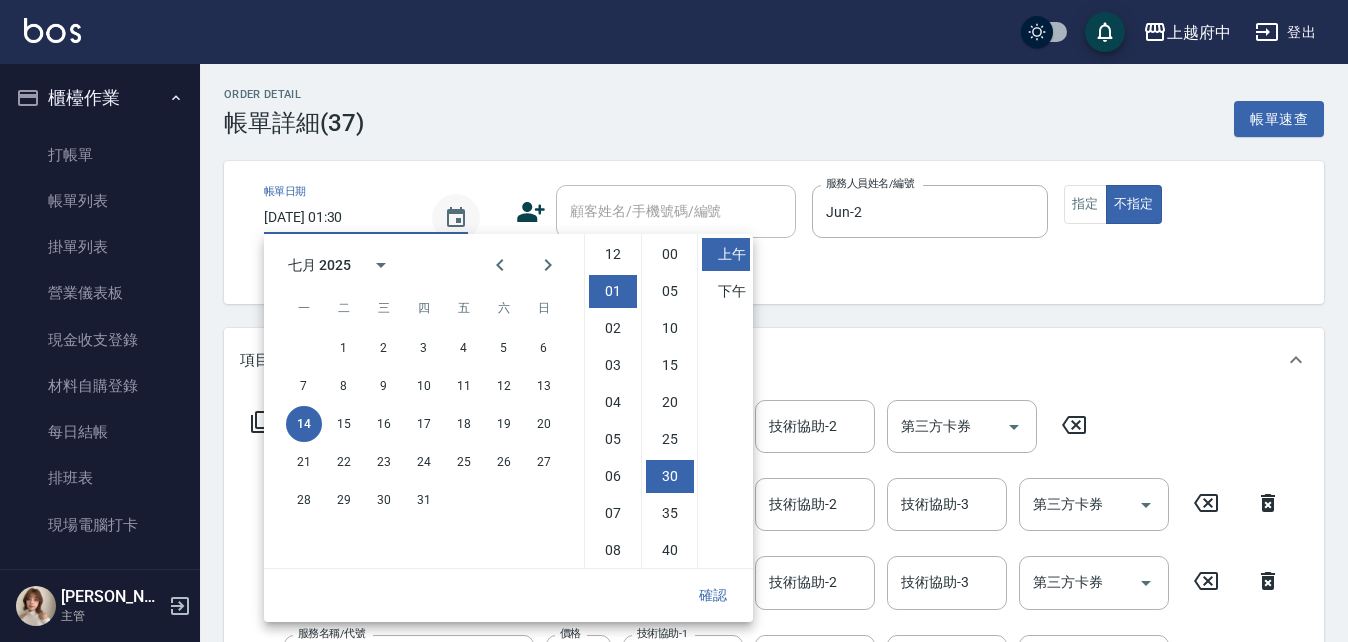 scroll, scrollTop: 37, scrollLeft: 0, axis: vertical 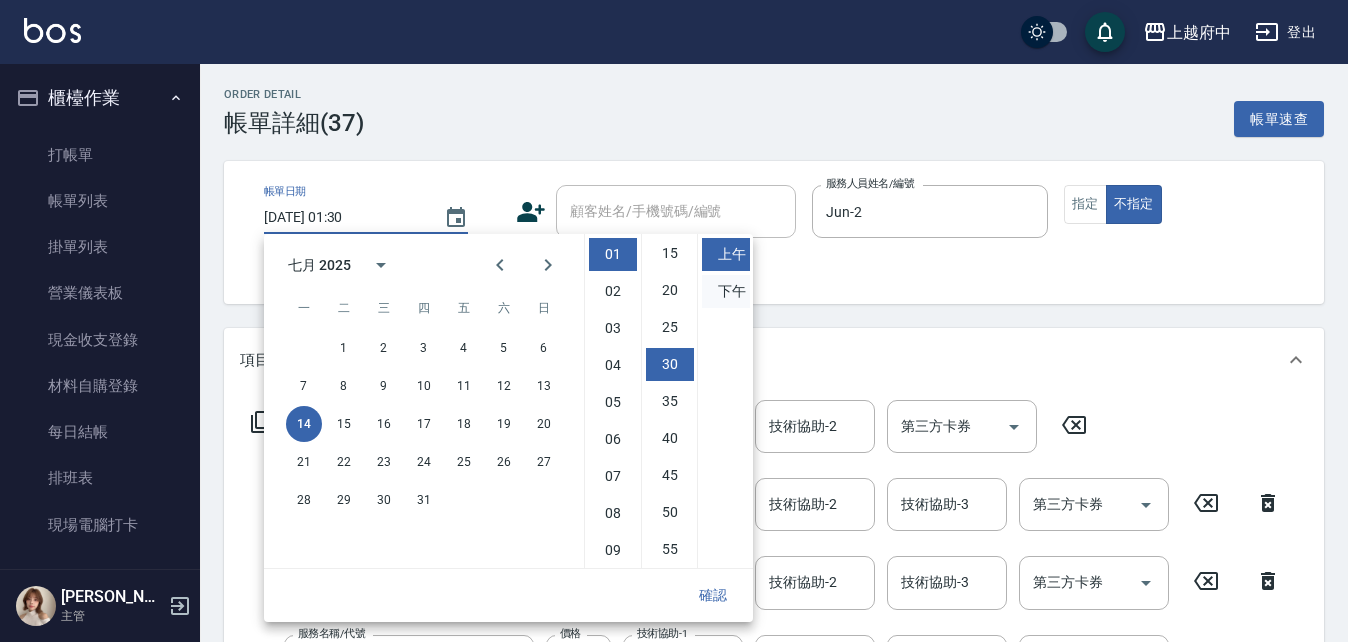 click on "下午" at bounding box center [726, 291] 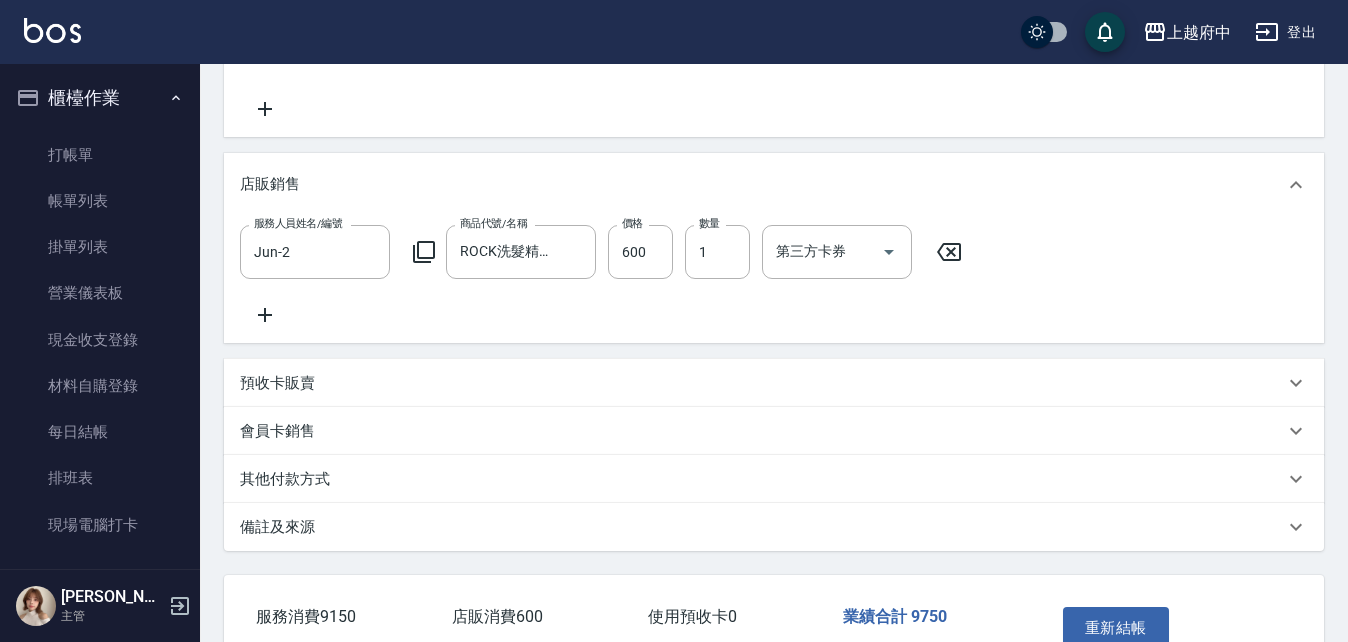 scroll, scrollTop: 925, scrollLeft: 0, axis: vertical 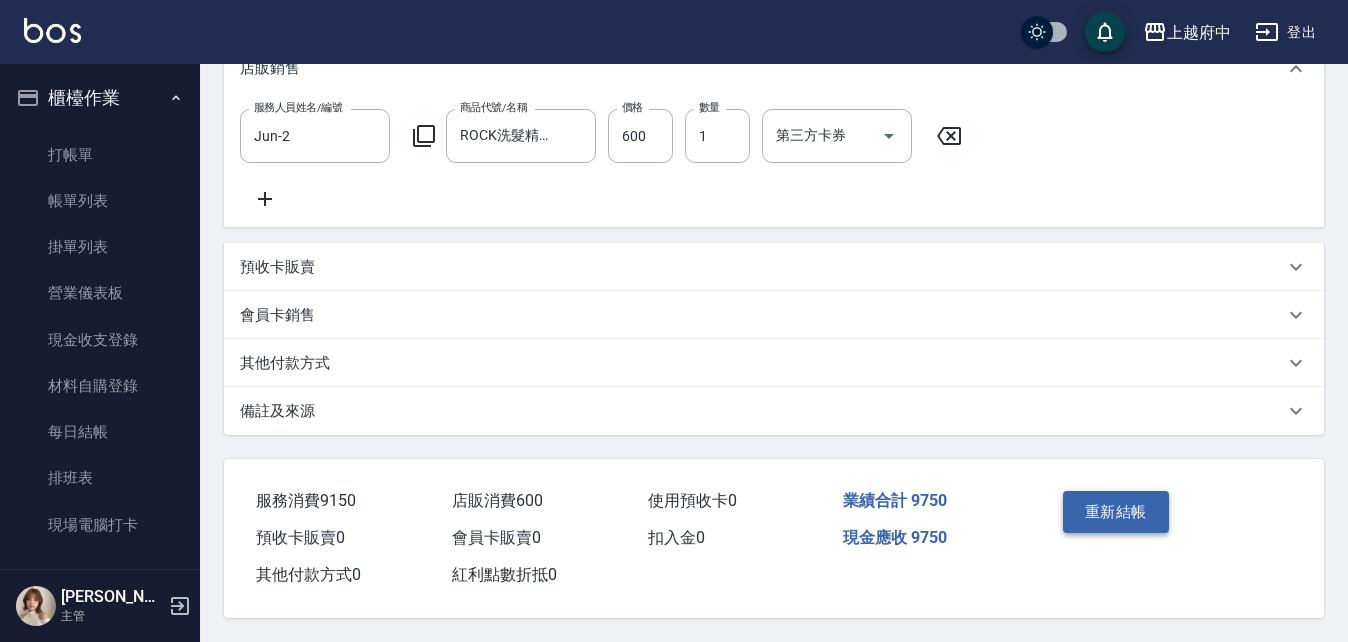 click on "重新結帳" at bounding box center (1116, 512) 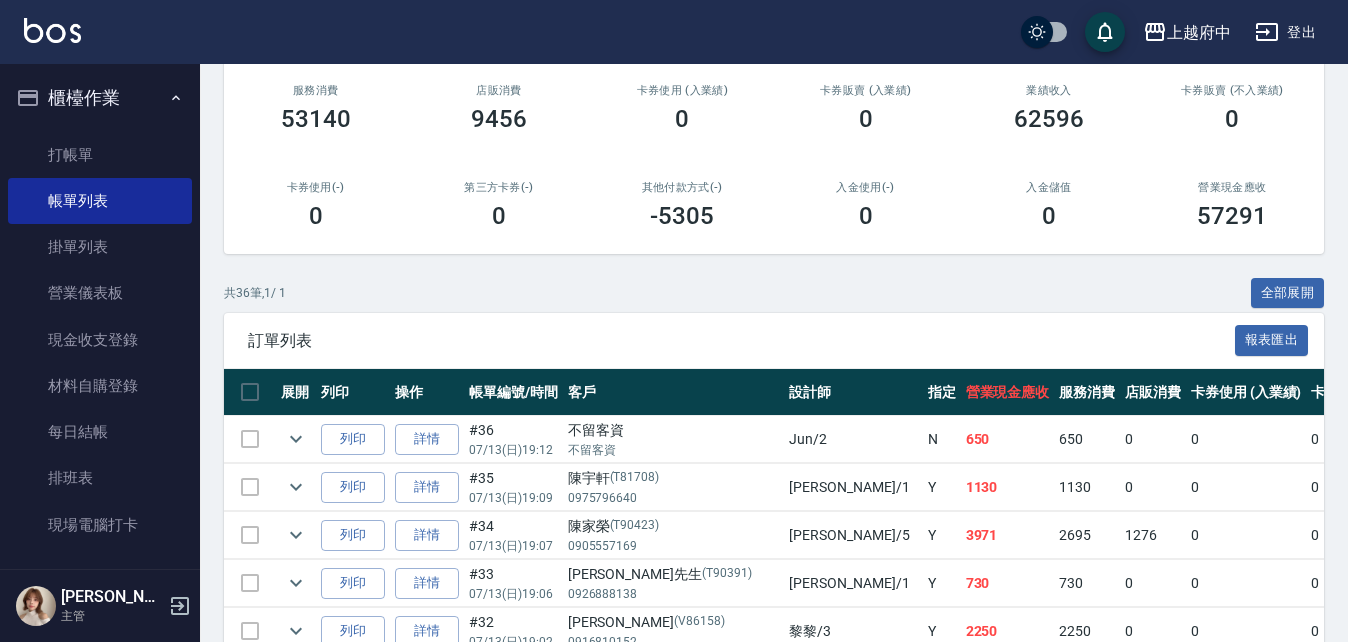 scroll, scrollTop: 0, scrollLeft: 0, axis: both 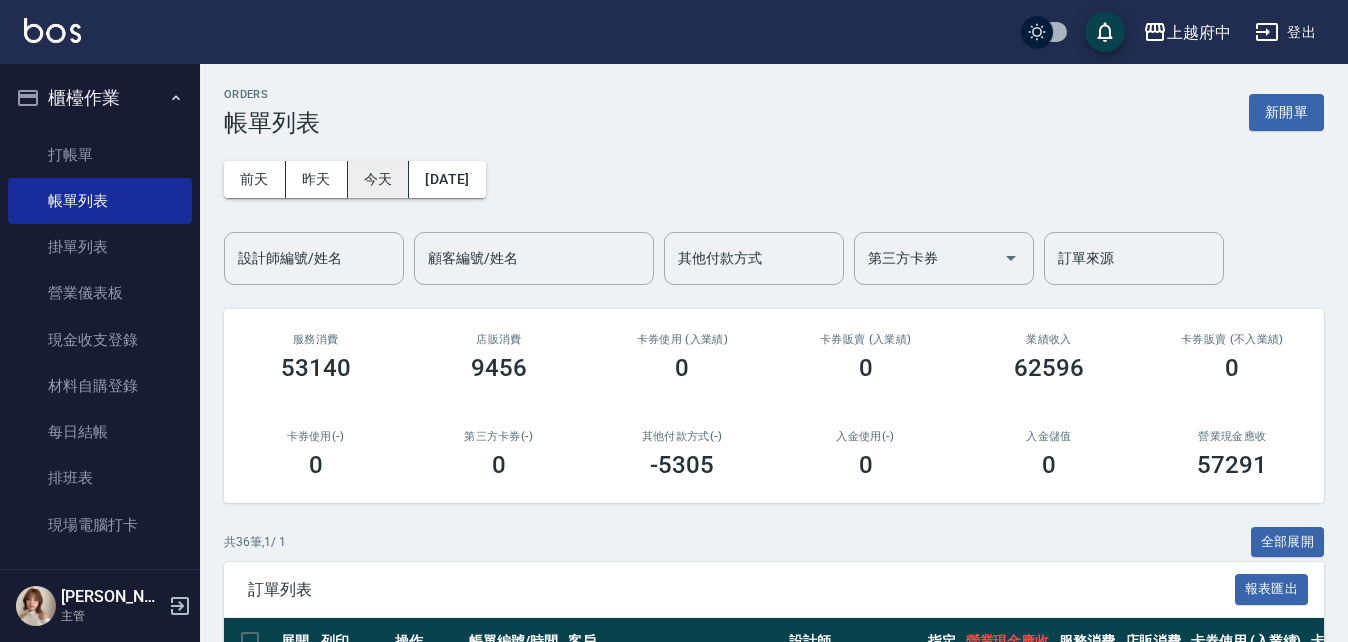 click on "今天" at bounding box center [379, 179] 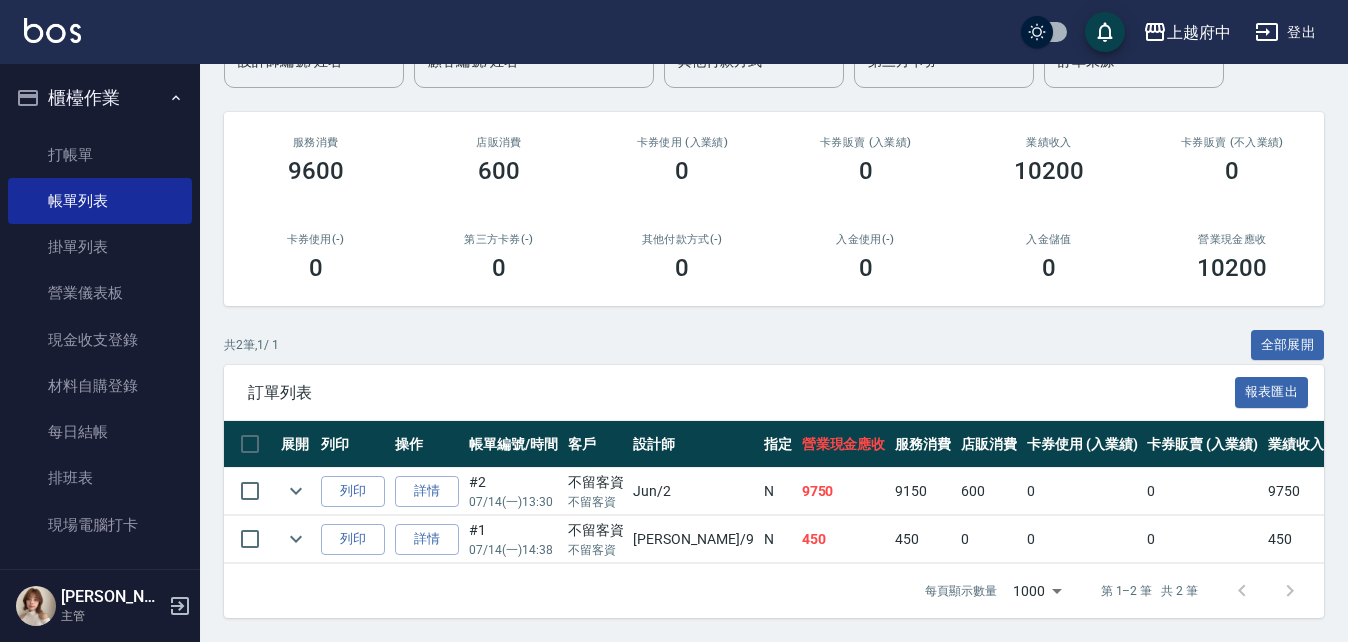 scroll, scrollTop: 212, scrollLeft: 0, axis: vertical 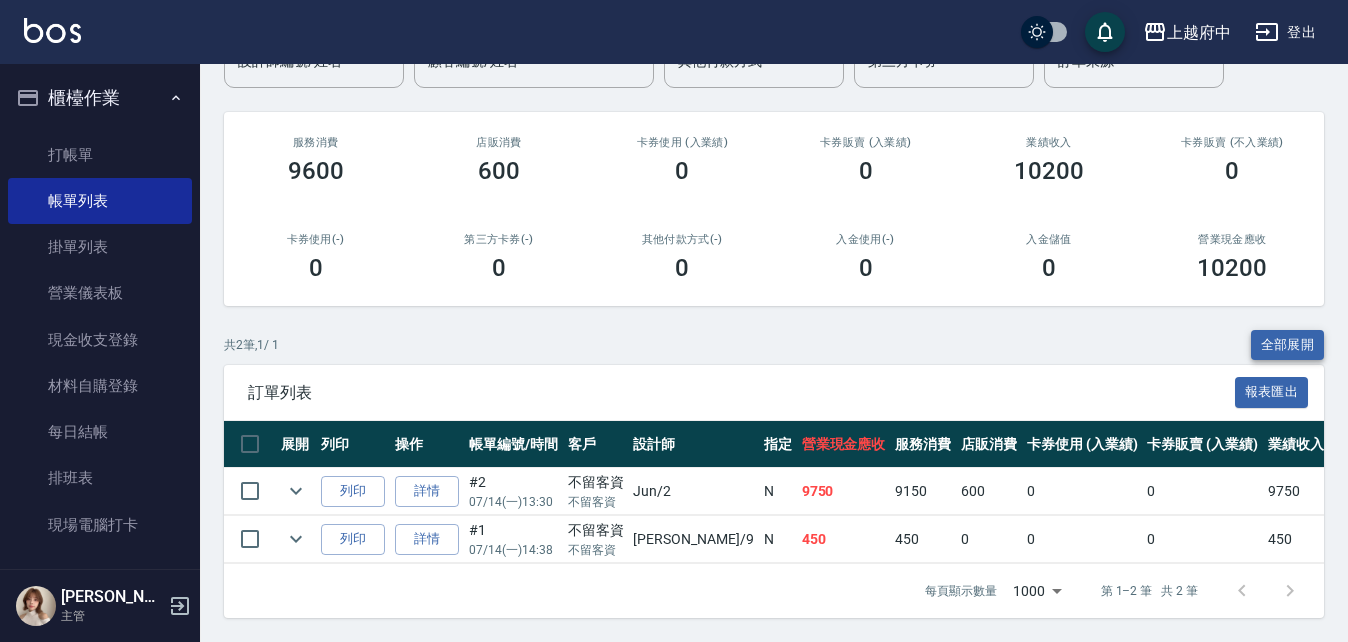 click on "全部展開" at bounding box center (1288, 345) 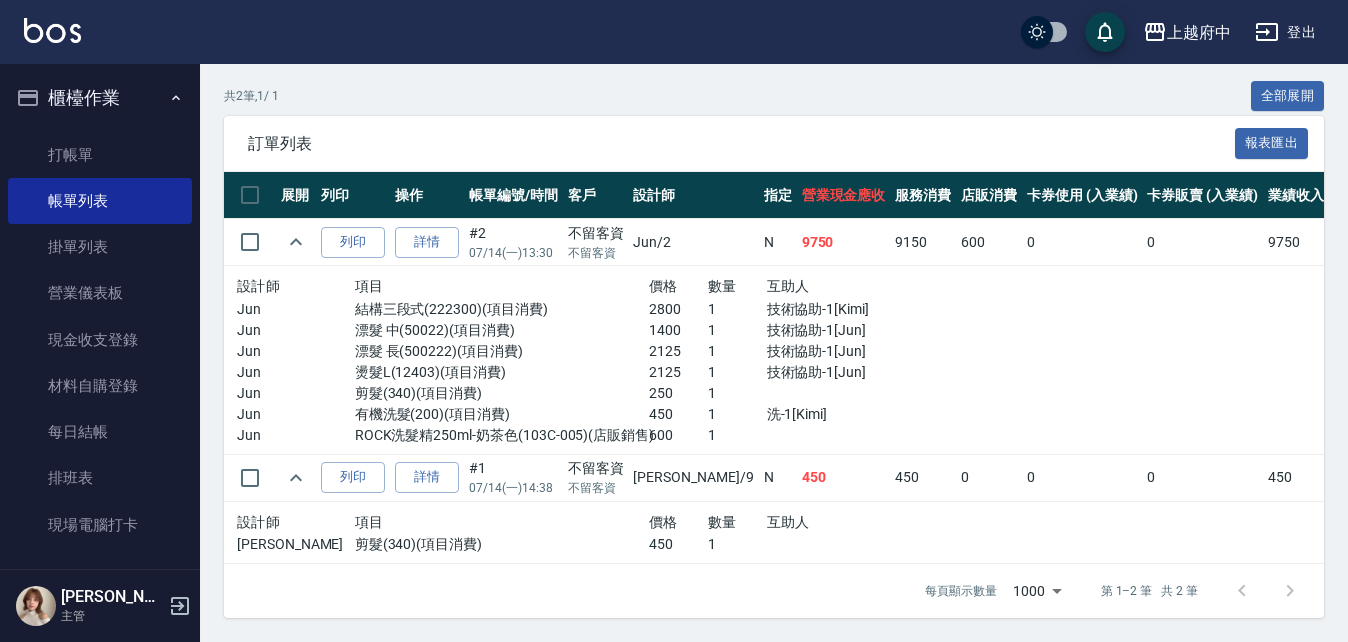 scroll, scrollTop: 461, scrollLeft: 0, axis: vertical 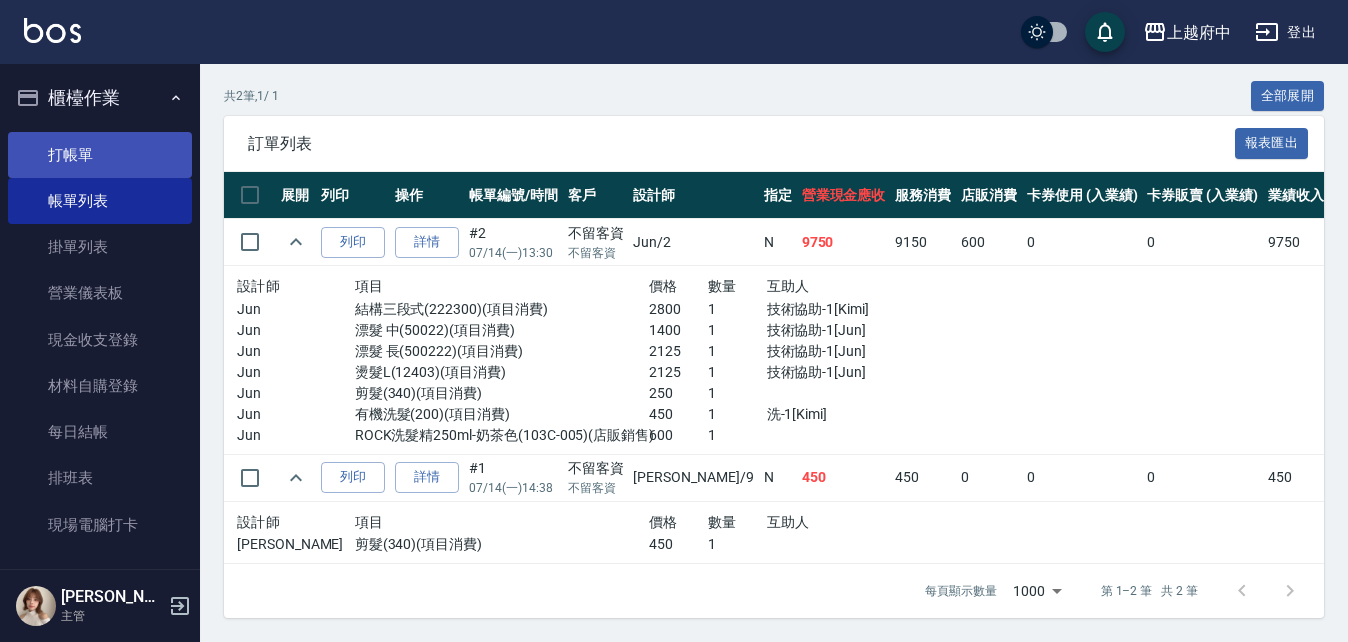 click on "打帳單" at bounding box center [100, 155] 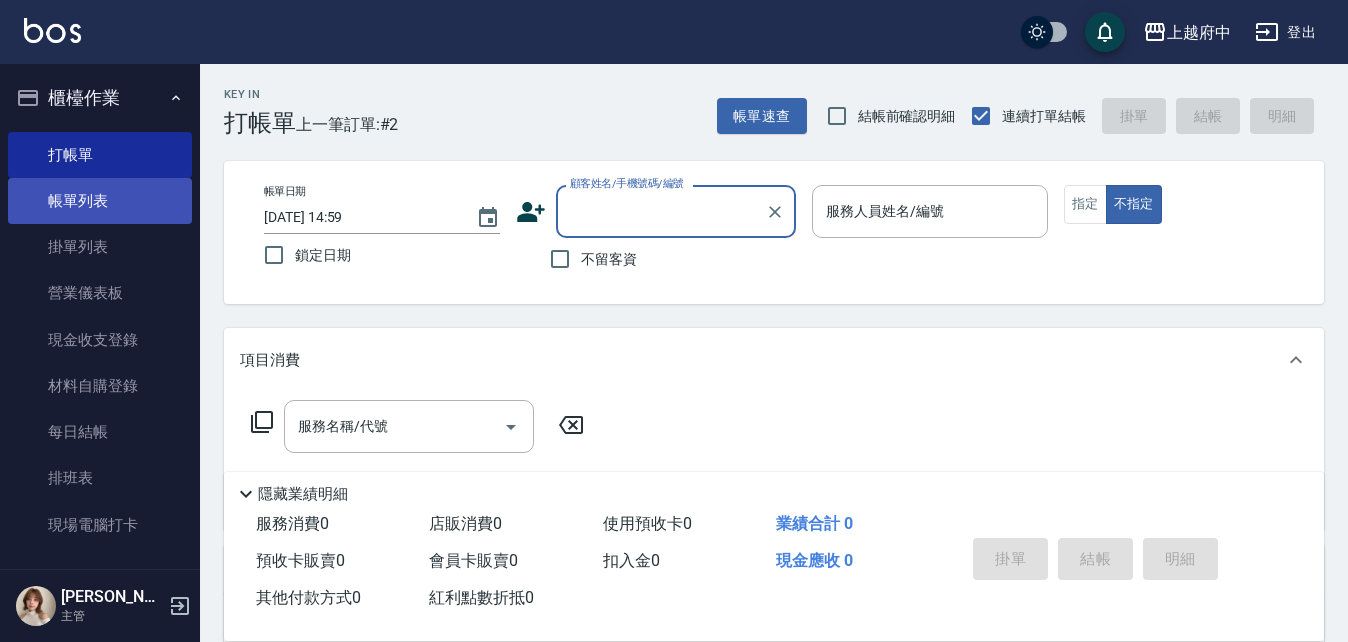 click on "帳單列表" at bounding box center (100, 201) 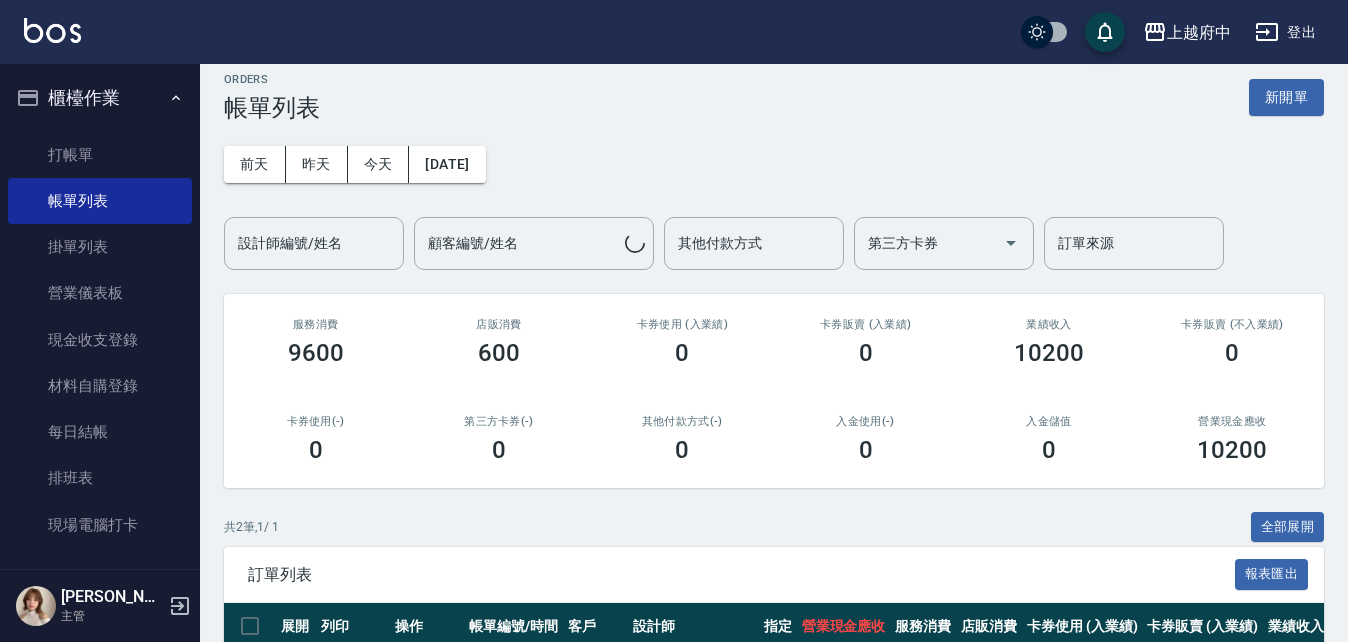 scroll, scrollTop: 212, scrollLeft: 0, axis: vertical 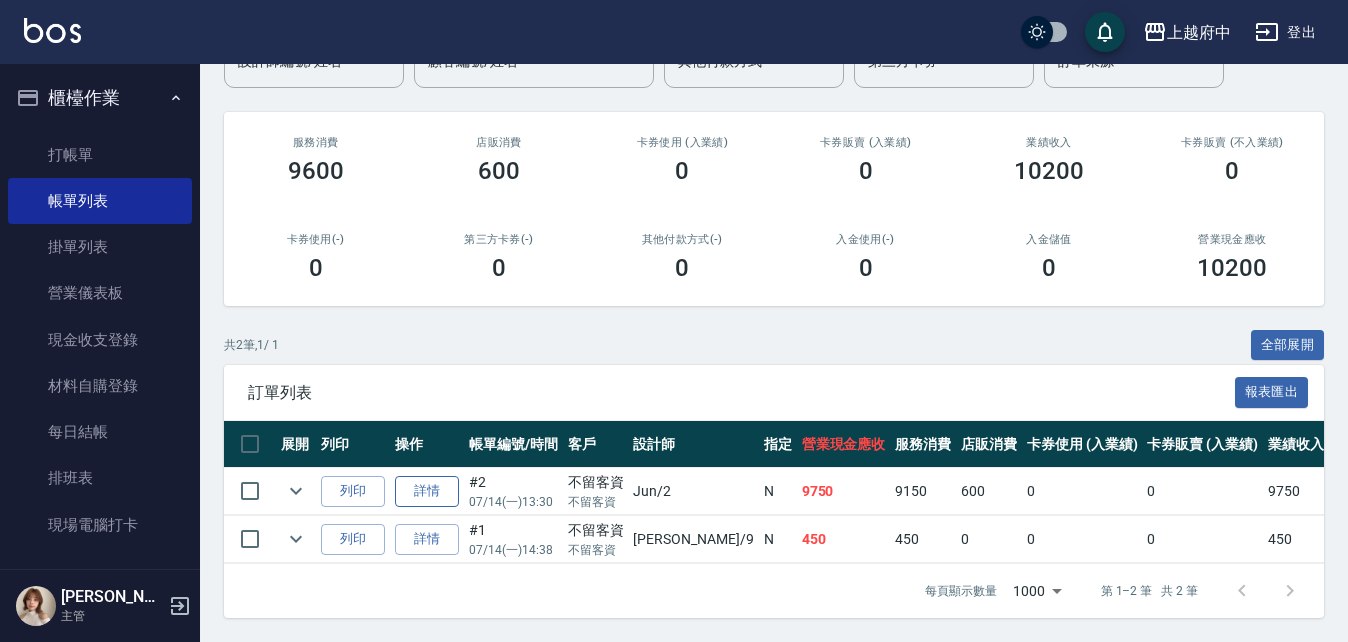 click on "詳情" at bounding box center [427, 491] 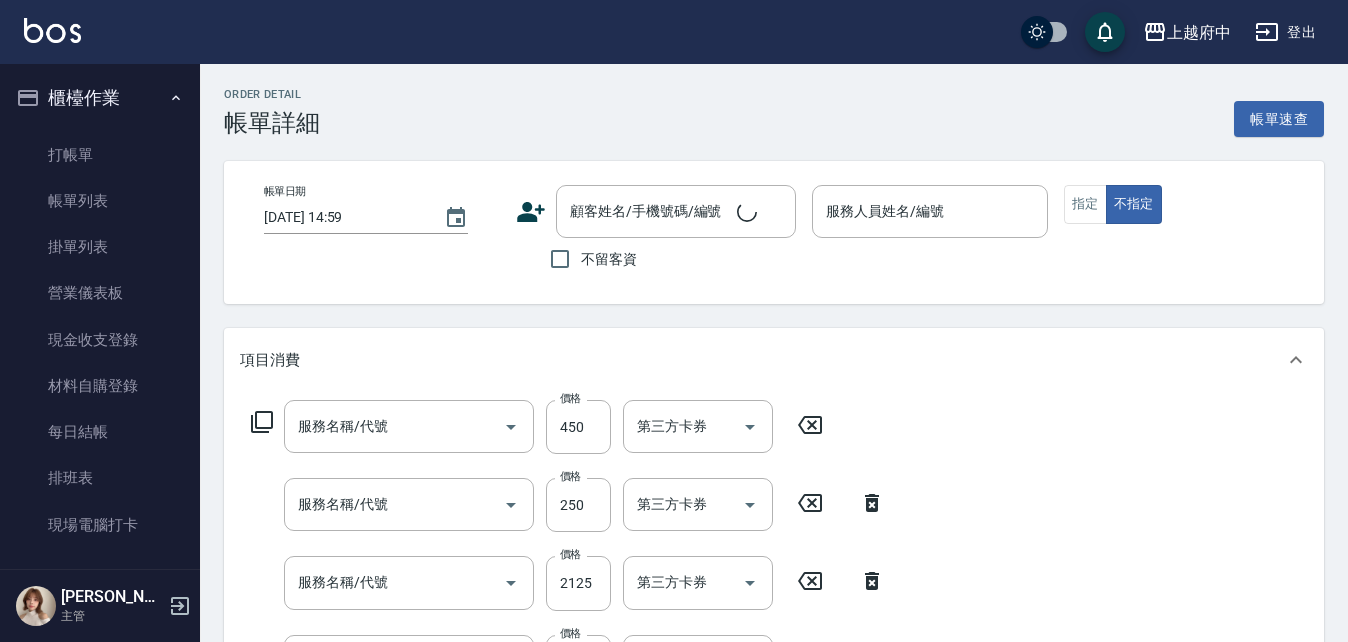 scroll, scrollTop: 599, scrollLeft: 0, axis: vertical 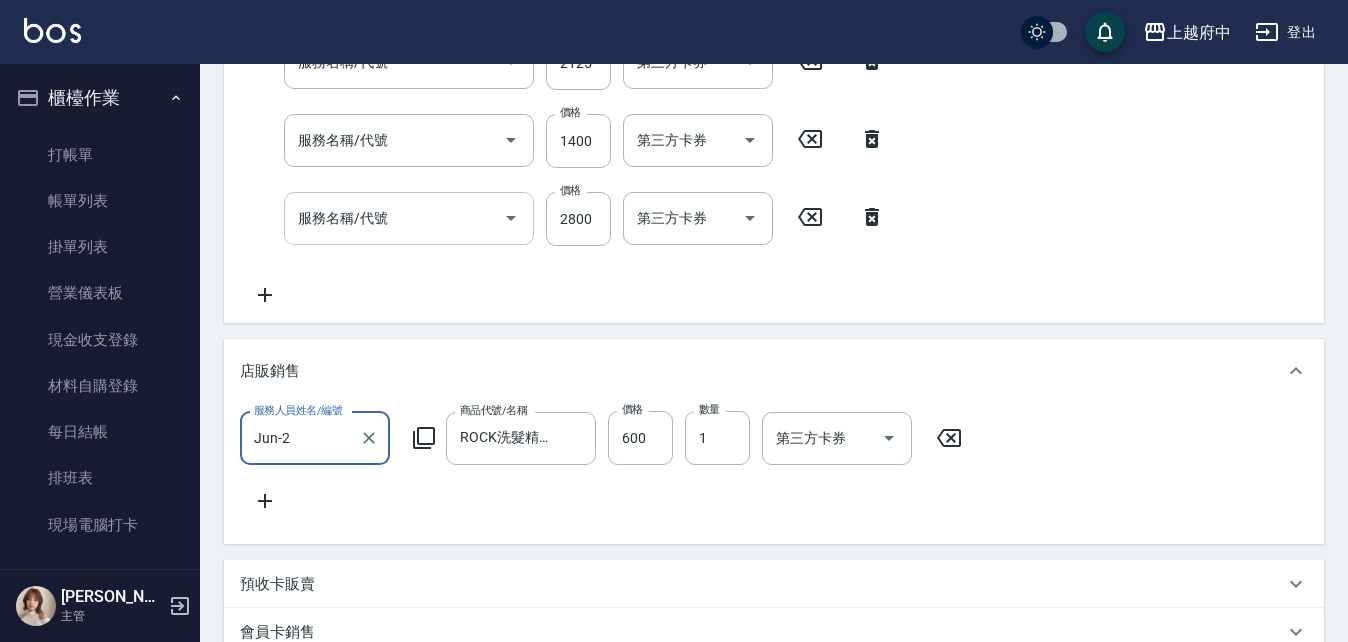 type on "有機洗髮(200)" 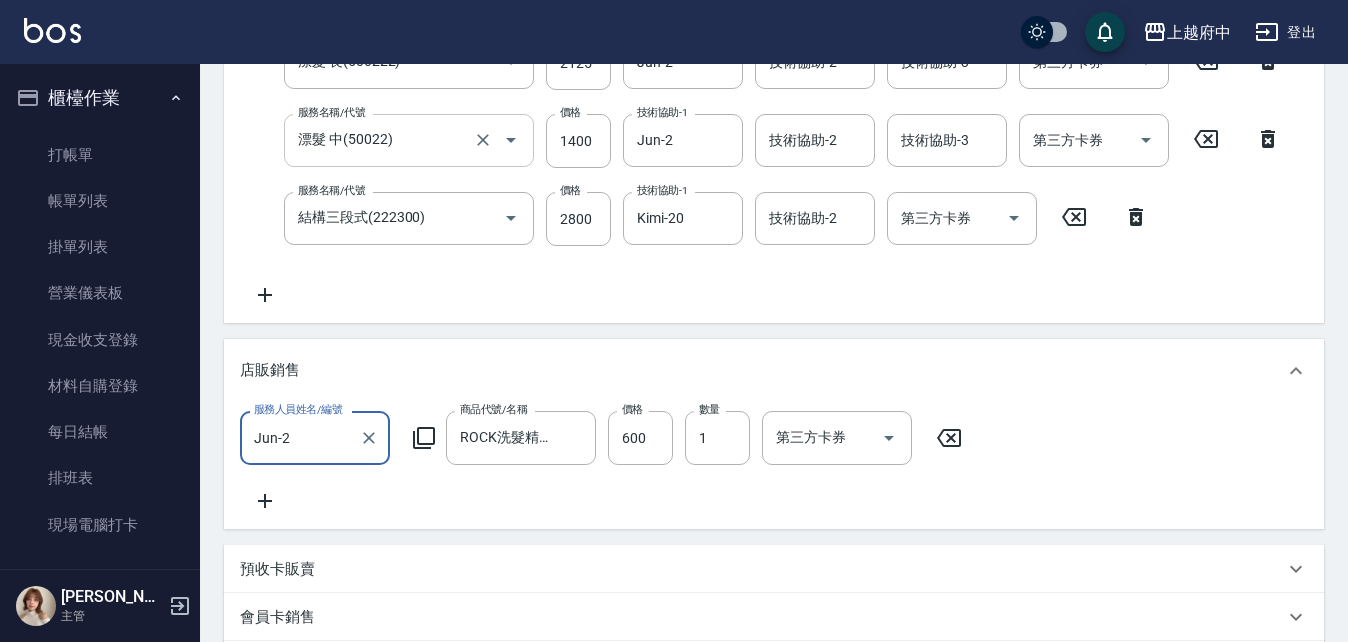 scroll, scrollTop: 0, scrollLeft: 0, axis: both 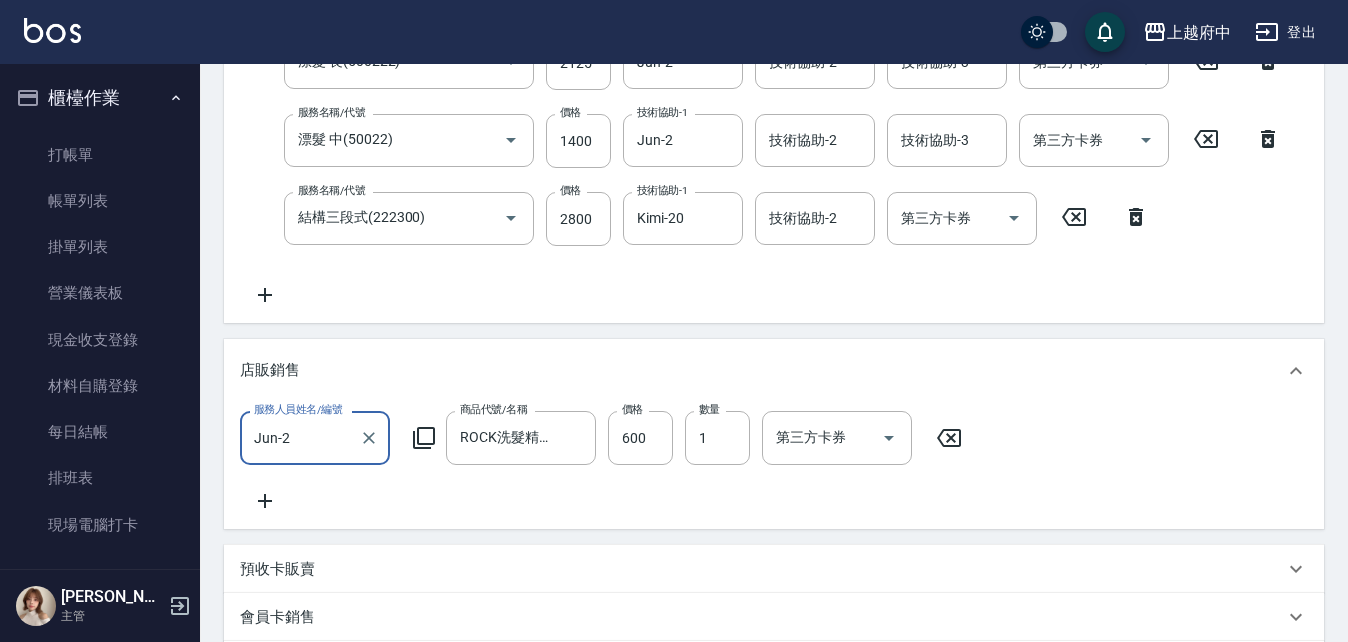 type on "2025/07/14 13:30" 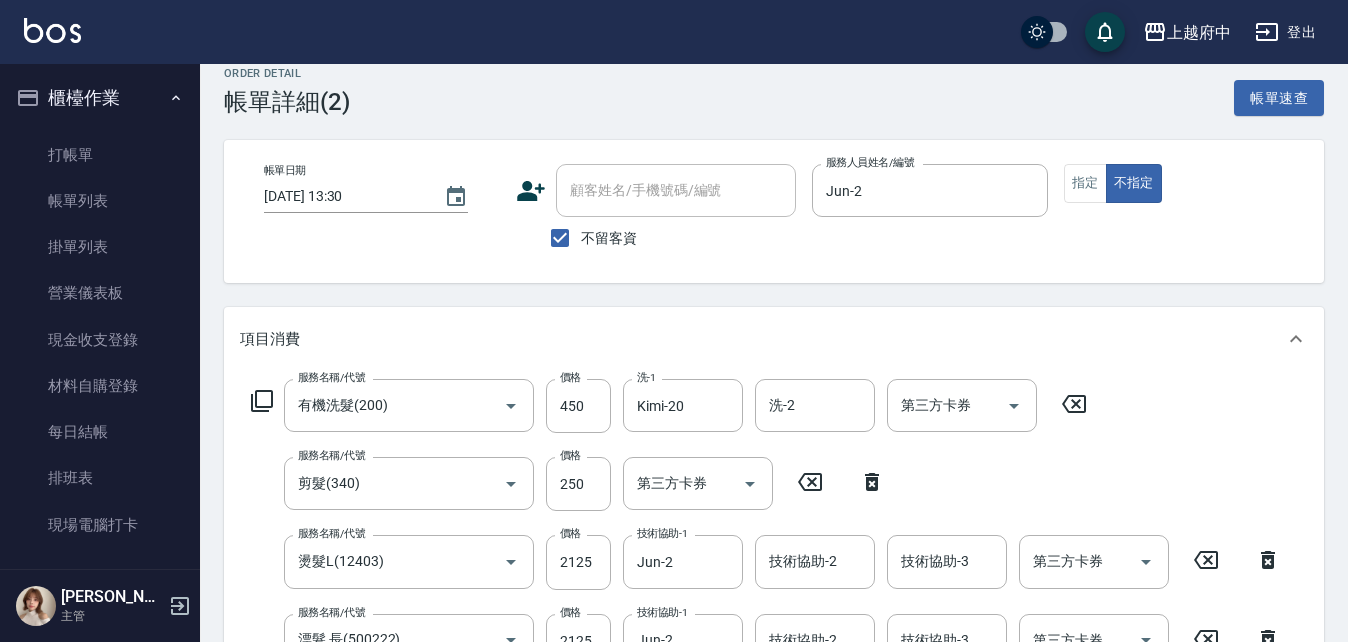 scroll, scrollTop: 0, scrollLeft: 0, axis: both 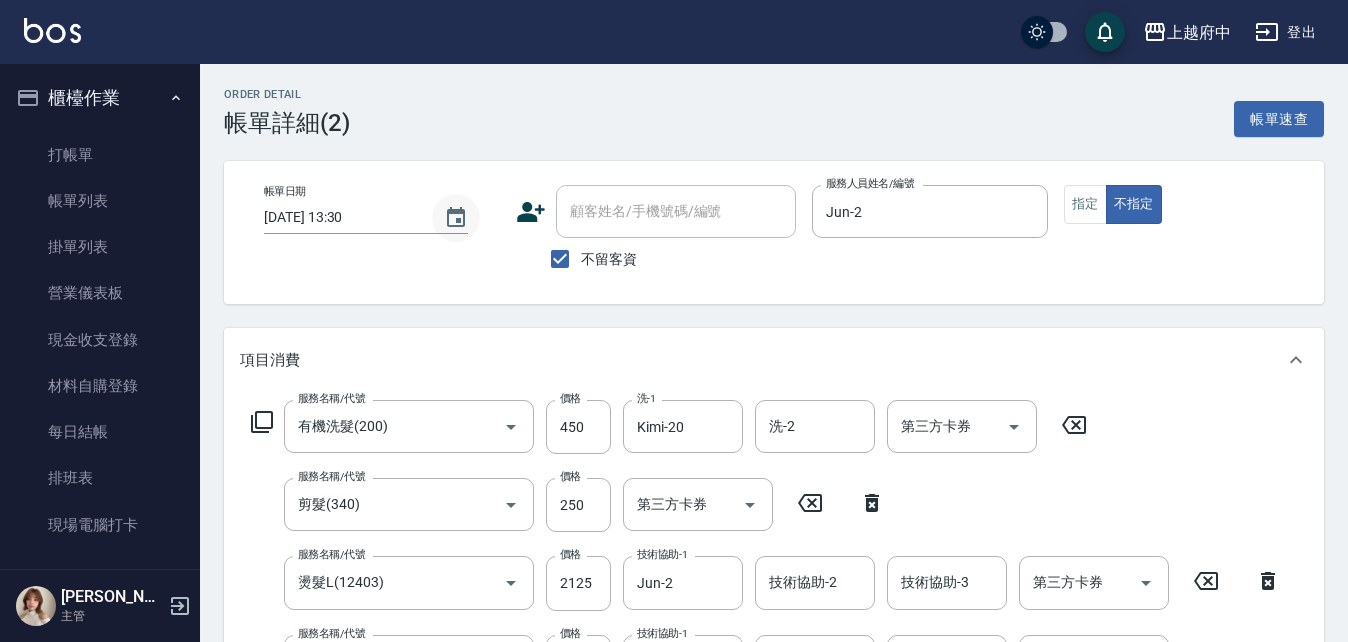 click 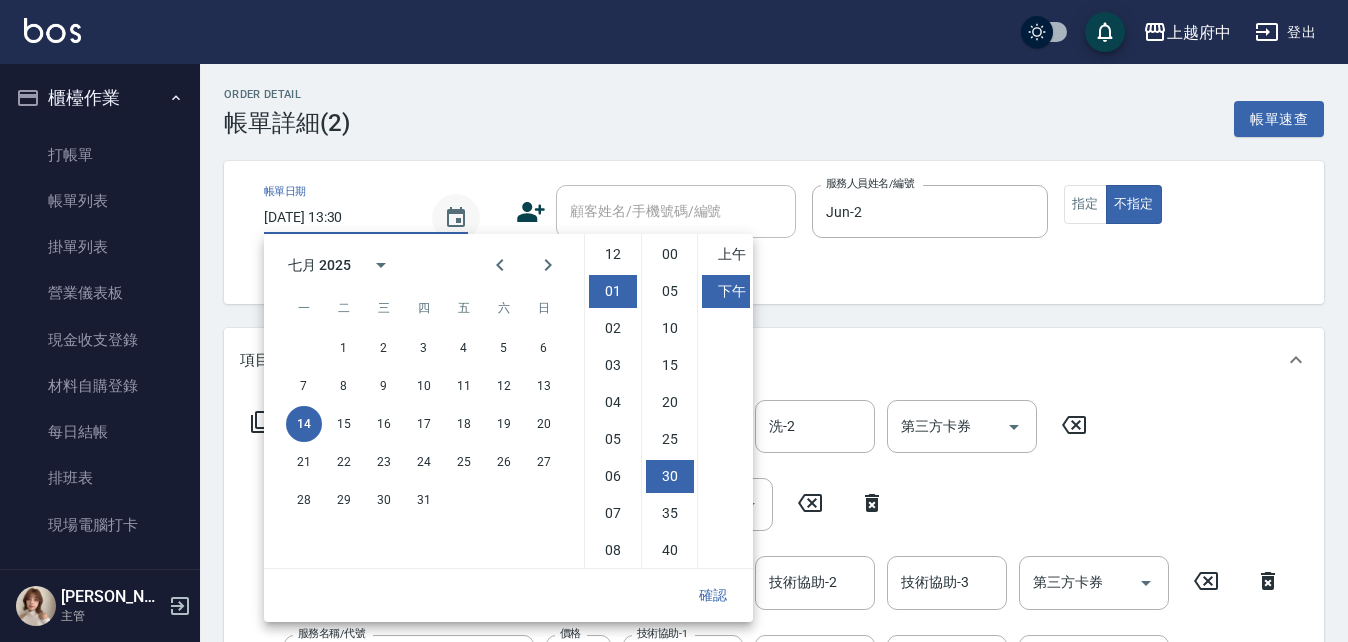 scroll, scrollTop: 37, scrollLeft: 0, axis: vertical 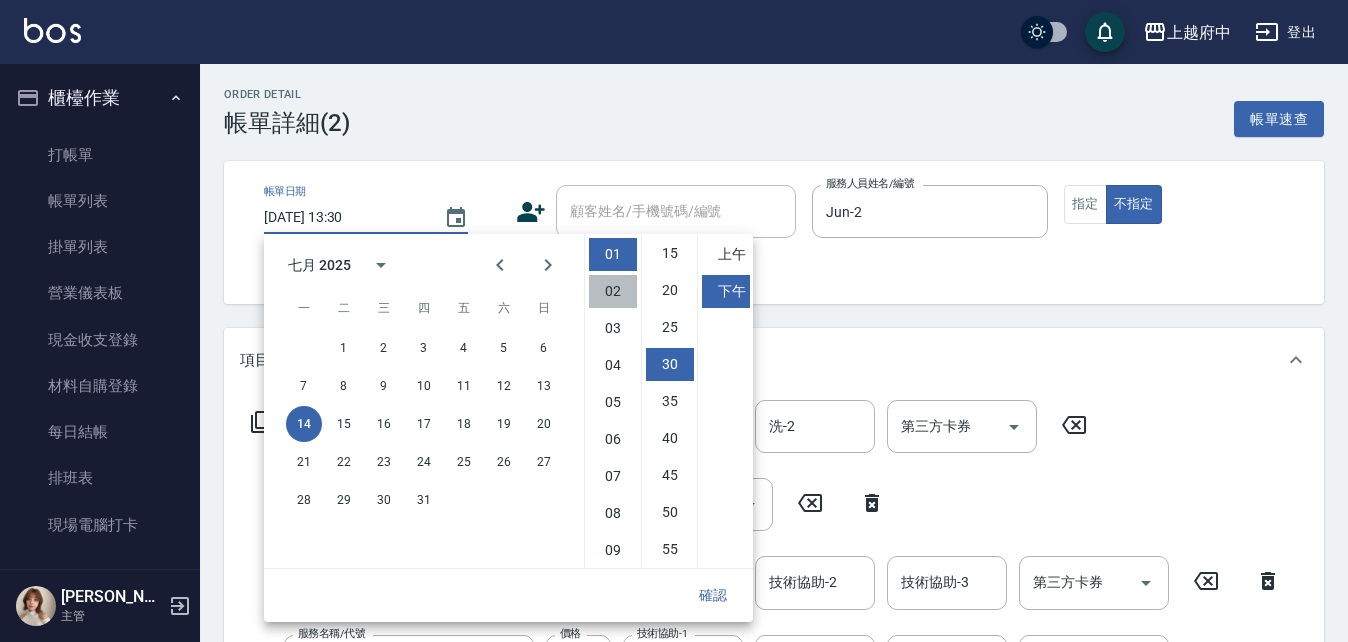 click on "02" at bounding box center (613, 291) 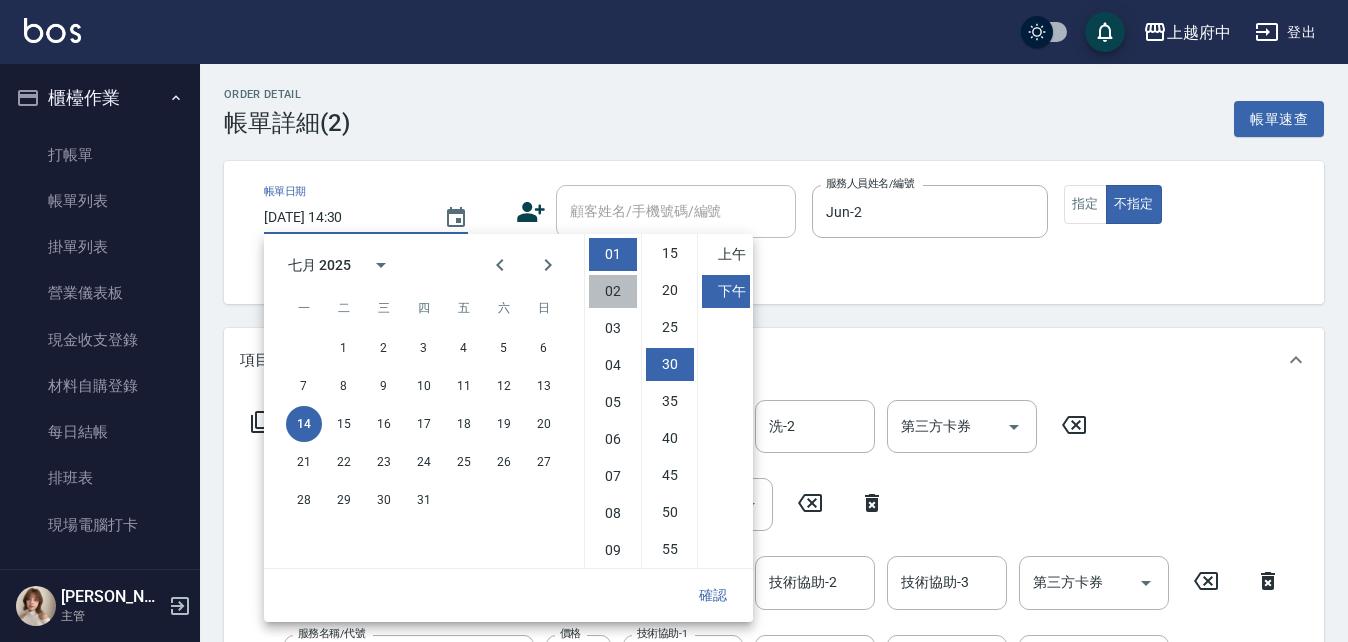 scroll, scrollTop: 74, scrollLeft: 0, axis: vertical 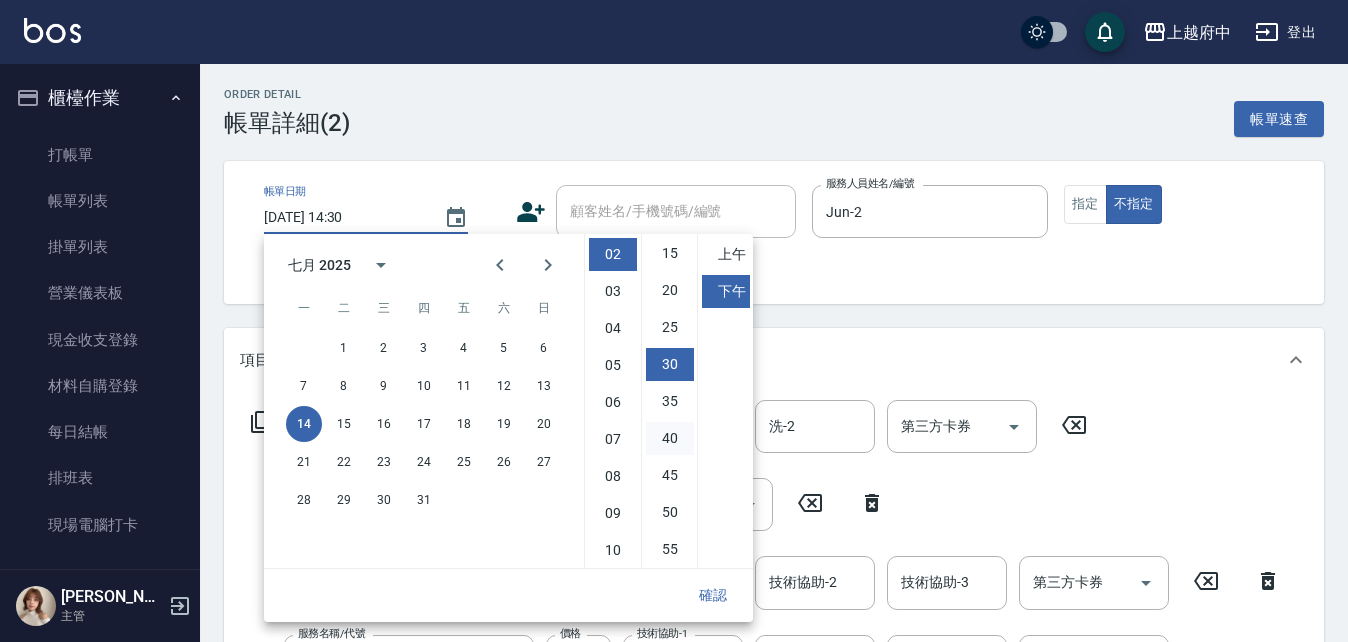 click on "40" at bounding box center [670, 438] 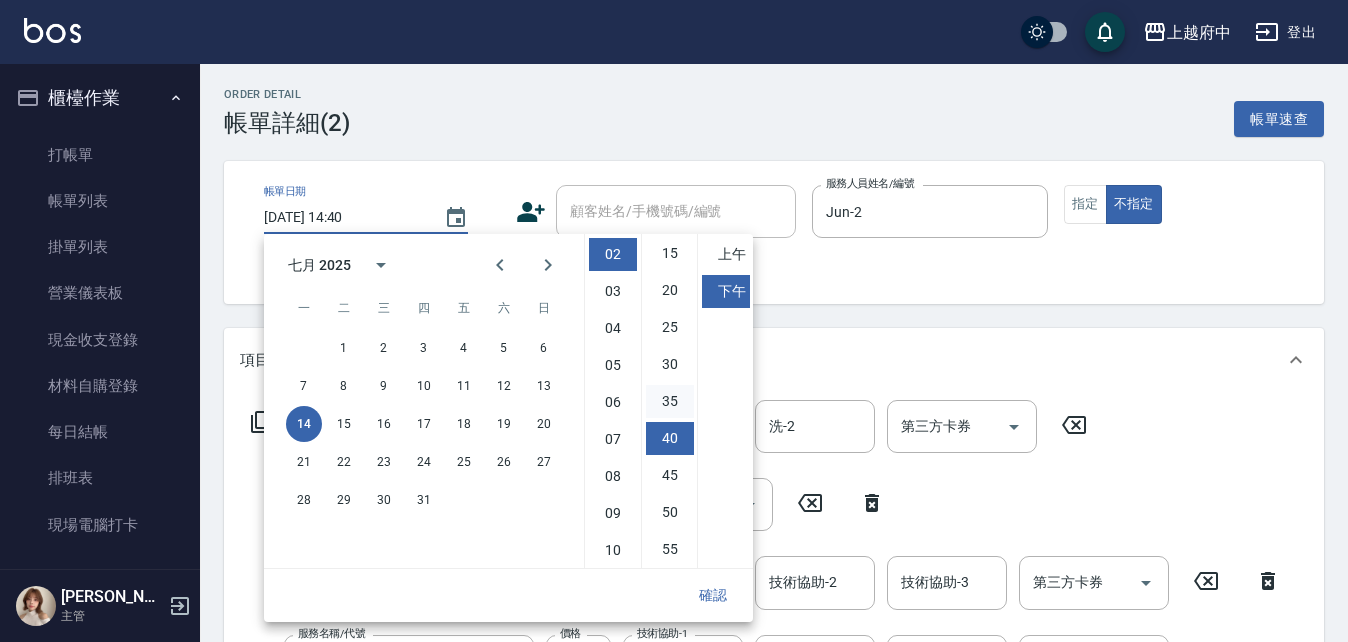 click on "35" at bounding box center (670, 401) 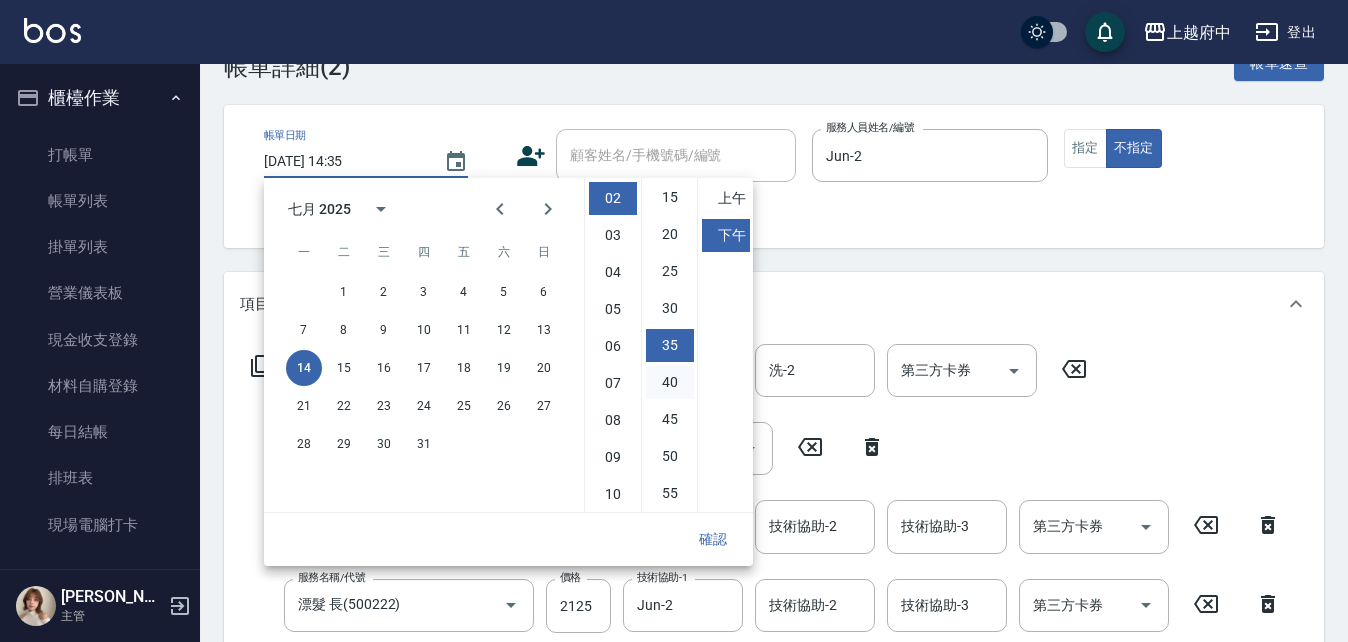 scroll, scrollTop: 100, scrollLeft: 0, axis: vertical 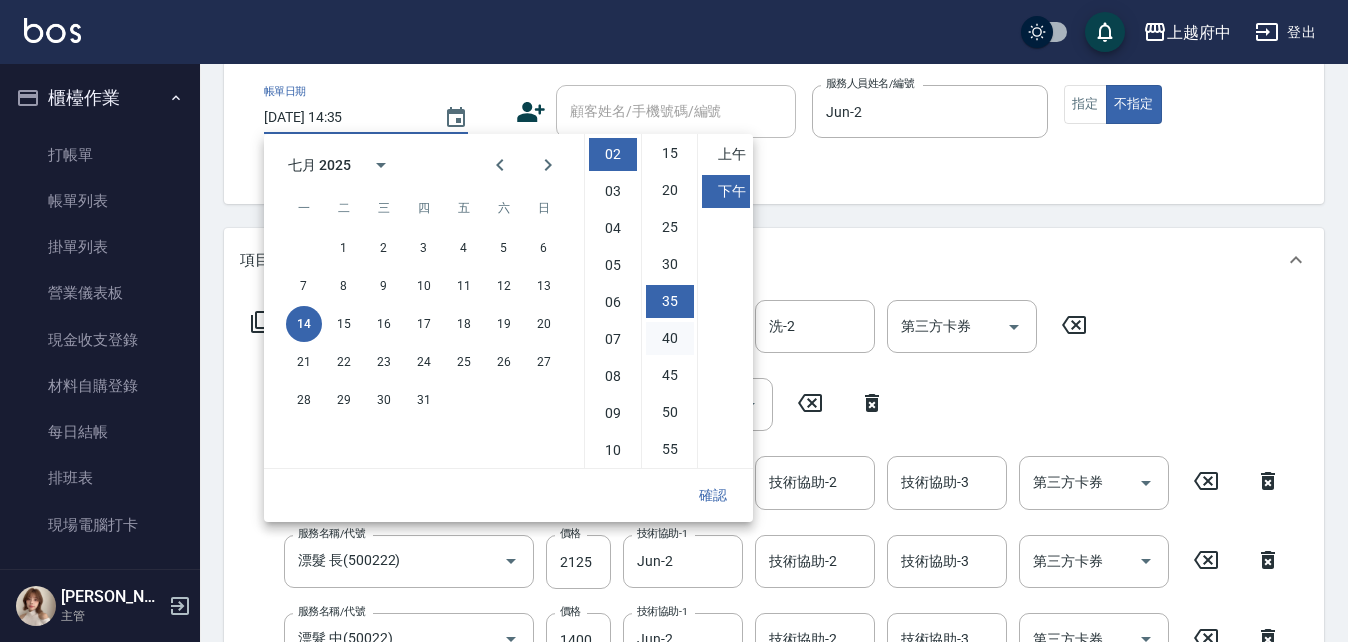 click on "40" at bounding box center [670, 338] 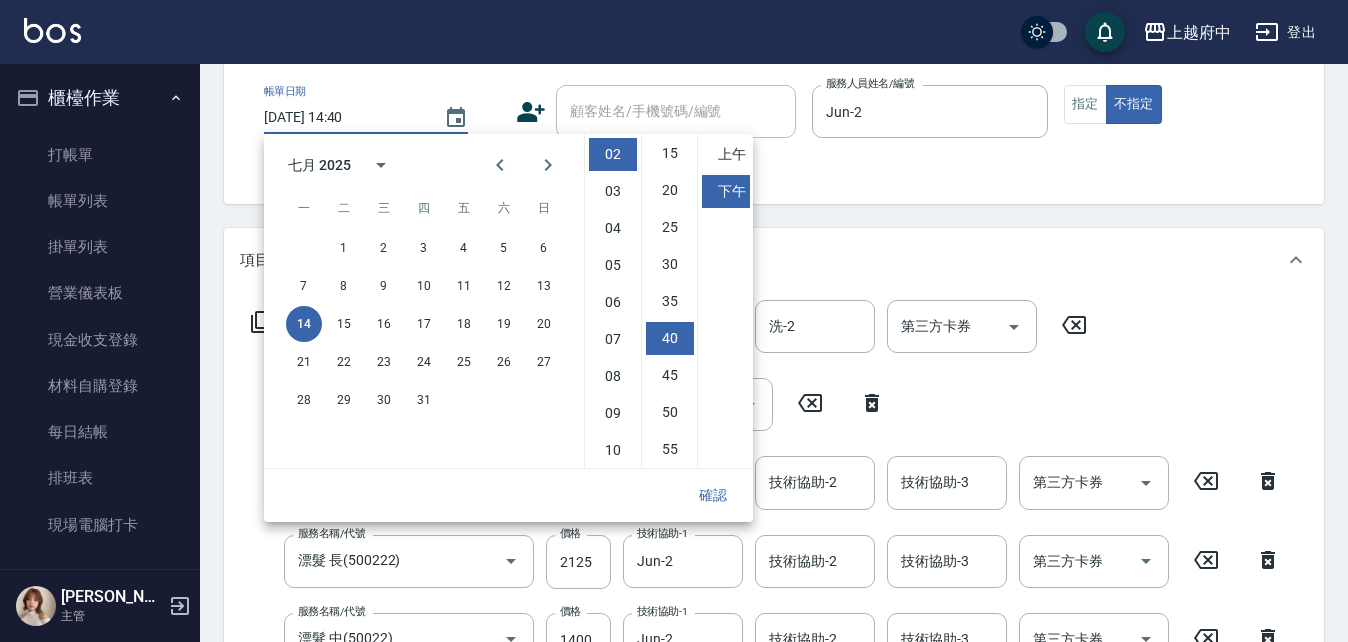 click on "確認" at bounding box center (713, 495) 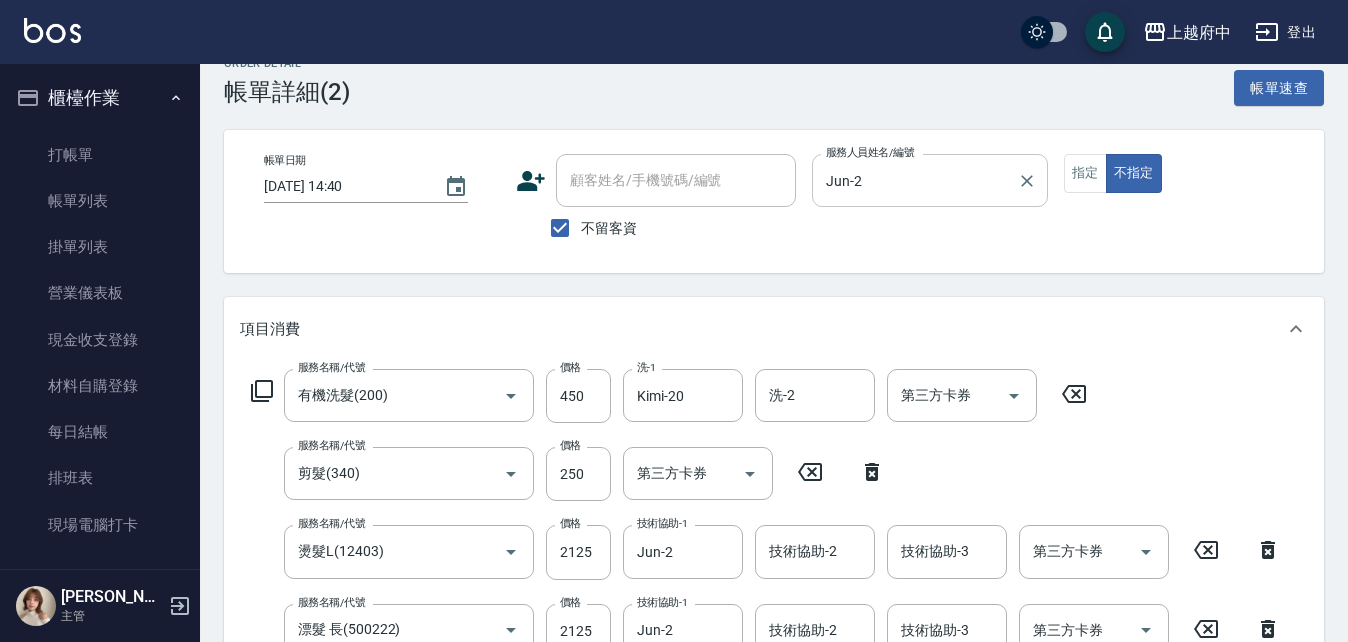 scroll, scrollTop: 0, scrollLeft: 0, axis: both 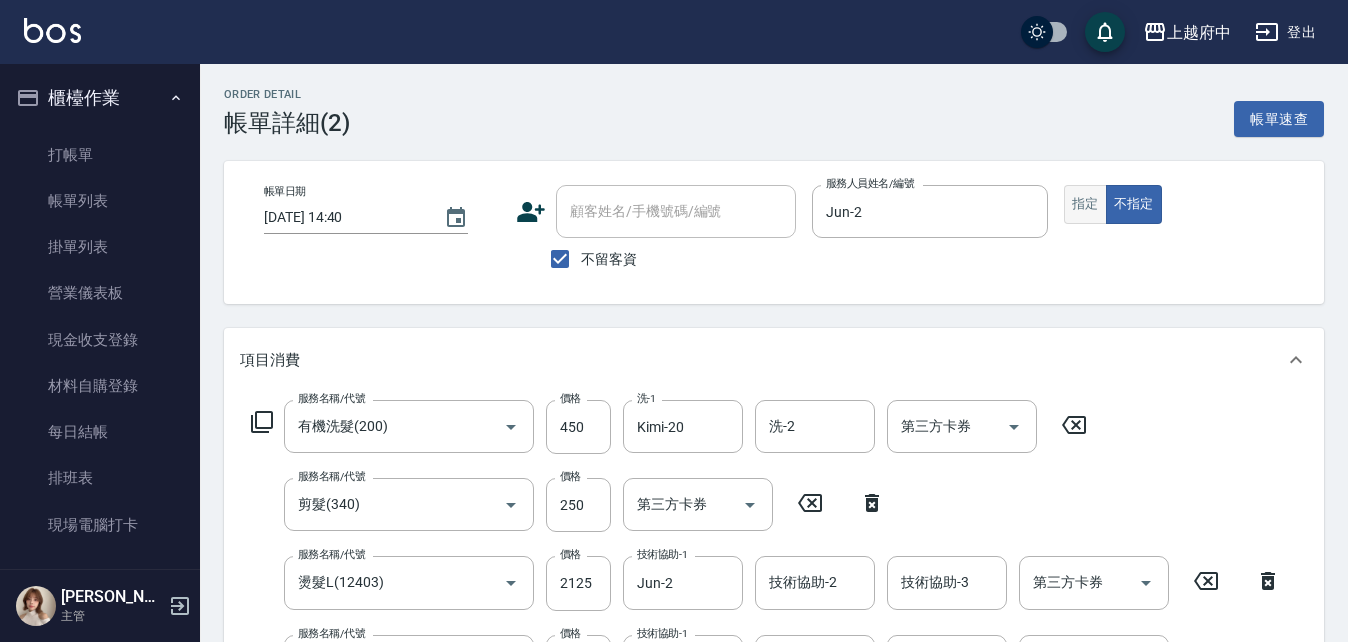 click on "指定" at bounding box center [1085, 204] 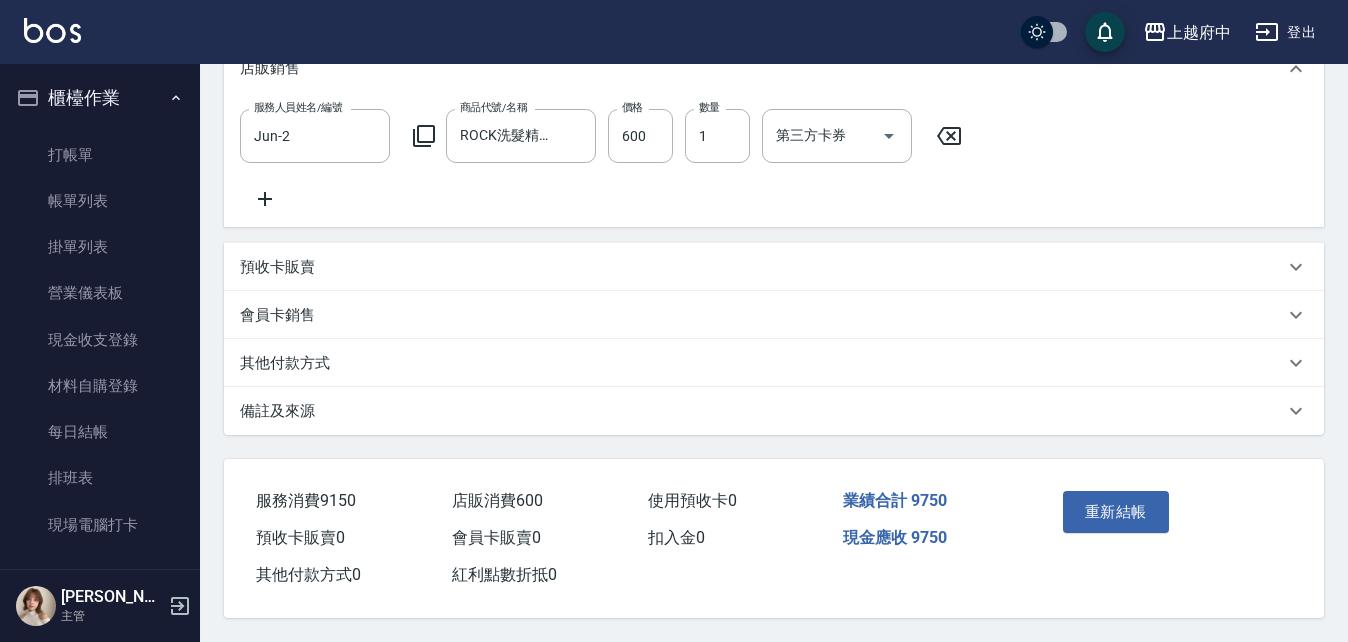 scroll, scrollTop: 925, scrollLeft: 0, axis: vertical 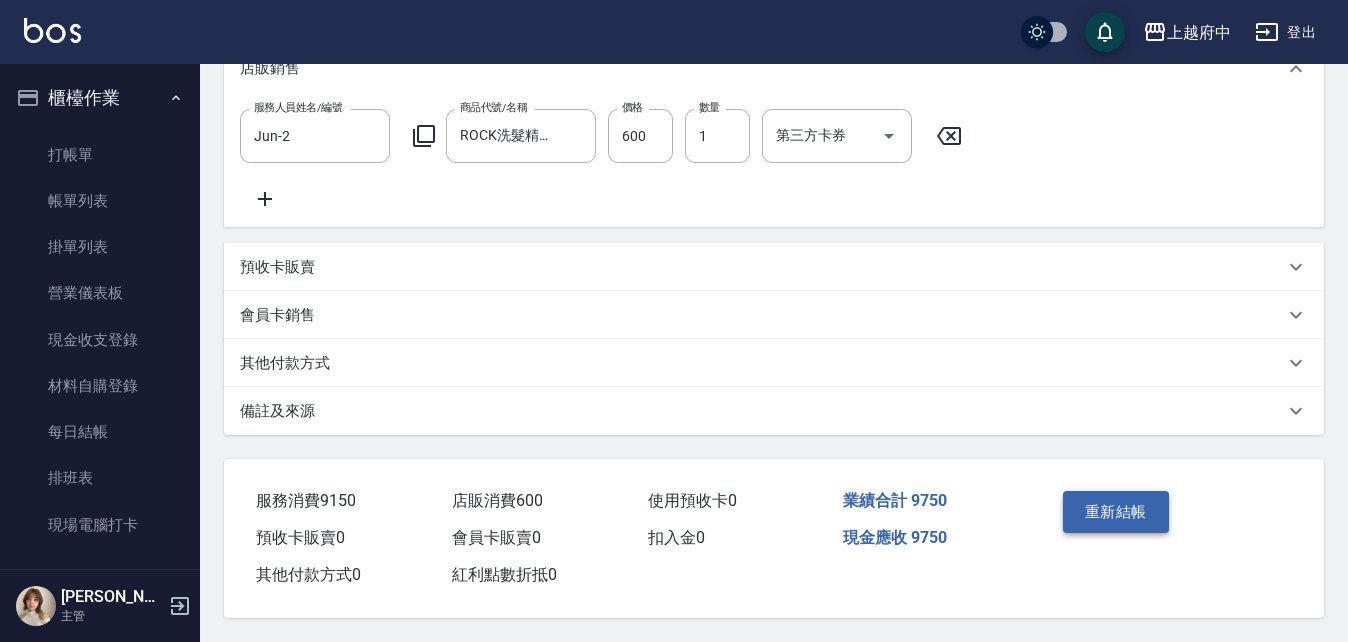 click on "重新結帳" at bounding box center [1116, 512] 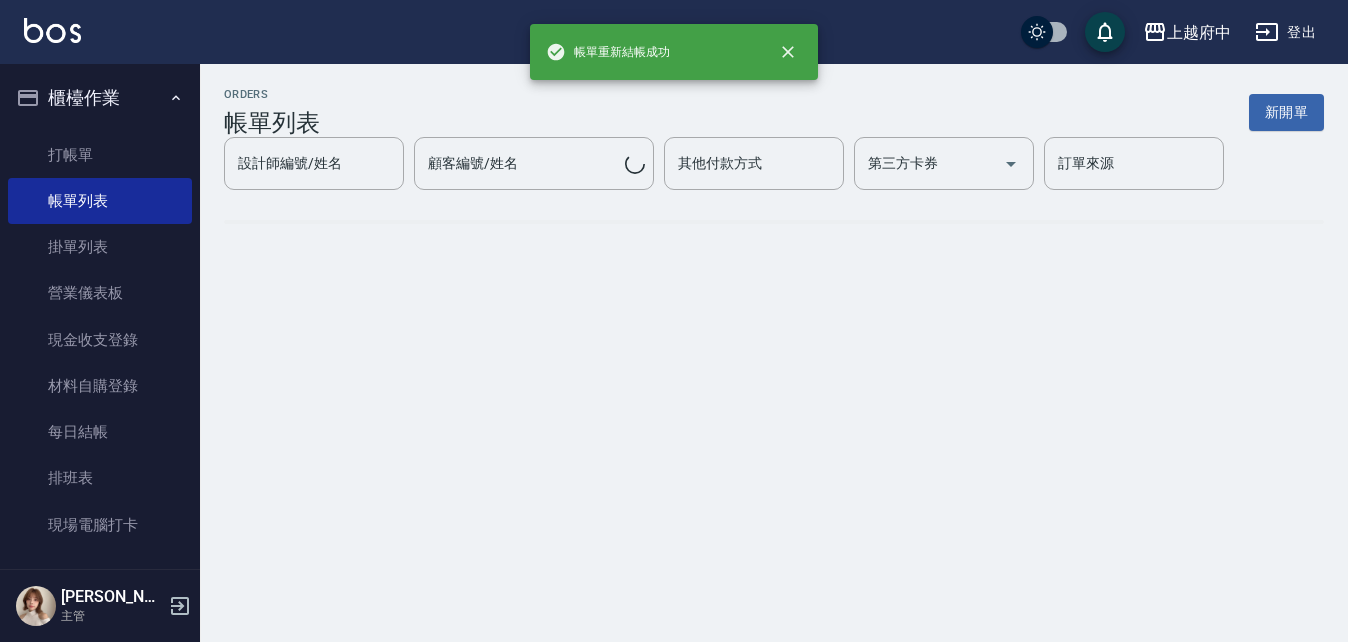 scroll, scrollTop: 0, scrollLeft: 0, axis: both 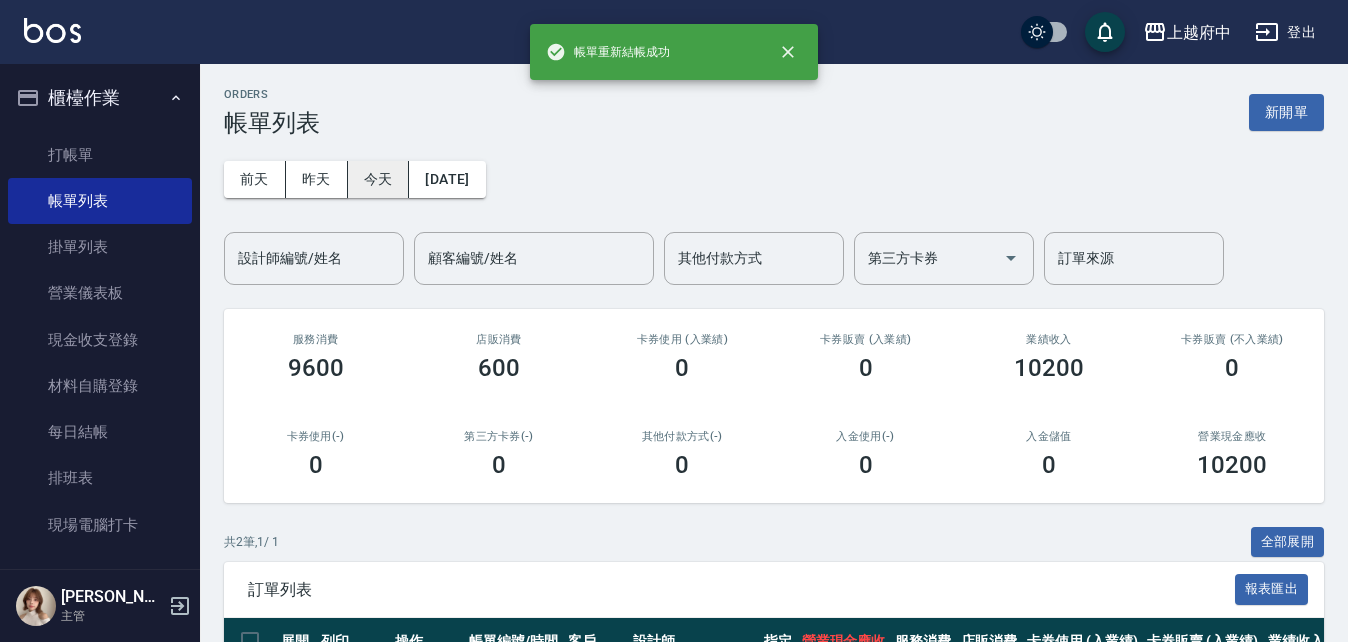 click on "今天" at bounding box center [379, 179] 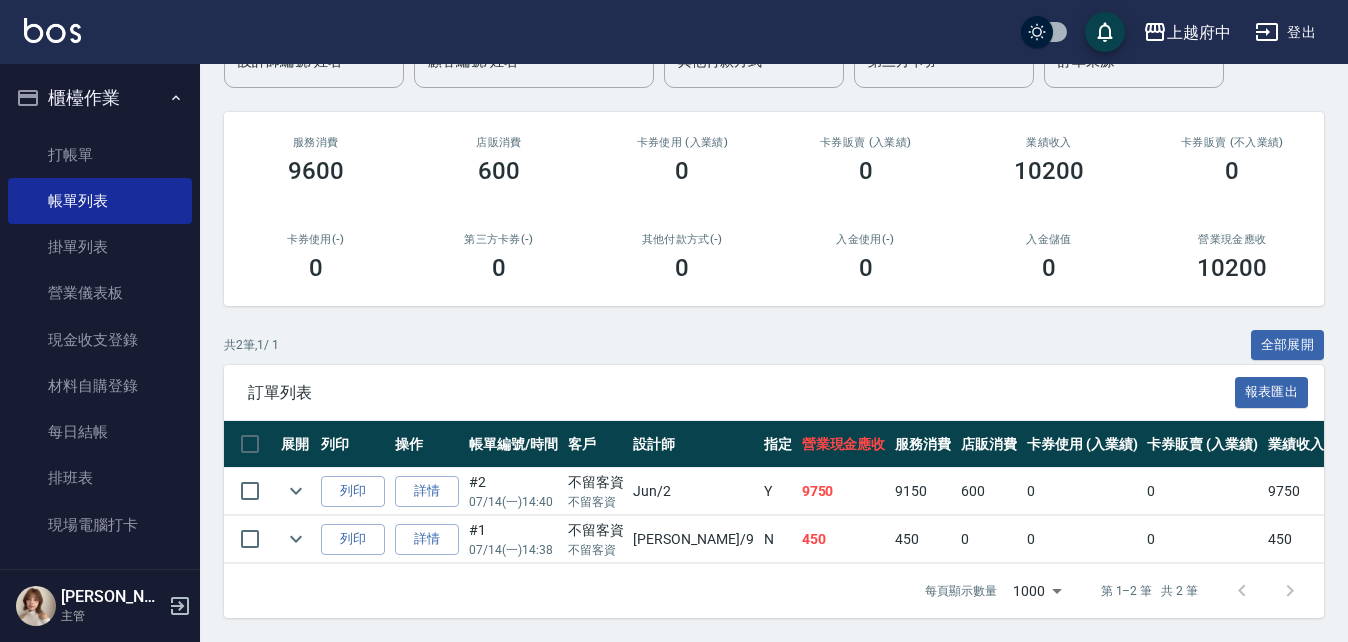 scroll, scrollTop: 212, scrollLeft: 0, axis: vertical 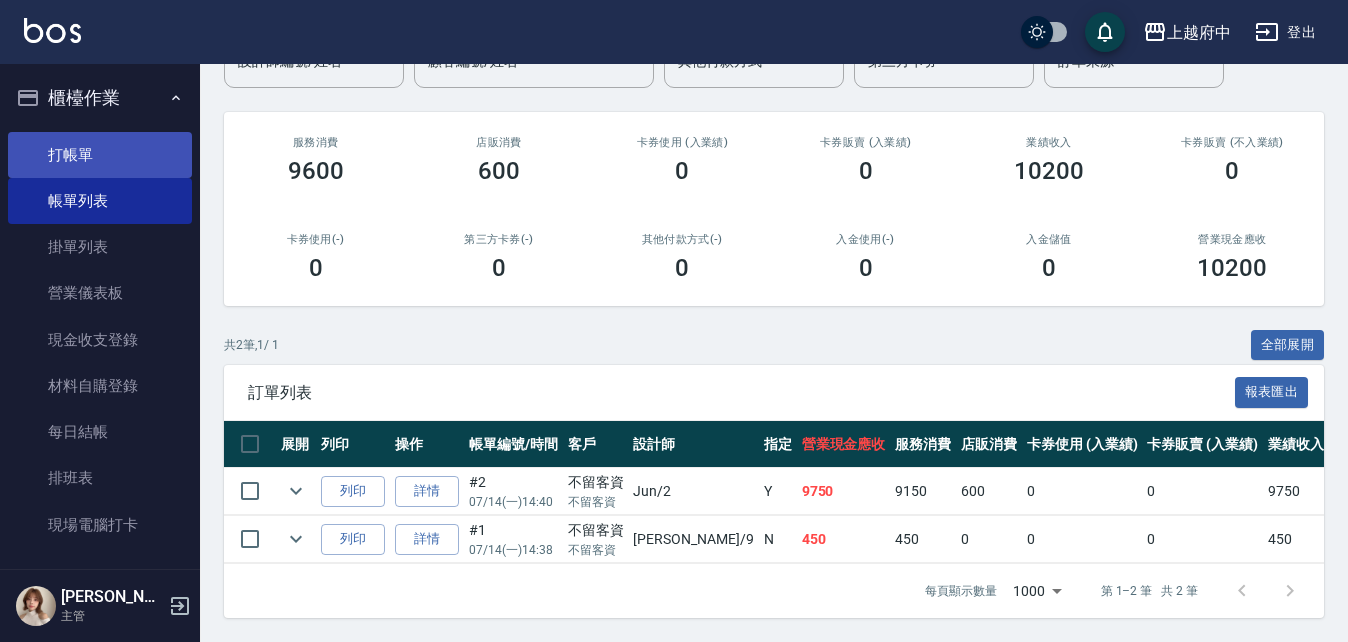 click on "打帳單" at bounding box center [100, 155] 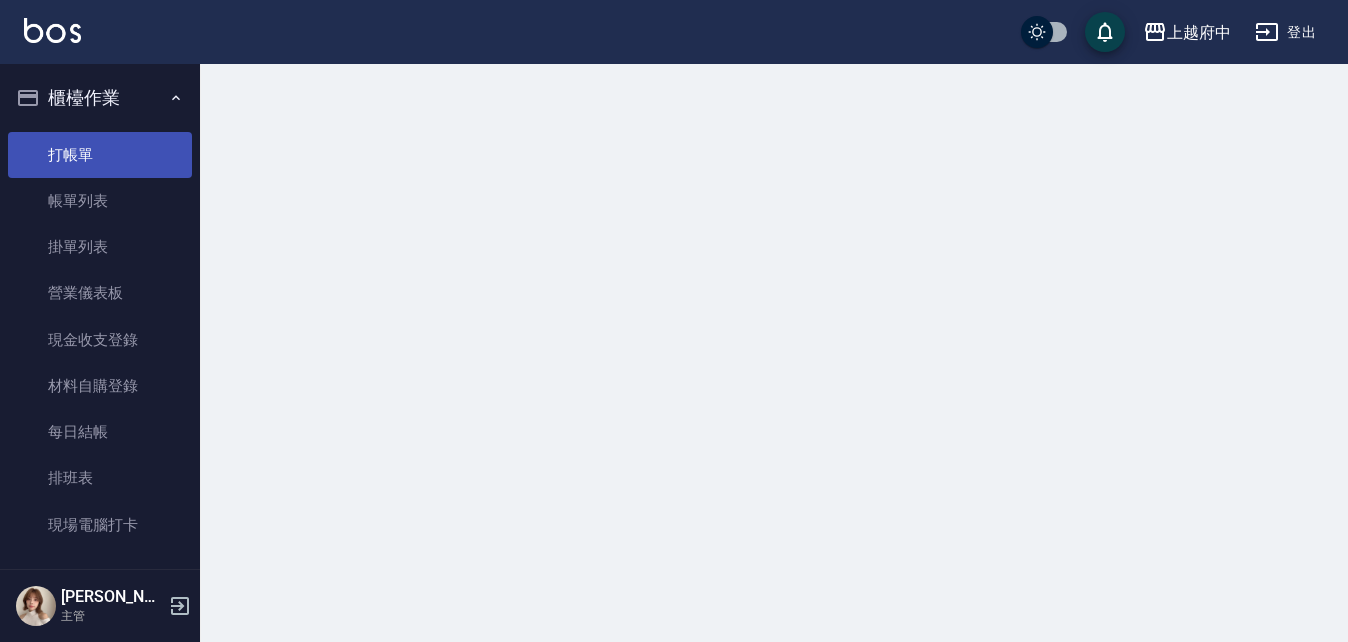 scroll, scrollTop: 0, scrollLeft: 0, axis: both 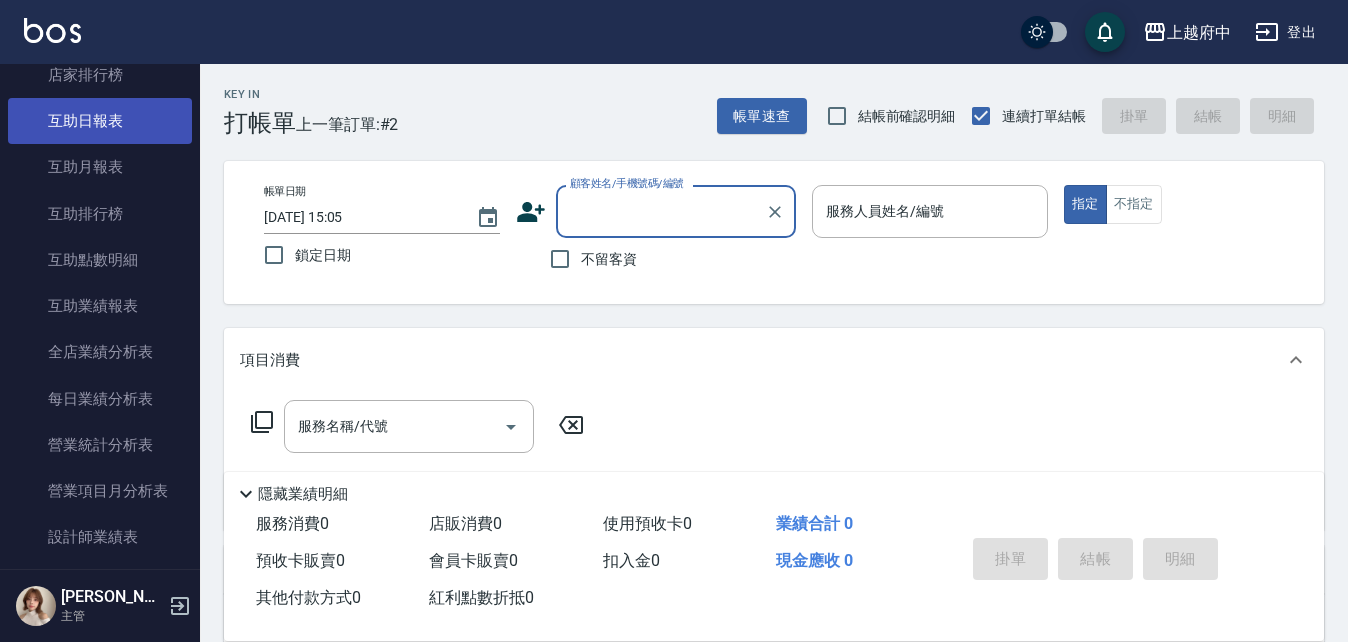 click on "互助日報表" at bounding box center [100, 121] 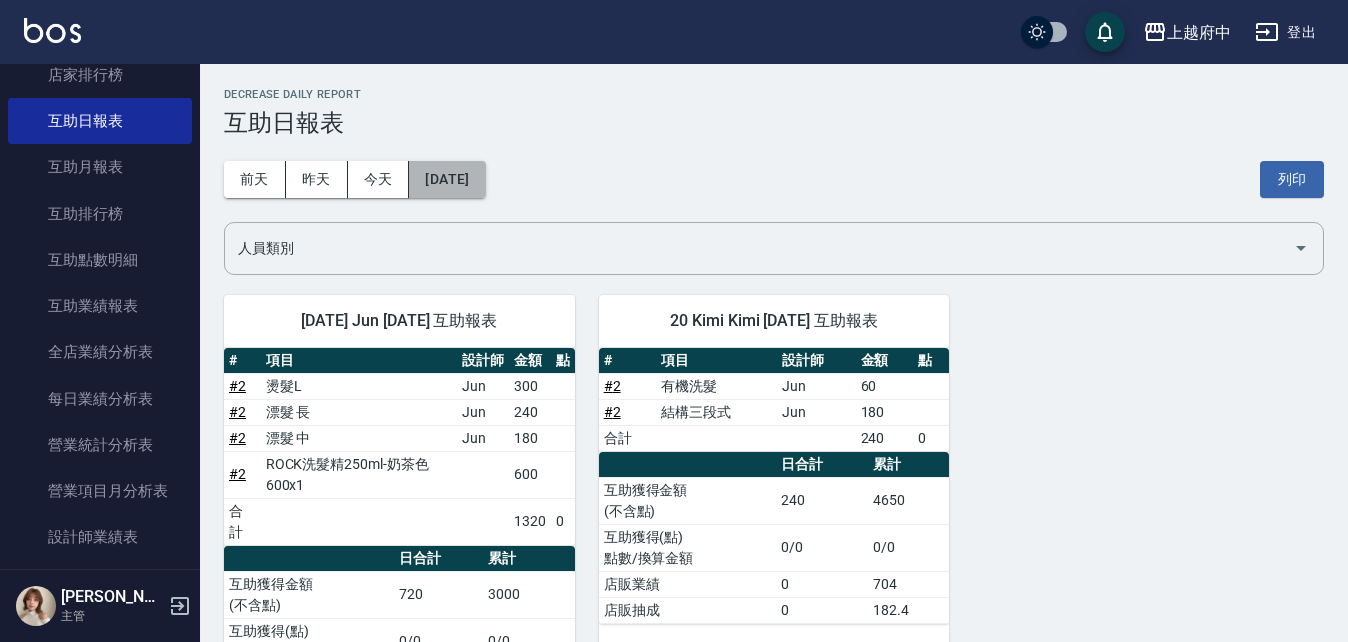 click on "[DATE]" at bounding box center [447, 179] 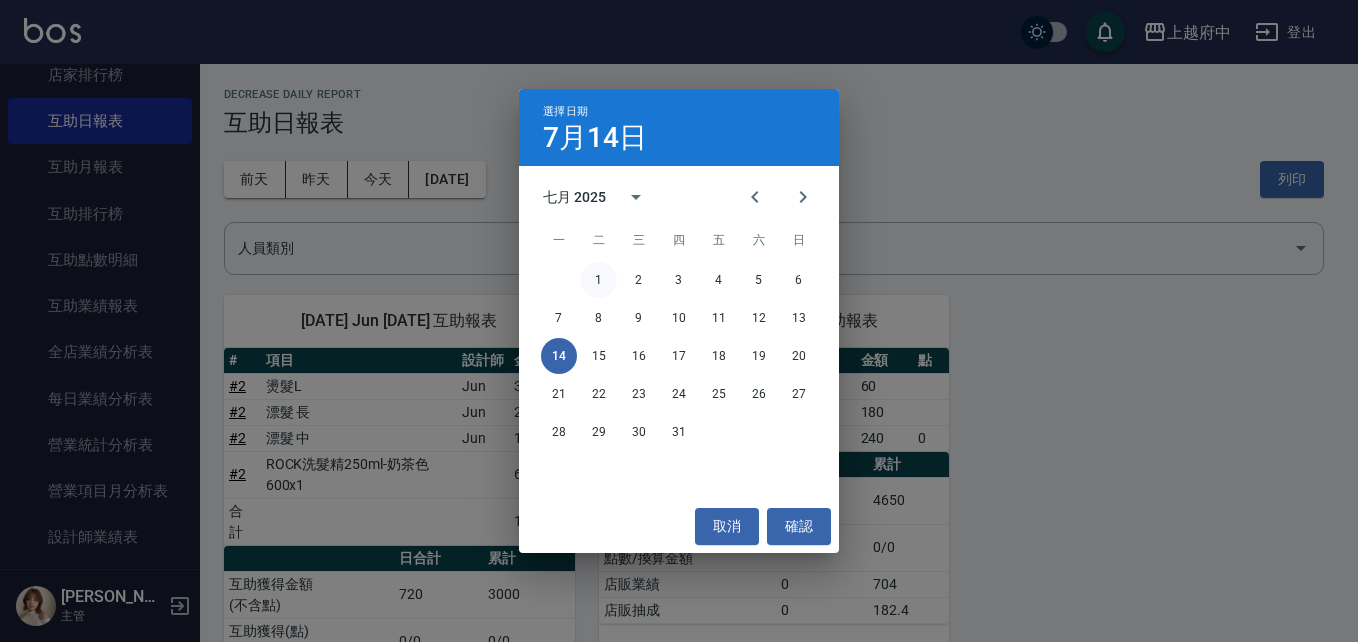 click on "1" at bounding box center (599, 280) 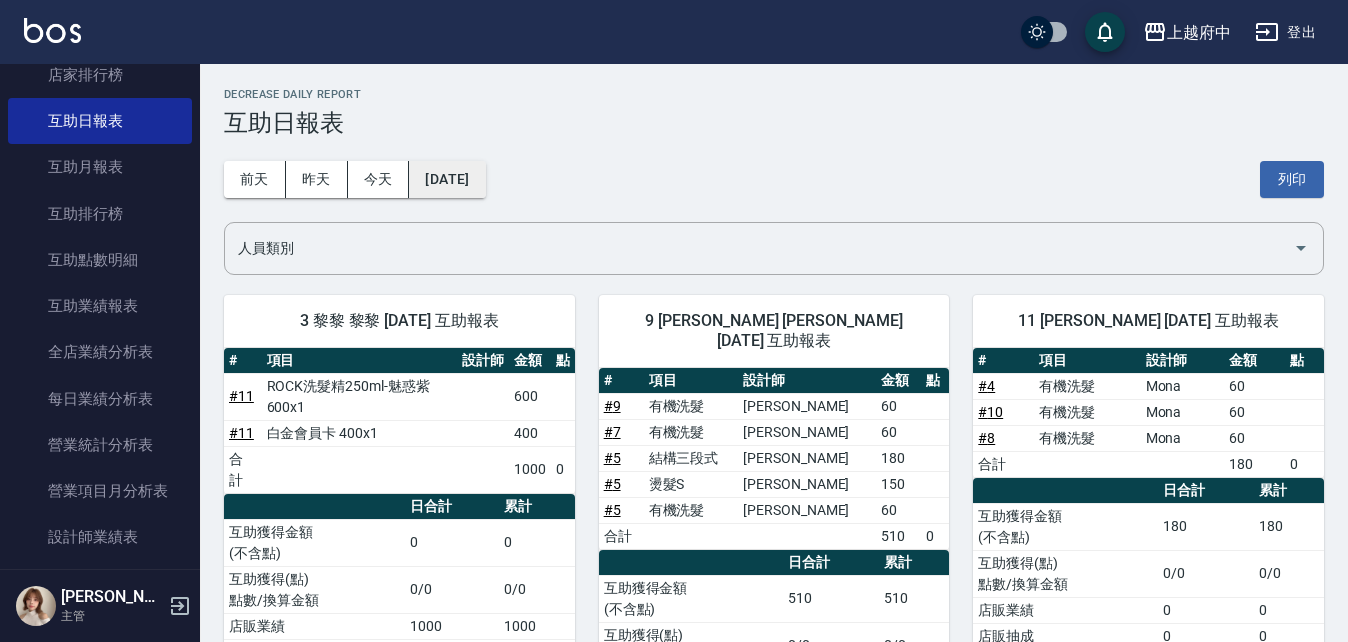 click on "2025/07/01" at bounding box center [447, 179] 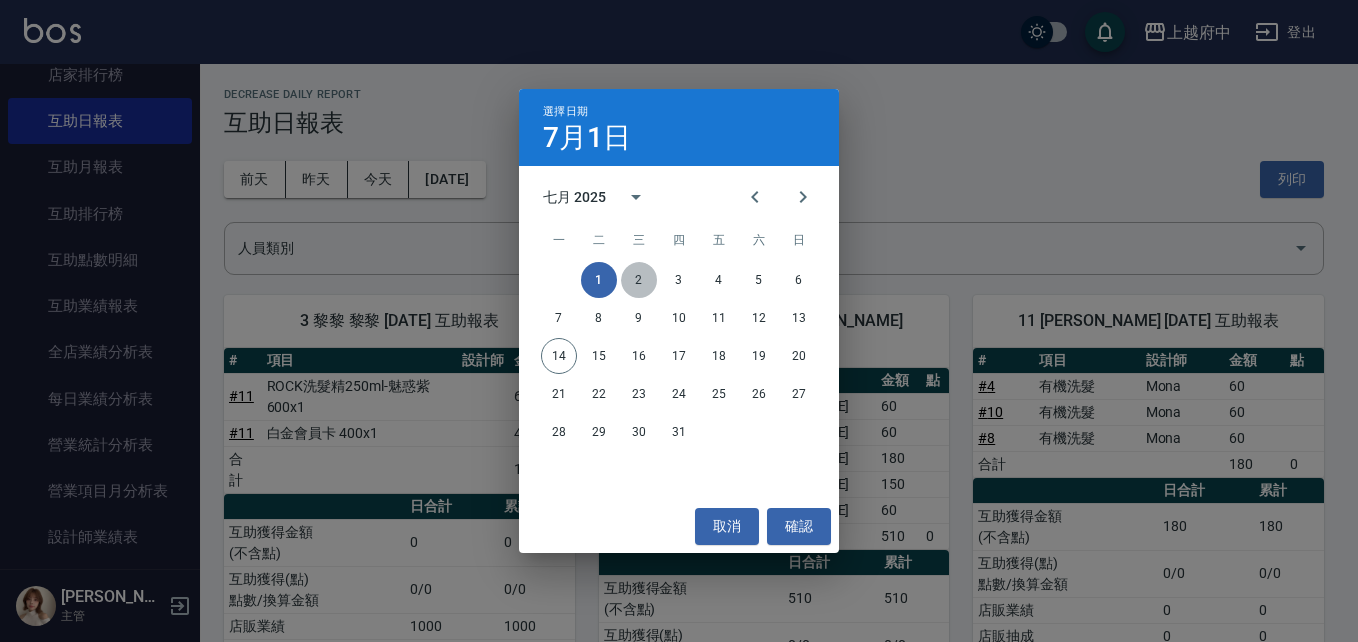 click on "2" at bounding box center [639, 280] 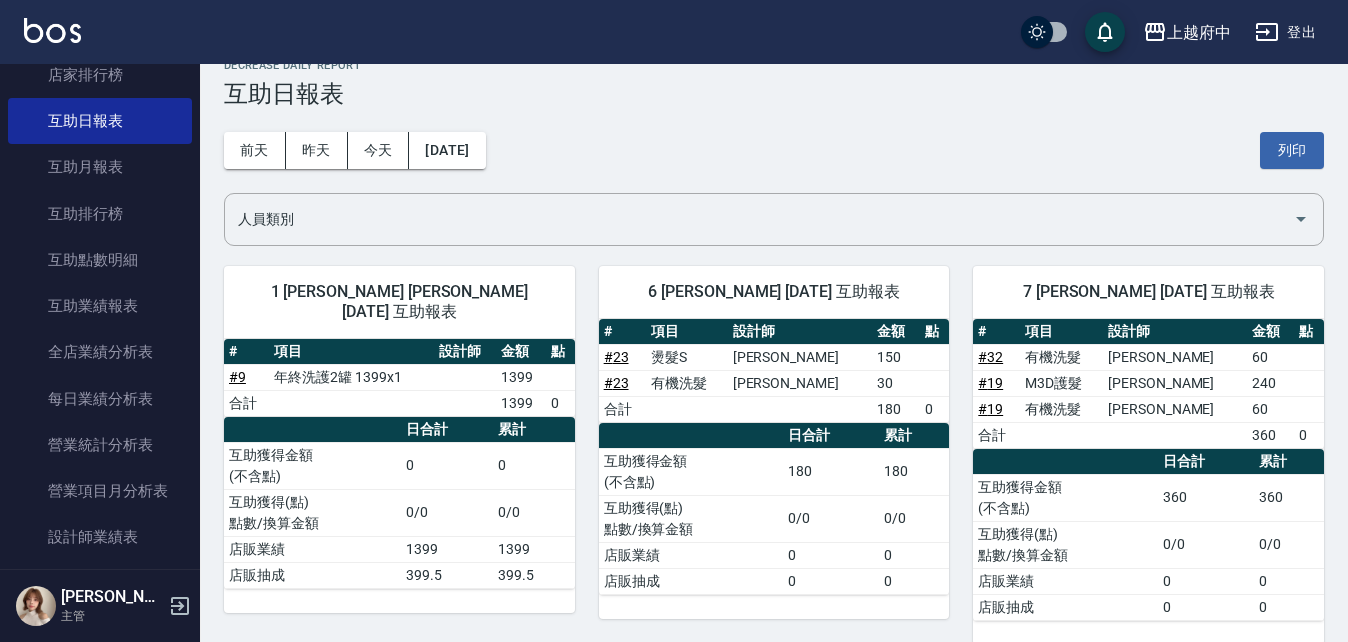 scroll, scrollTop: 0, scrollLeft: 0, axis: both 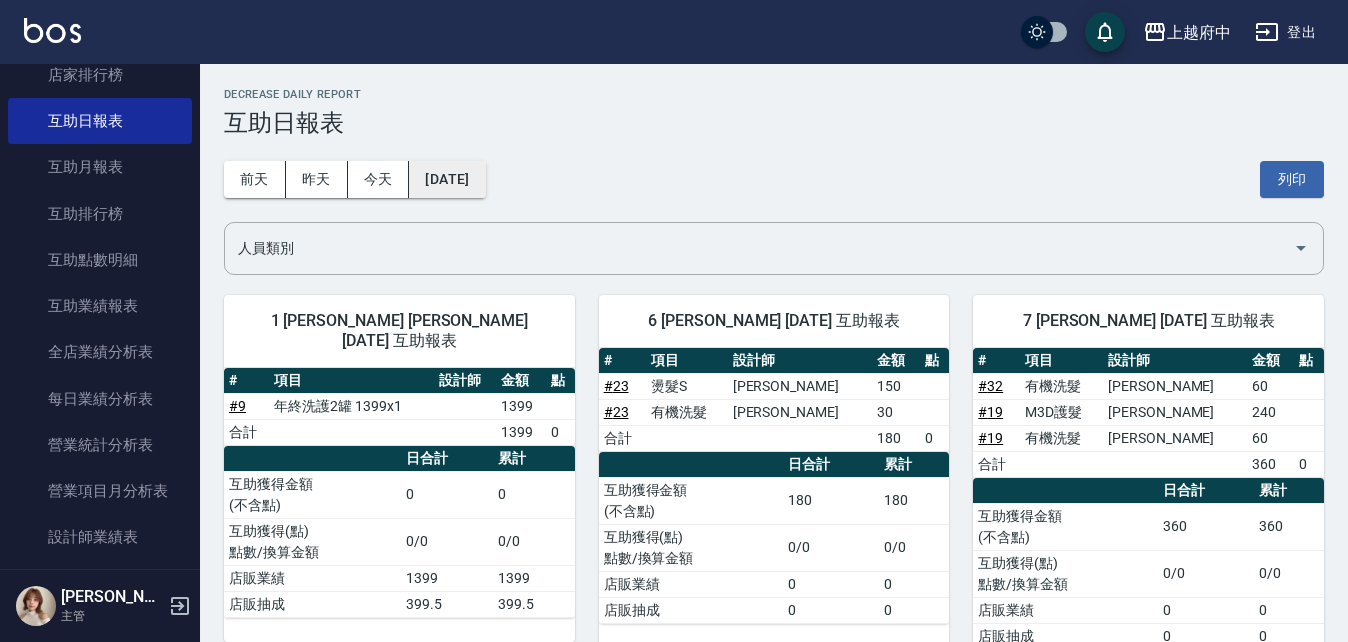click on "2025/07/02" at bounding box center (447, 179) 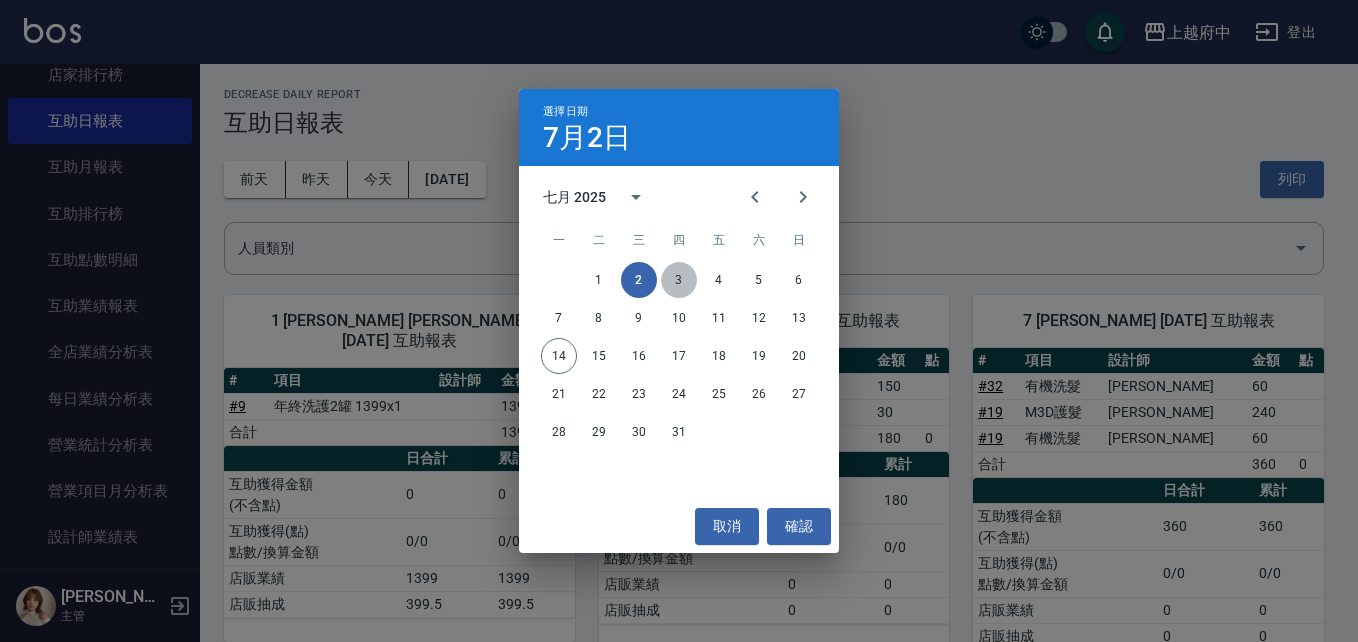 click on "3" at bounding box center (679, 280) 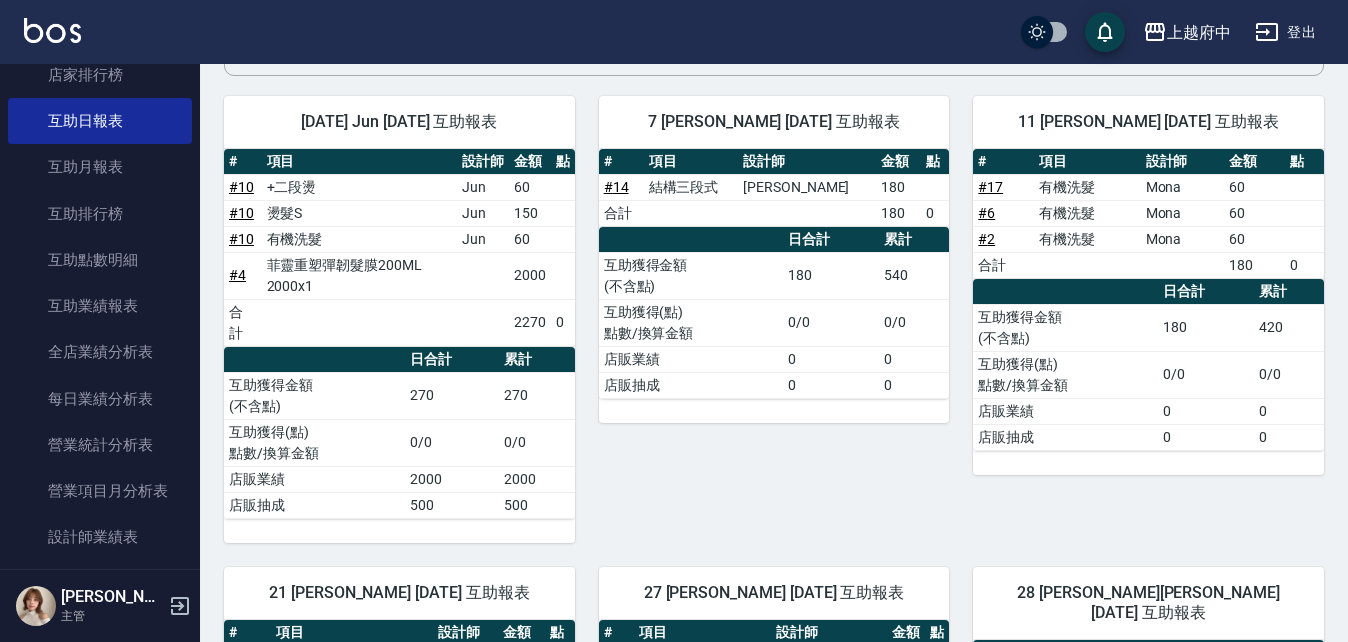 scroll, scrollTop: 200, scrollLeft: 0, axis: vertical 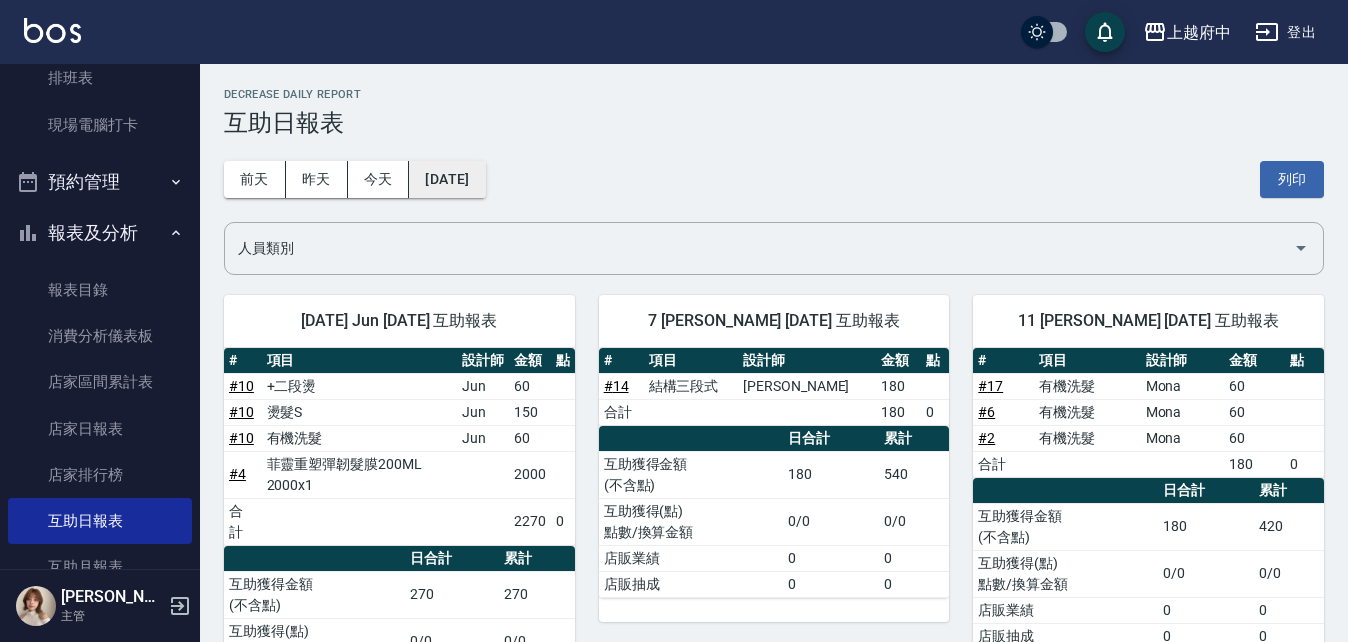 click on "2025/07/03" at bounding box center [447, 179] 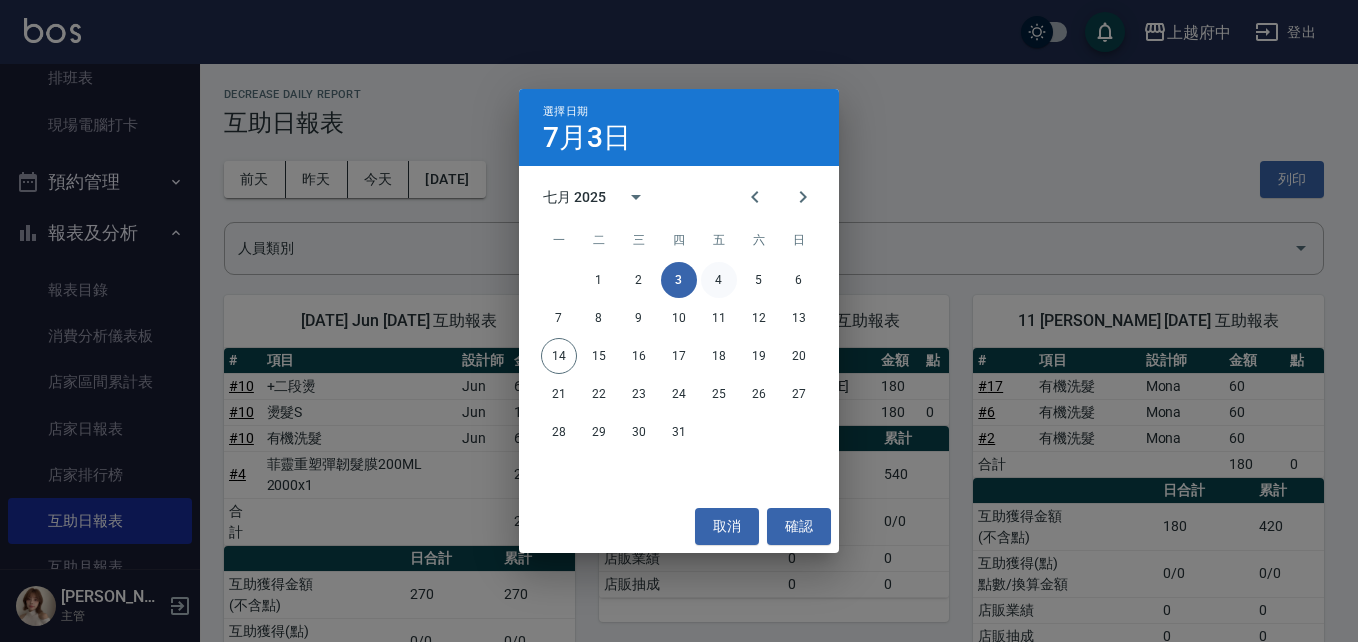 click on "4" at bounding box center [719, 280] 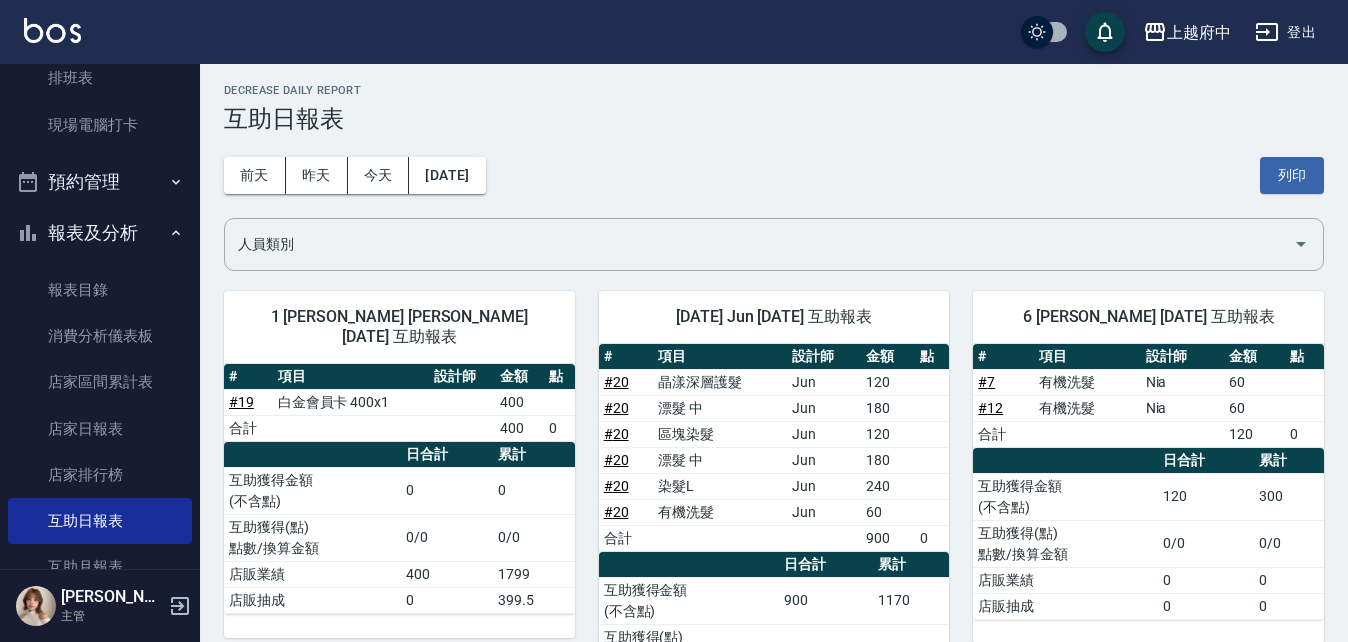 scroll, scrollTop: 0, scrollLeft: 0, axis: both 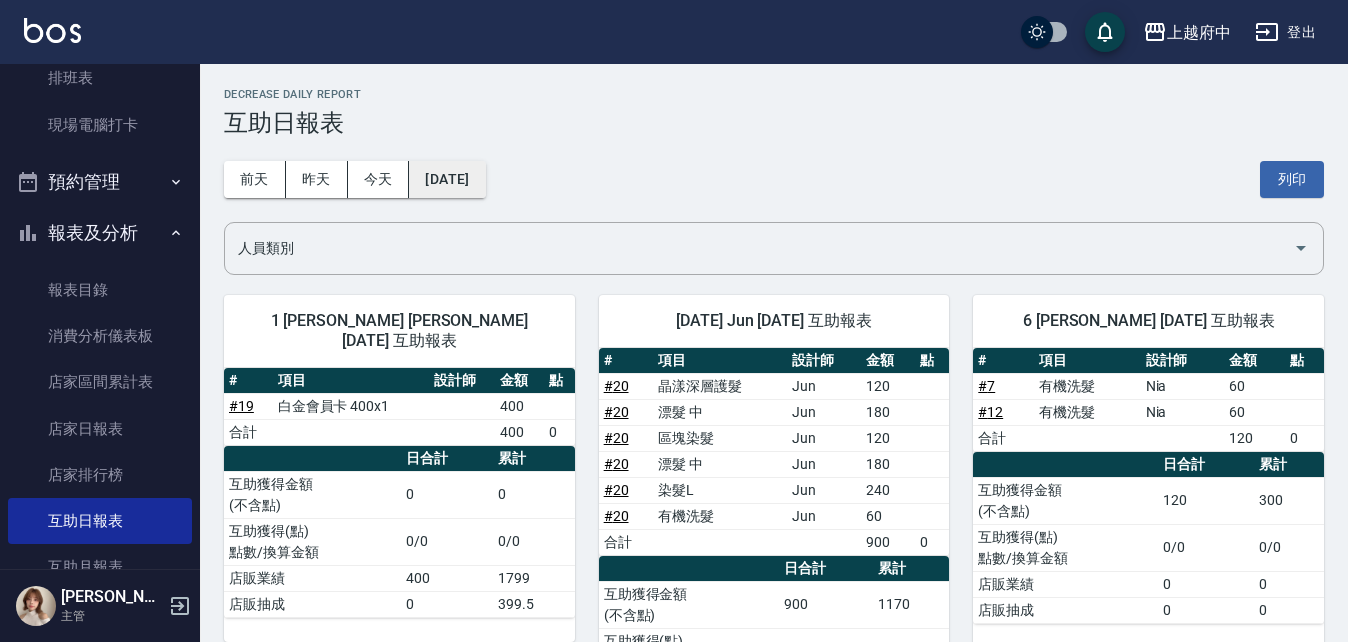 click on "2025/07/04" at bounding box center [447, 179] 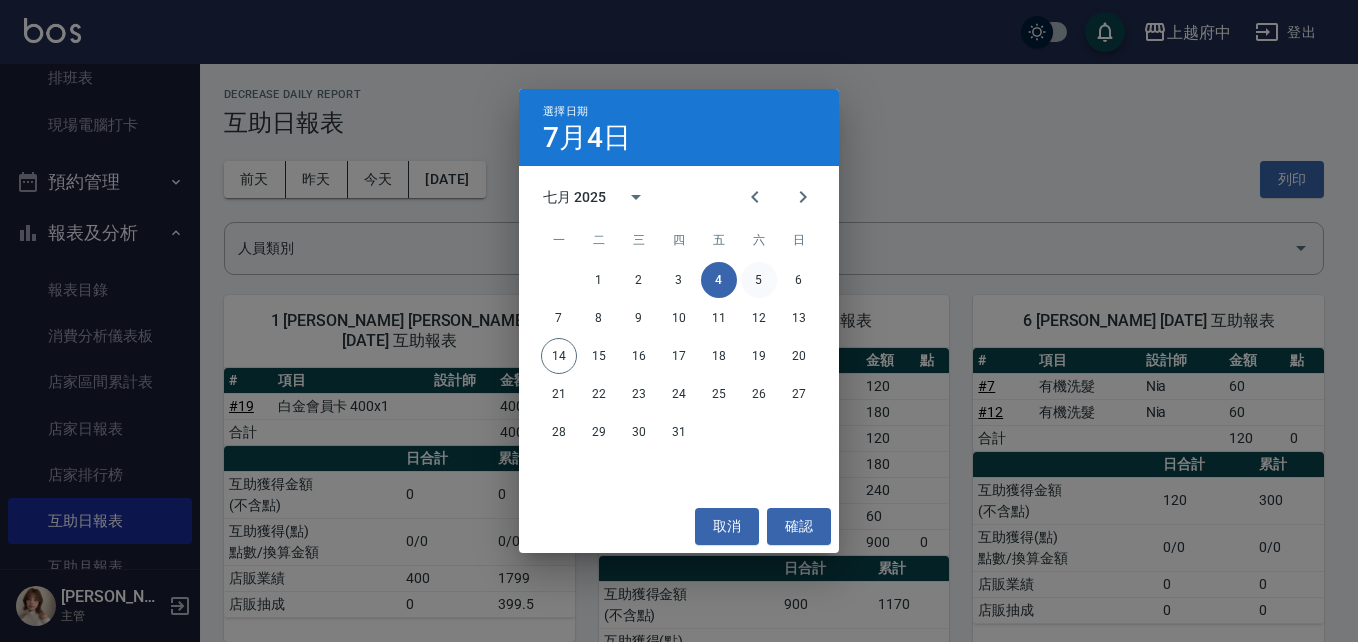 click on "5" at bounding box center [759, 280] 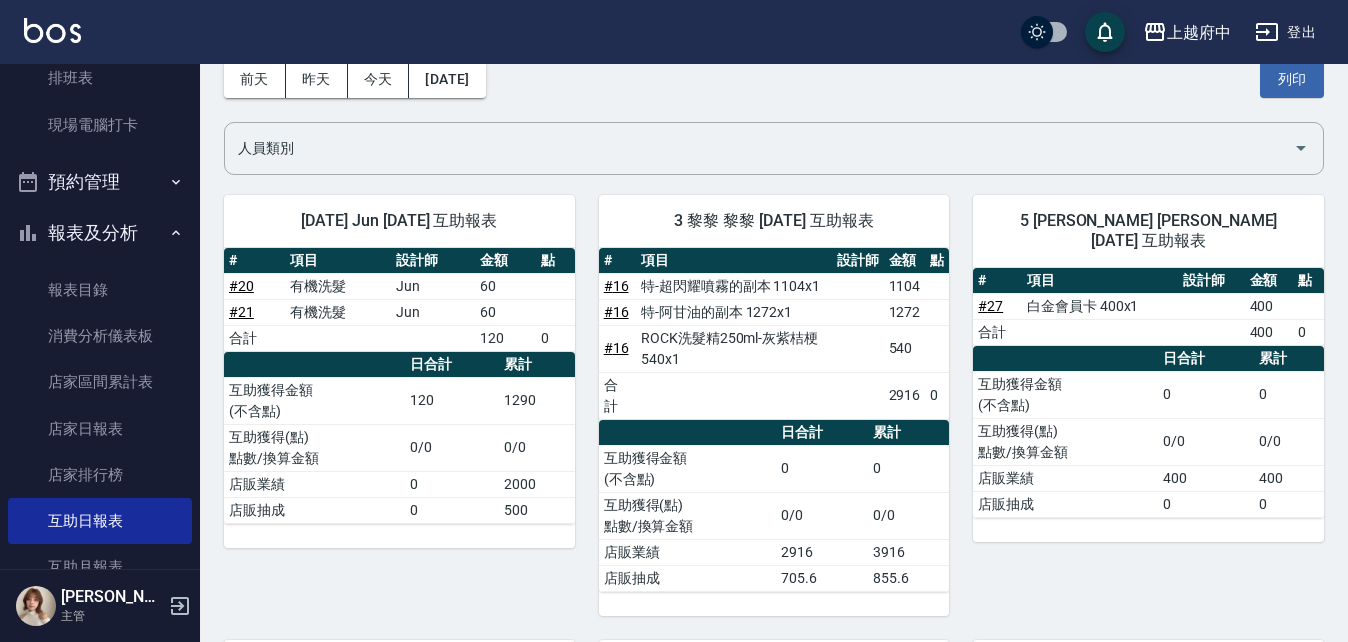 scroll, scrollTop: 0, scrollLeft: 0, axis: both 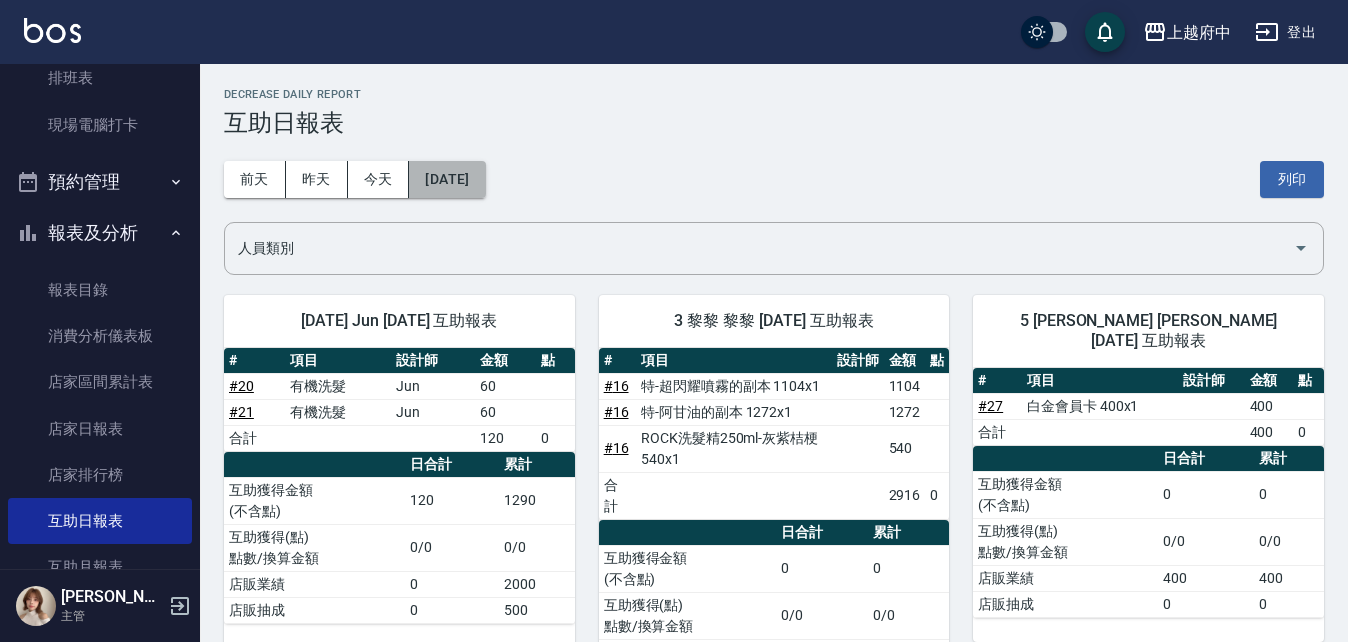 click on "2025/07/05" at bounding box center [447, 179] 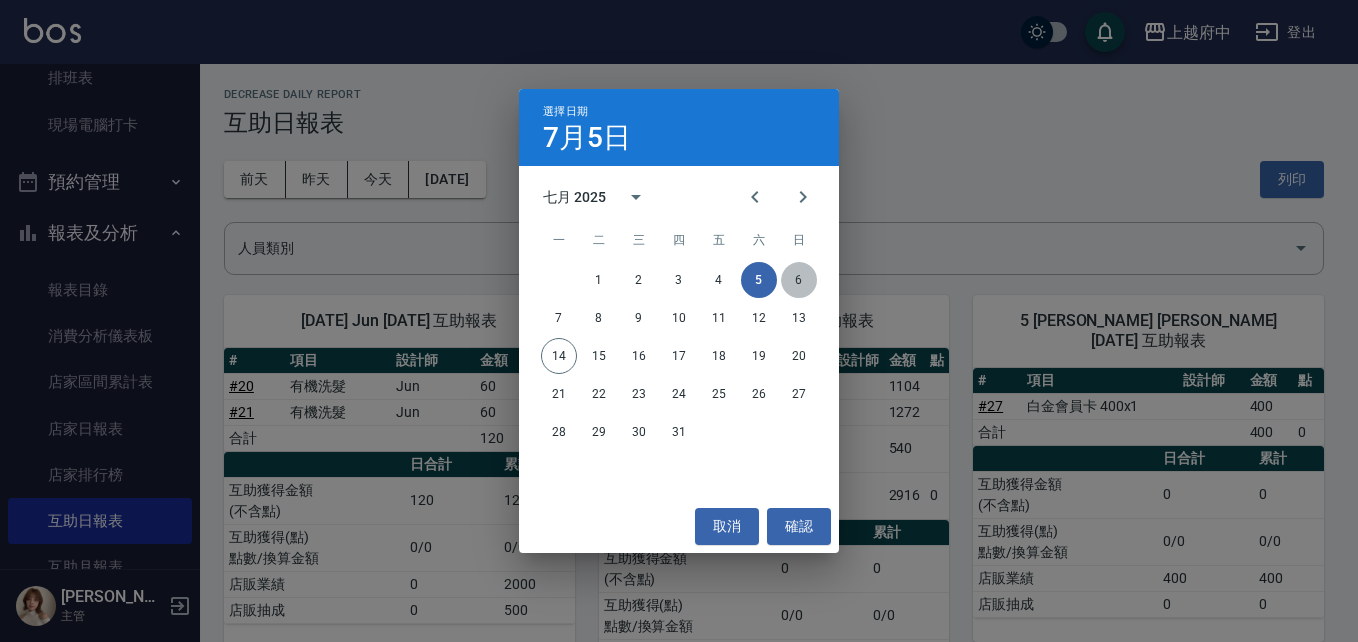 click on "6" at bounding box center (799, 280) 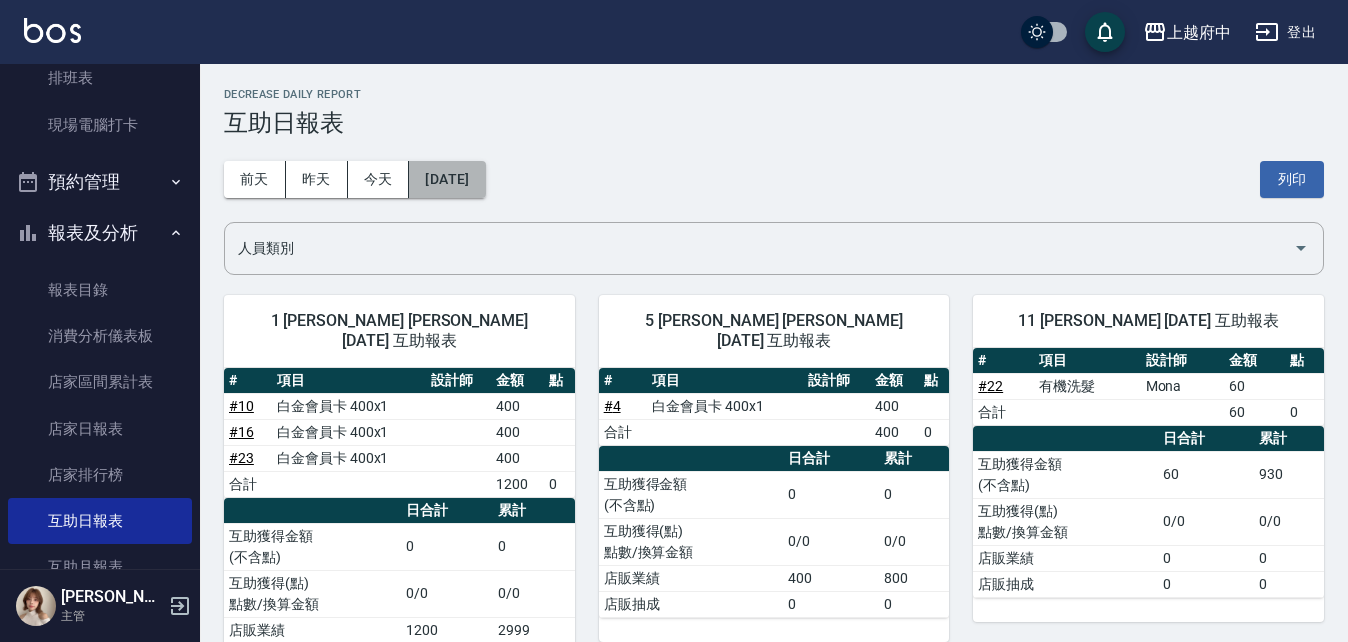 click on "2025/07/06" at bounding box center (447, 179) 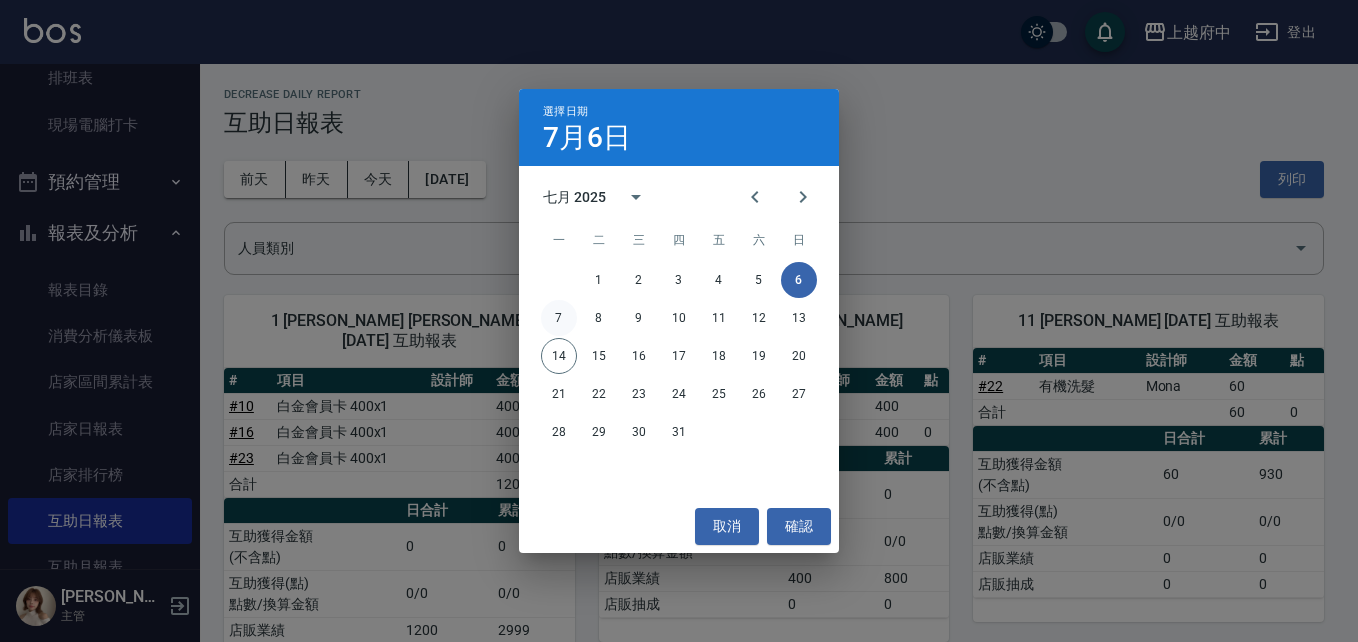 click on "7" at bounding box center [559, 318] 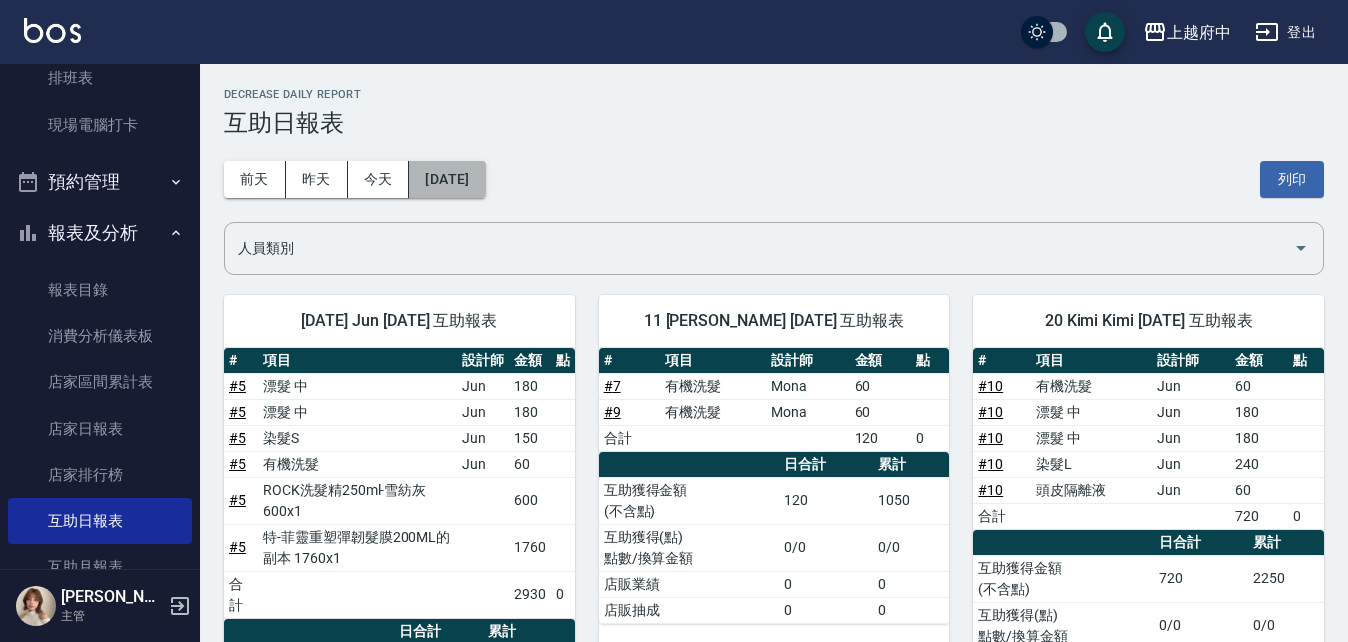 click on "2025/07/07" at bounding box center [447, 179] 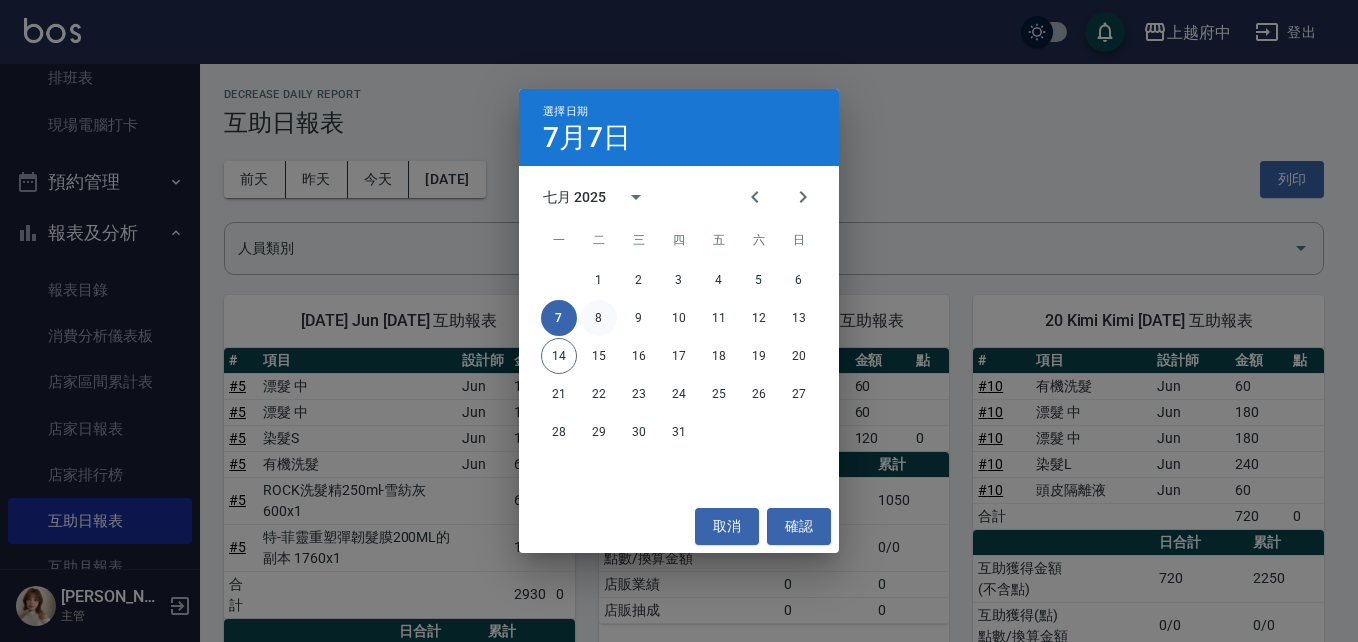 click on "8" at bounding box center [599, 318] 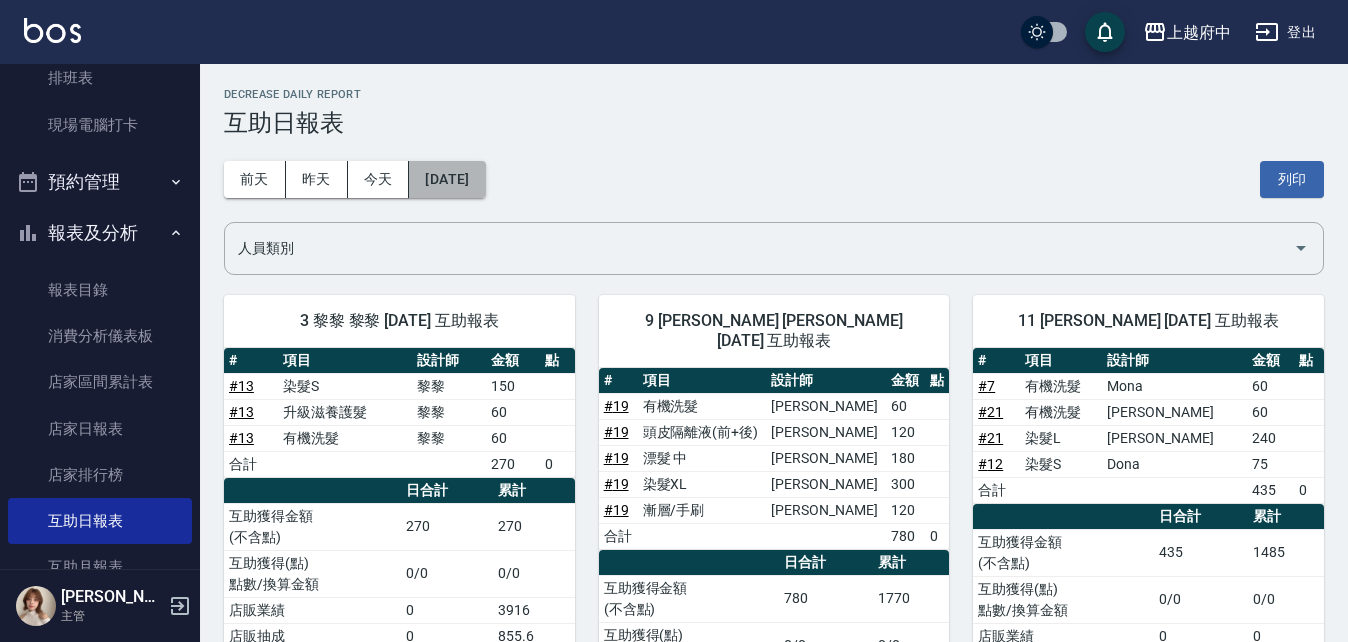 click on "2025/07/08" at bounding box center [447, 179] 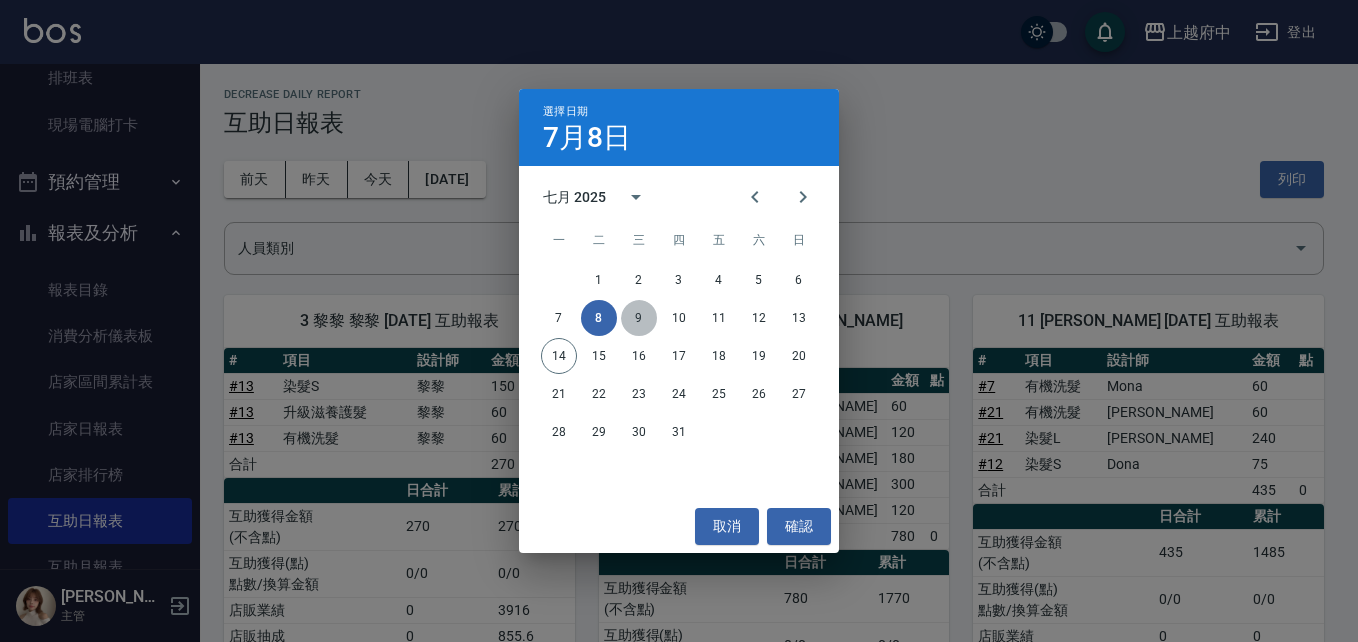 click on "9" at bounding box center [639, 318] 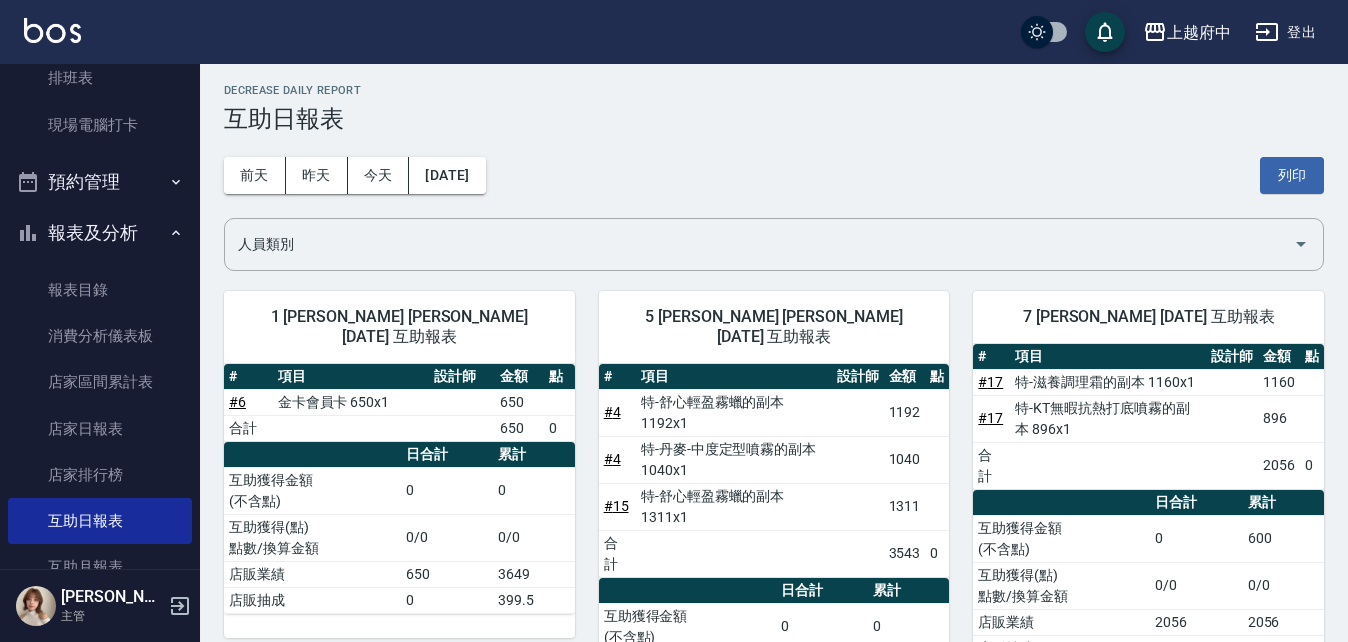 scroll, scrollTop: 0, scrollLeft: 0, axis: both 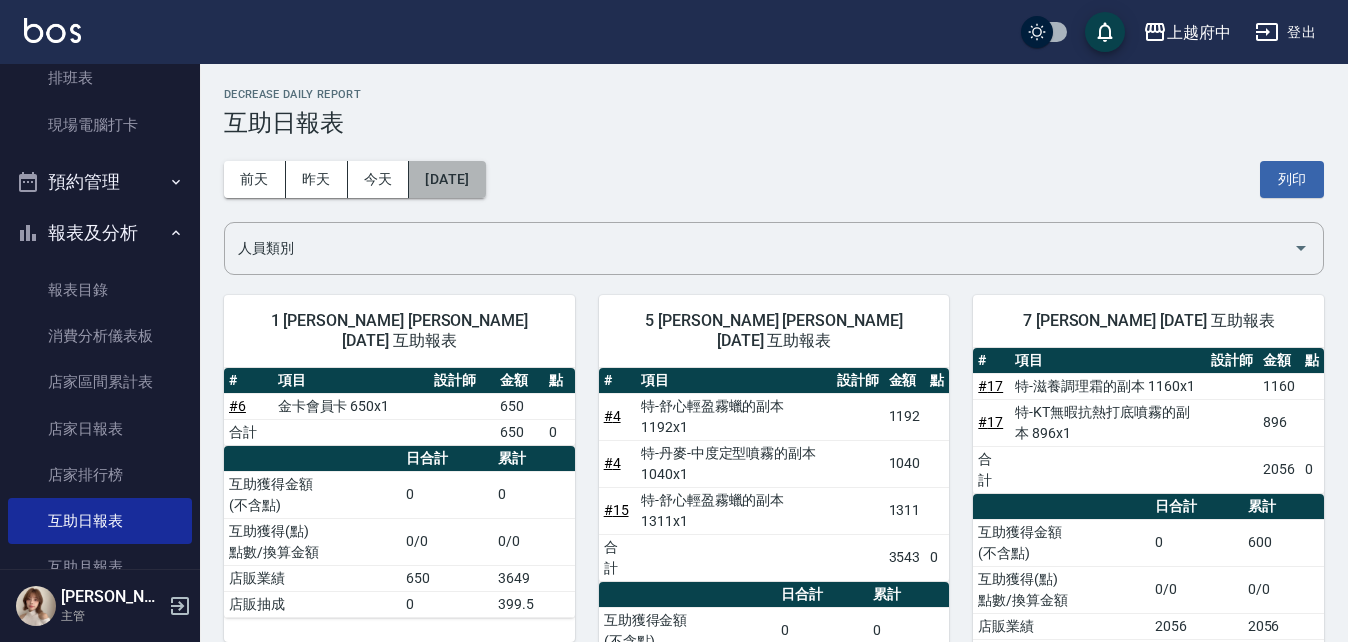 click on "2025/07/09" at bounding box center [447, 179] 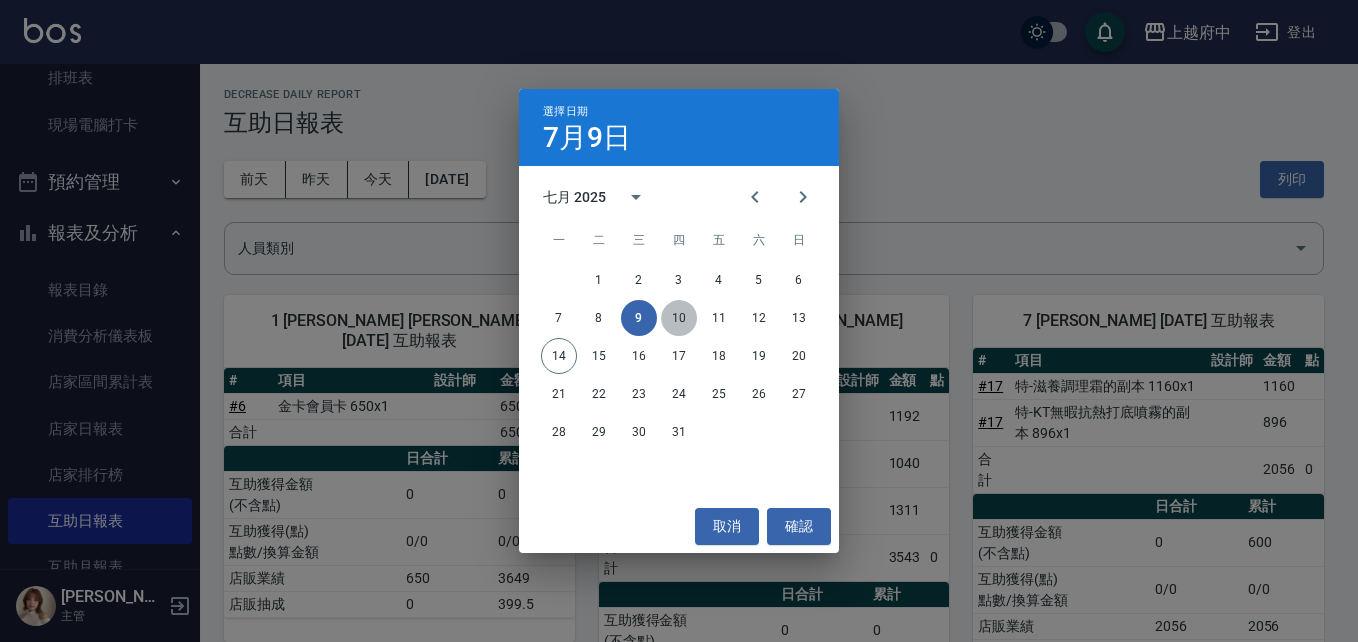 click on "10" at bounding box center [679, 318] 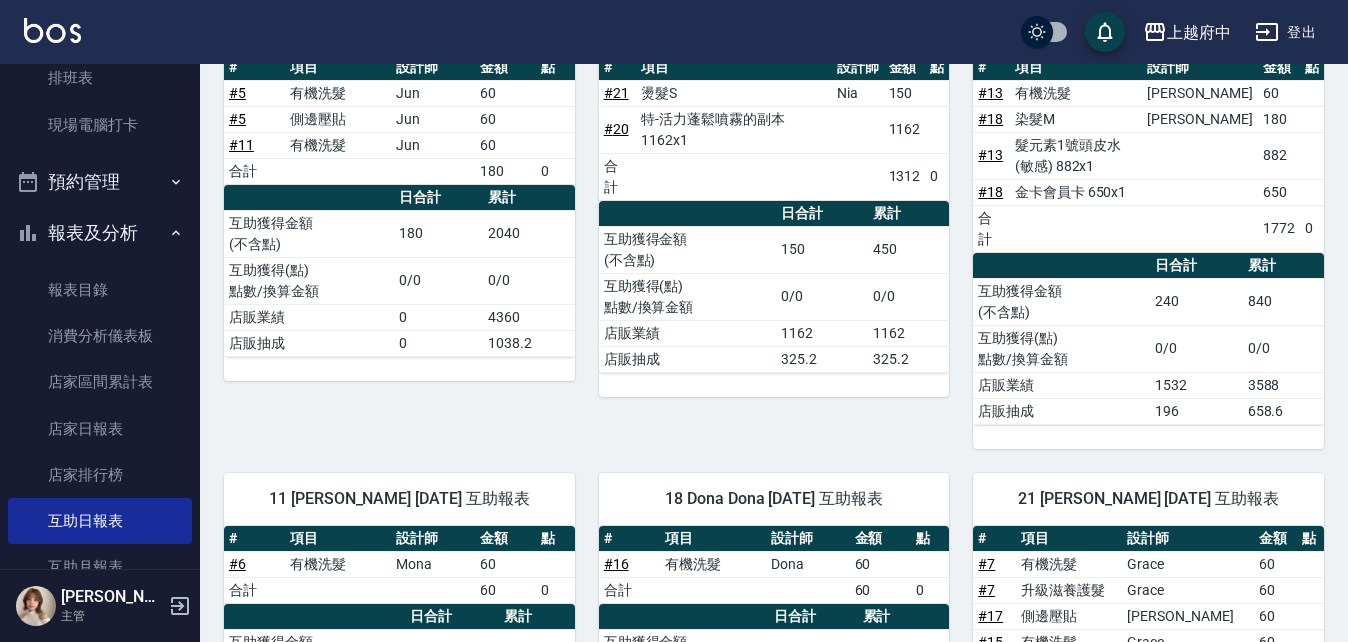 scroll, scrollTop: 0, scrollLeft: 0, axis: both 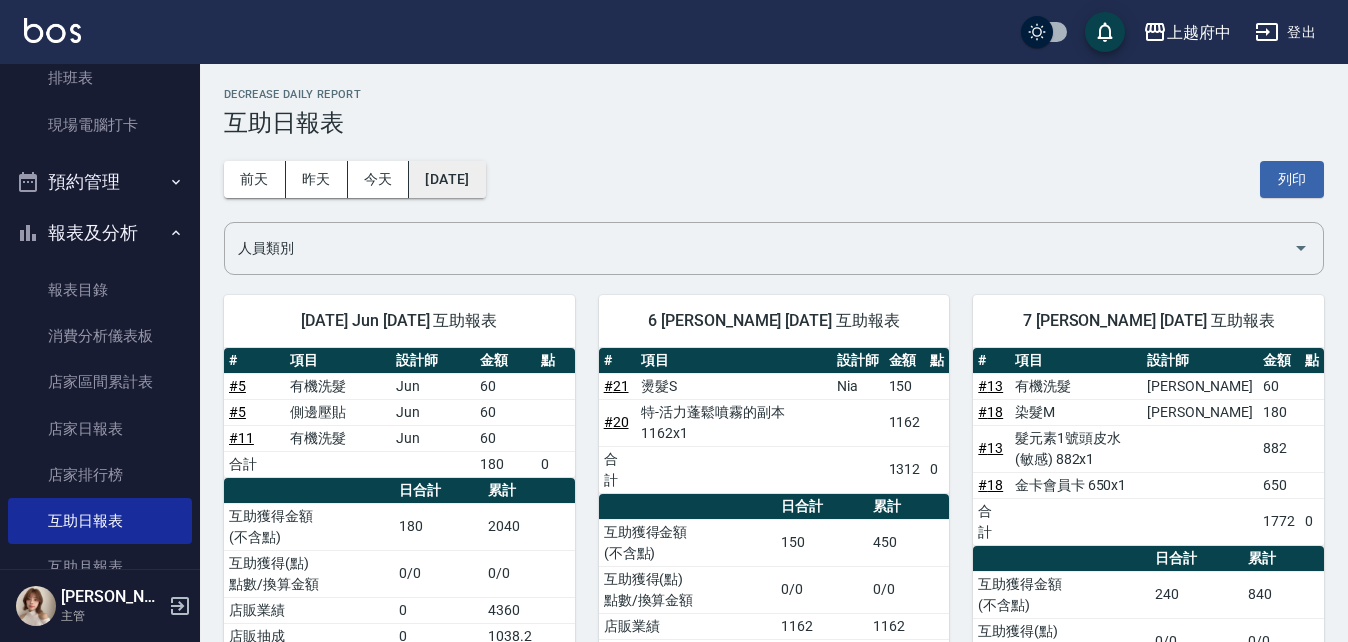 click on "2025/07/10" at bounding box center [447, 179] 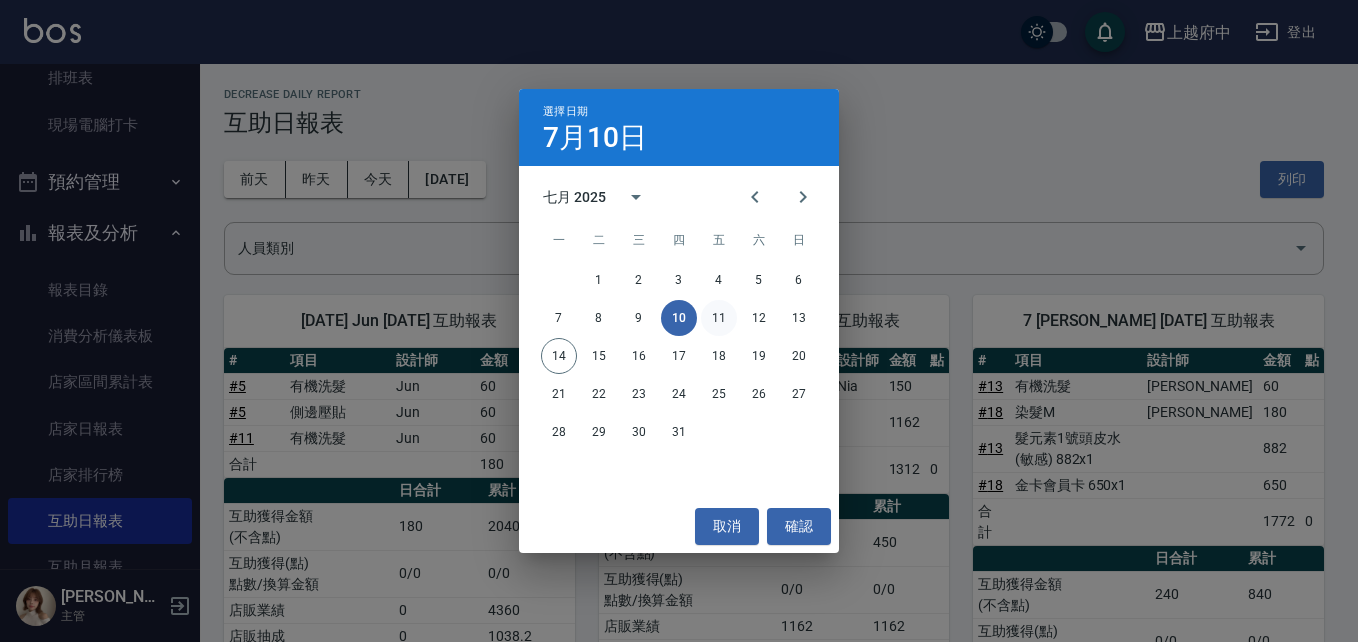 click on "11" at bounding box center (719, 318) 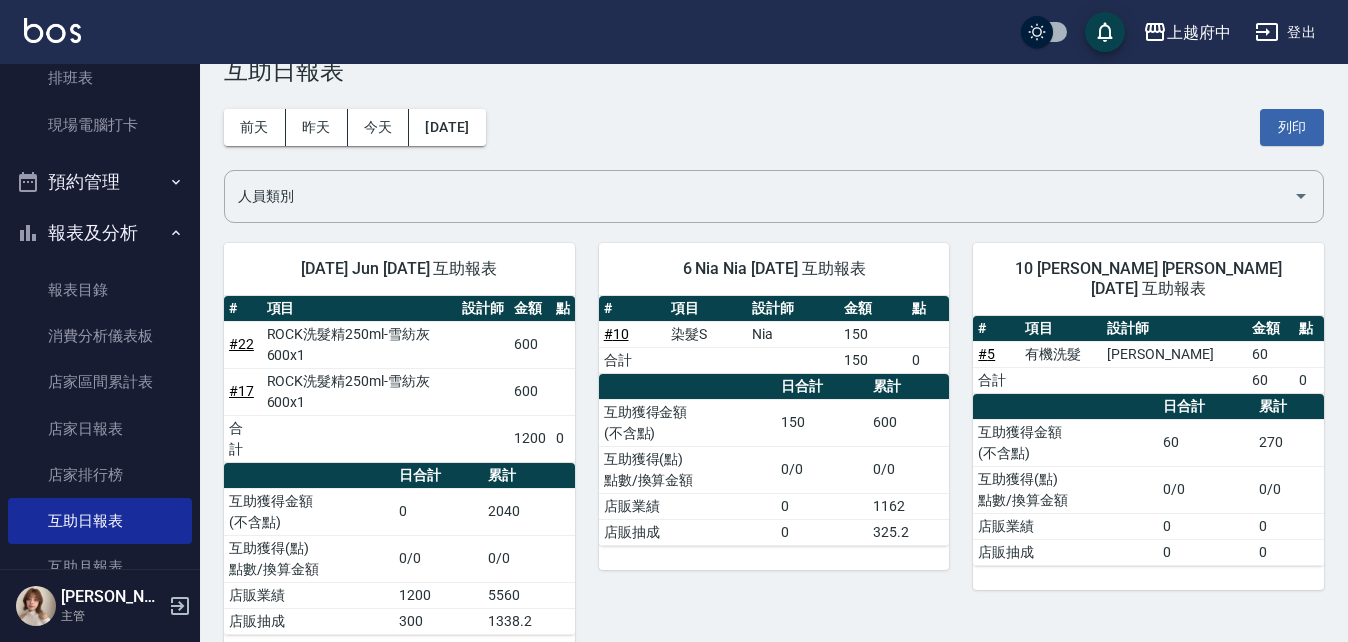 scroll, scrollTop: 0, scrollLeft: 0, axis: both 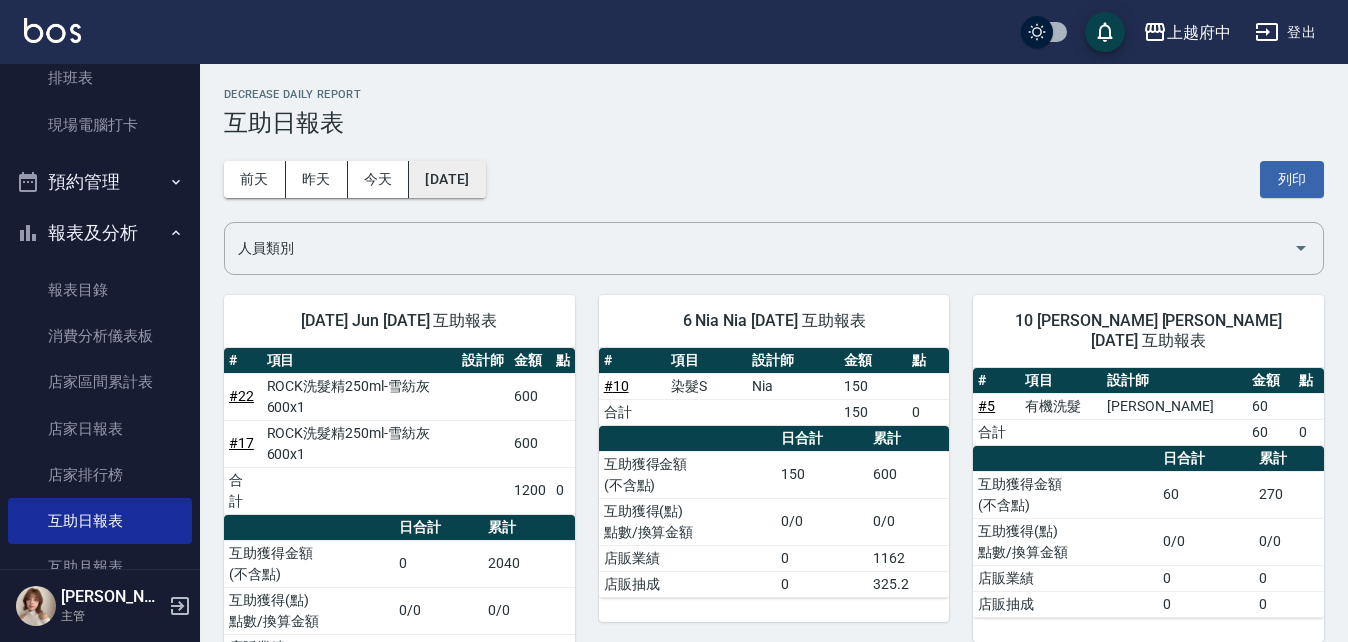 click on "2025/07/11" at bounding box center (447, 179) 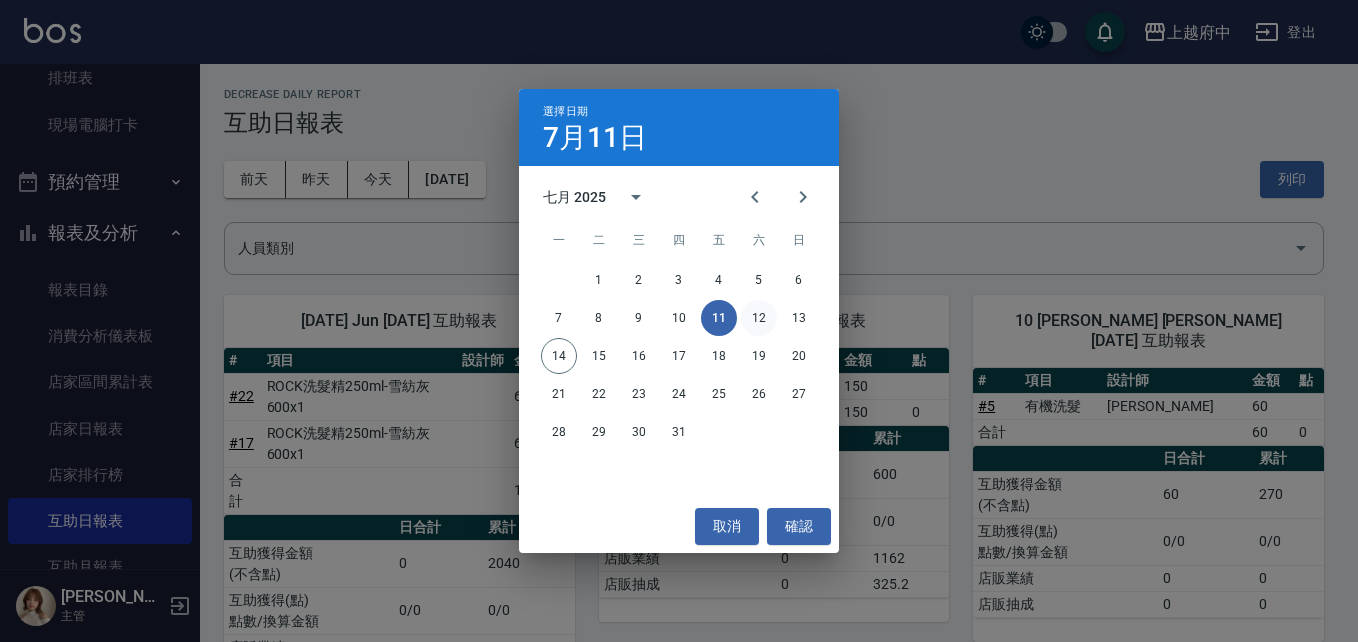 click on "12" at bounding box center (759, 318) 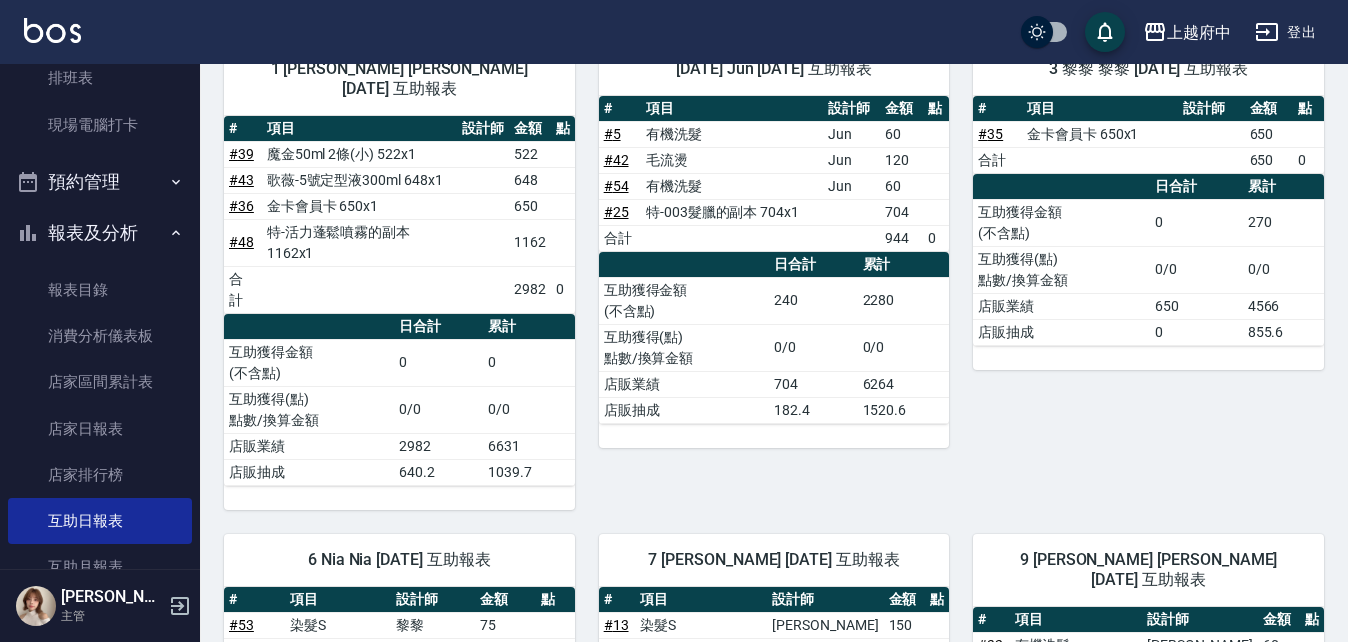 scroll, scrollTop: 0, scrollLeft: 0, axis: both 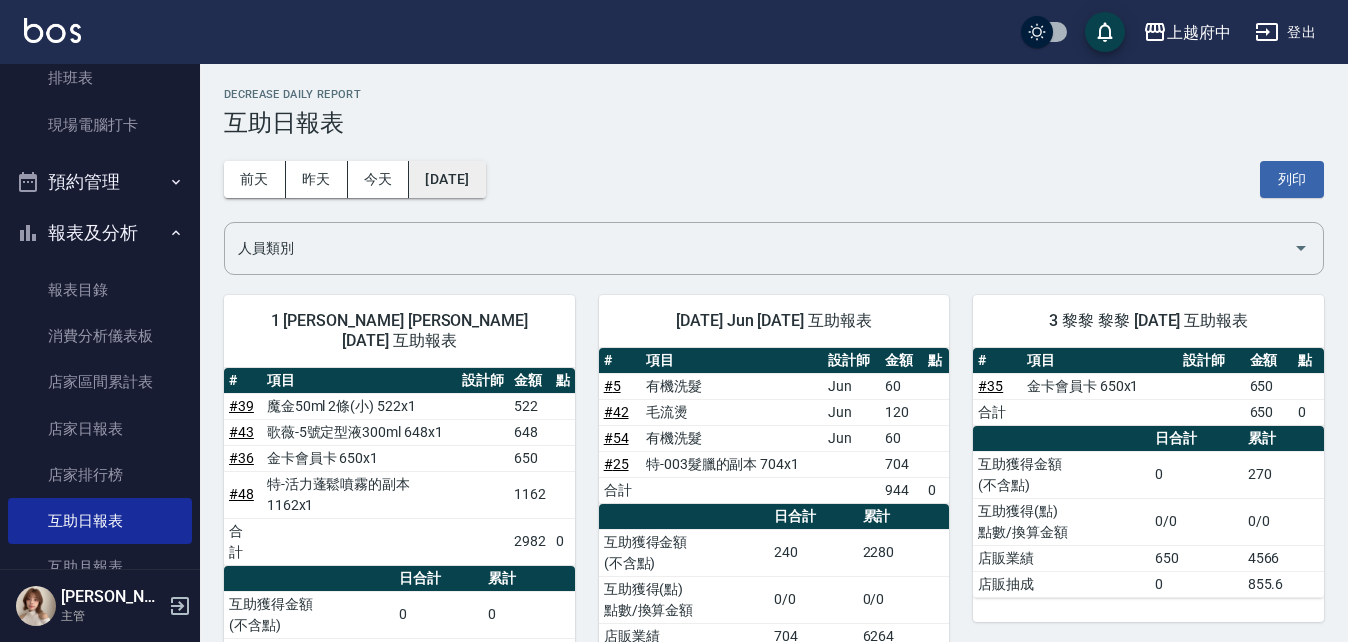click on "[DATE]" at bounding box center (447, 179) 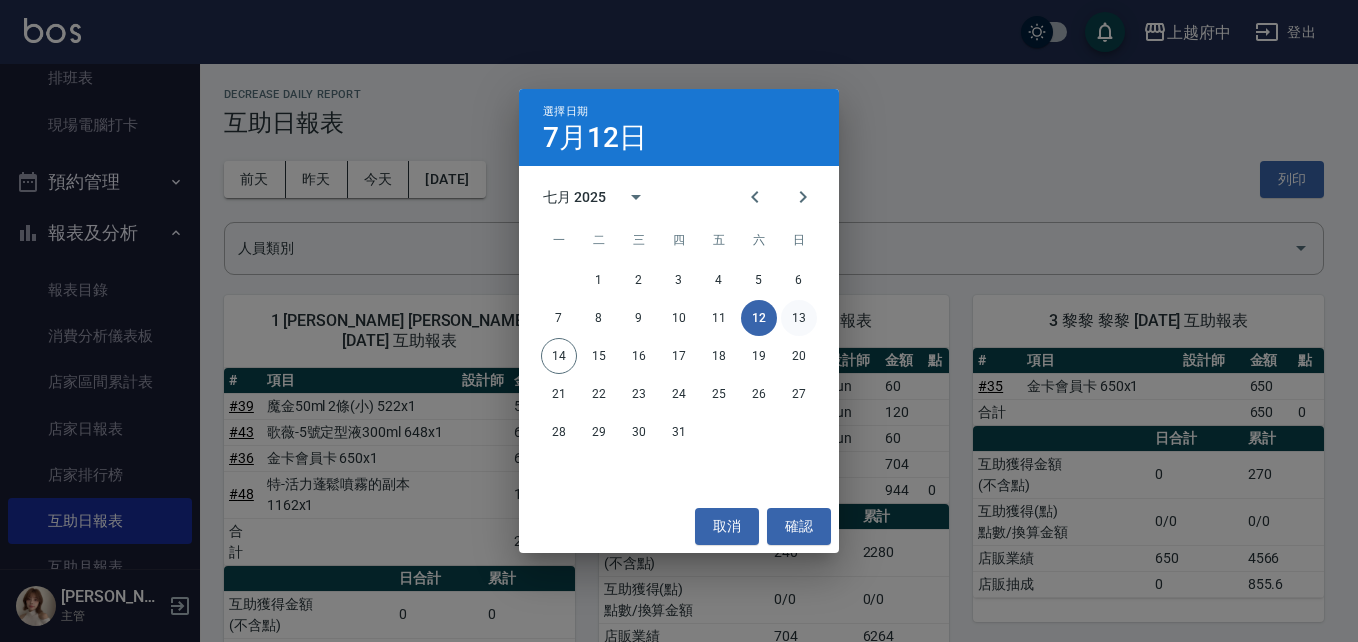click on "13" at bounding box center (799, 318) 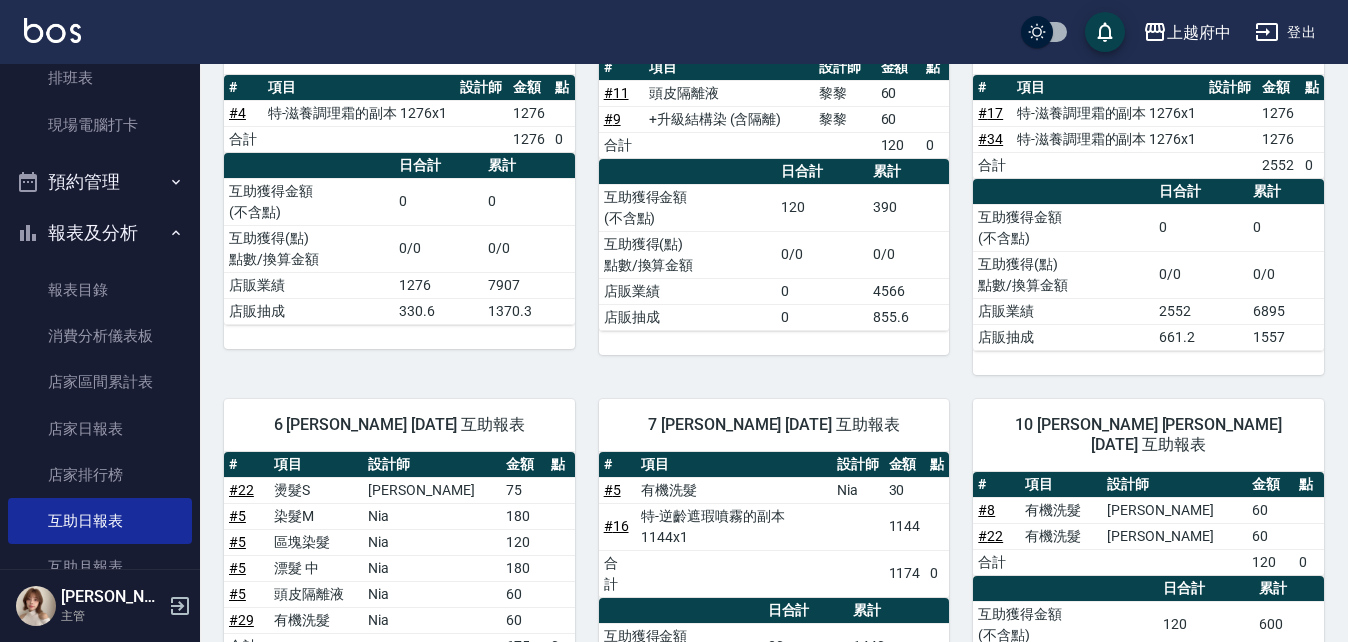 scroll, scrollTop: 0, scrollLeft: 0, axis: both 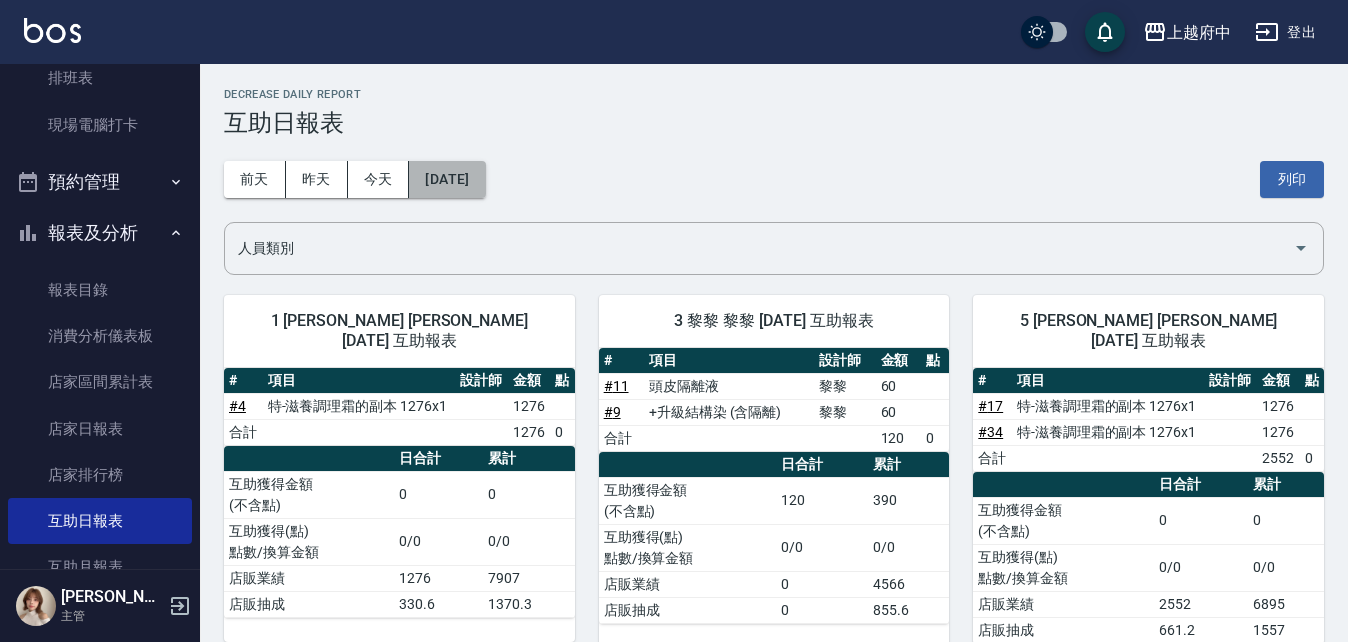 click on "[DATE]" at bounding box center [447, 179] 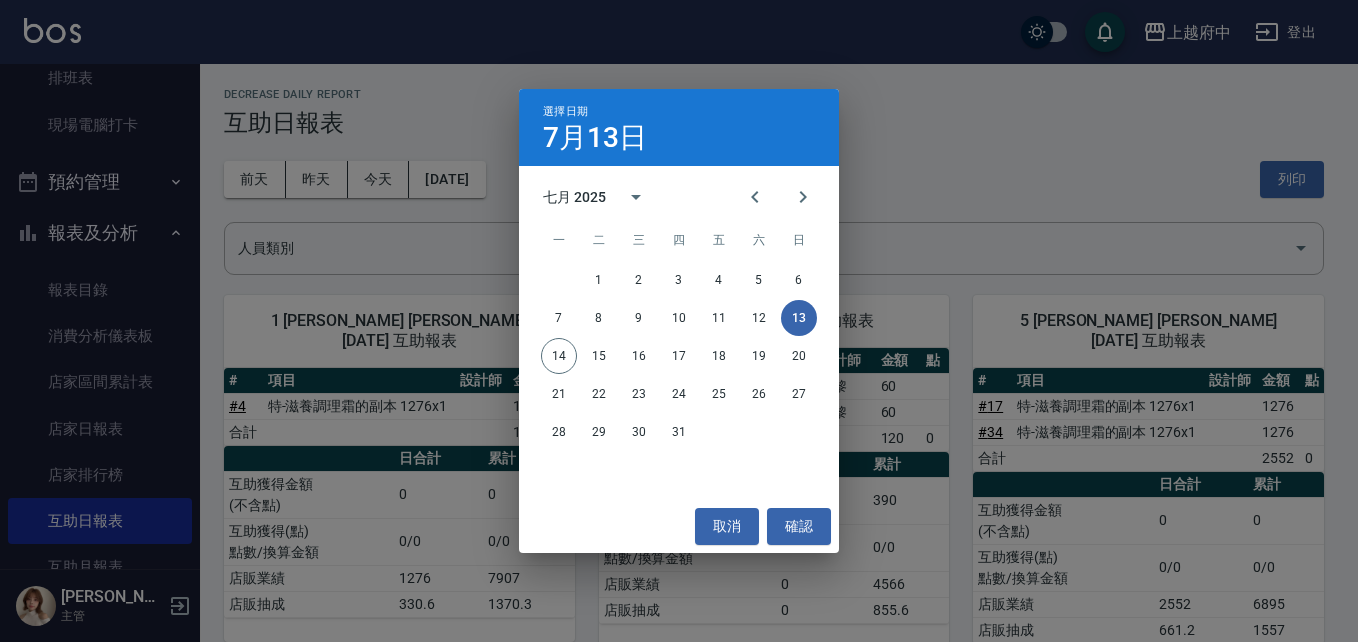 click on "選擇日期 7月13日 七月 2025 一 二 三 四 五 六 日 1 2 3 4 5 6 7 8 9 10 11 12 13 14 15 16 17 18 19 20 21 22 23 24 25 26 27 28 29 30 31 取消 確認" at bounding box center [679, 321] 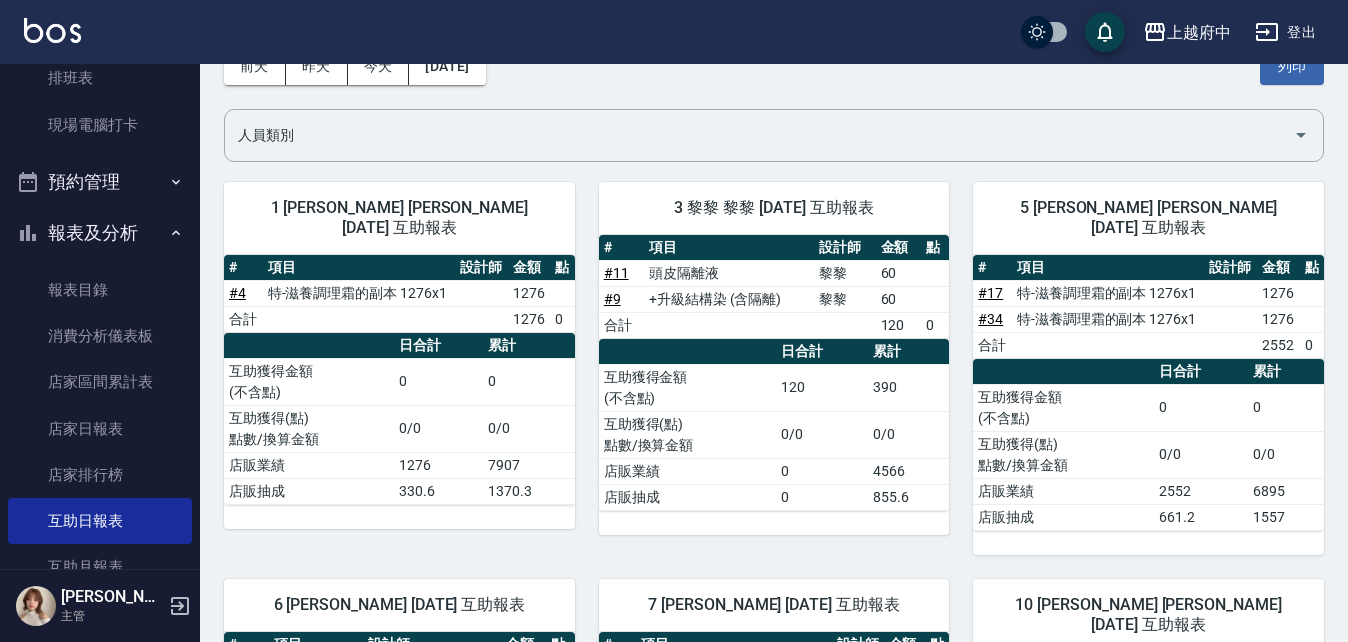 scroll, scrollTop: 0, scrollLeft: 0, axis: both 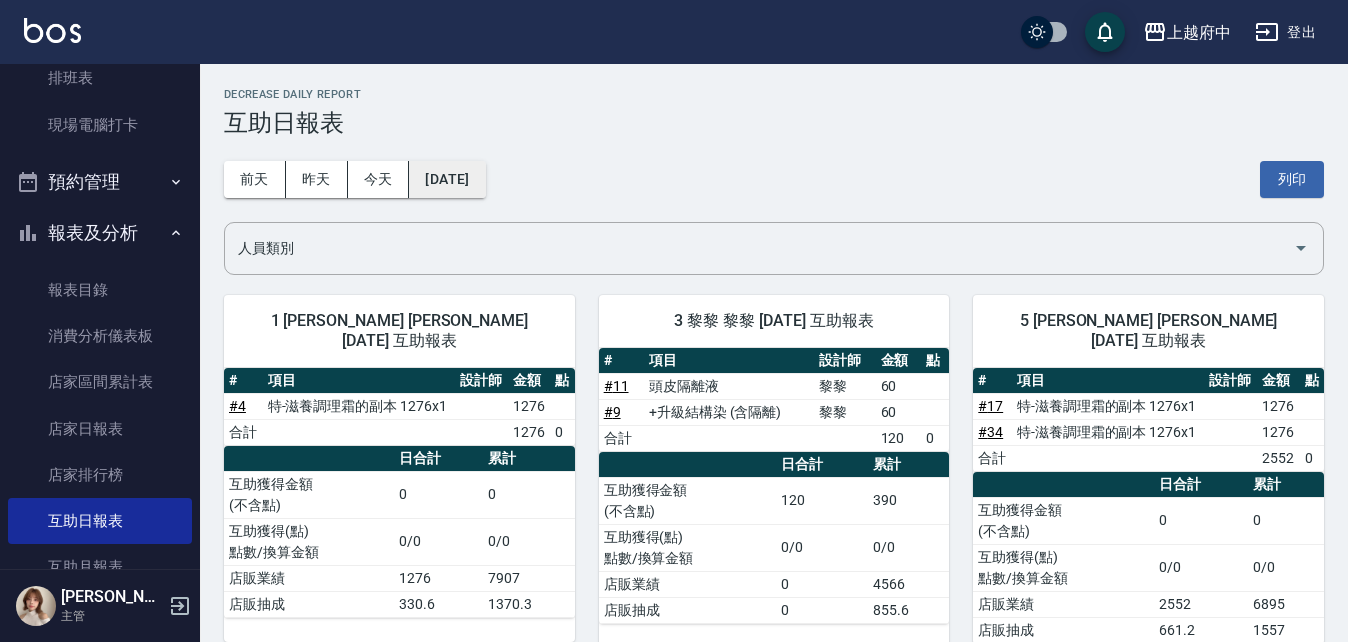 click on "[DATE]" at bounding box center [447, 179] 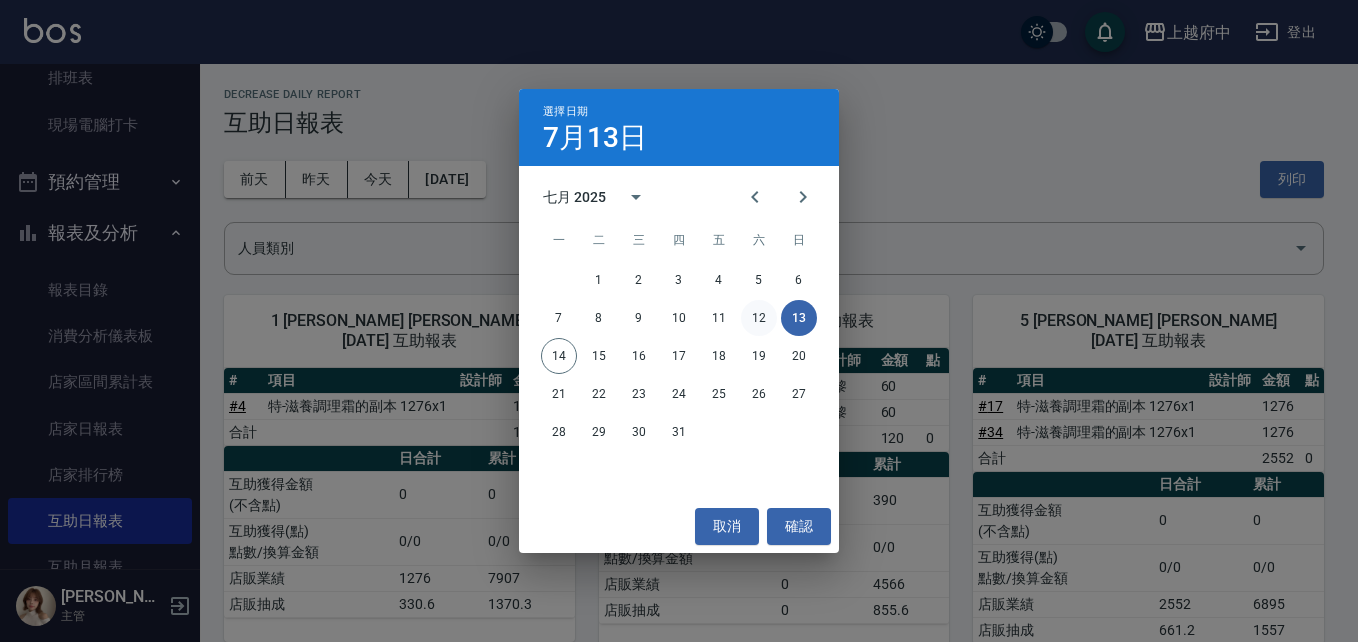 click on "12" at bounding box center (759, 318) 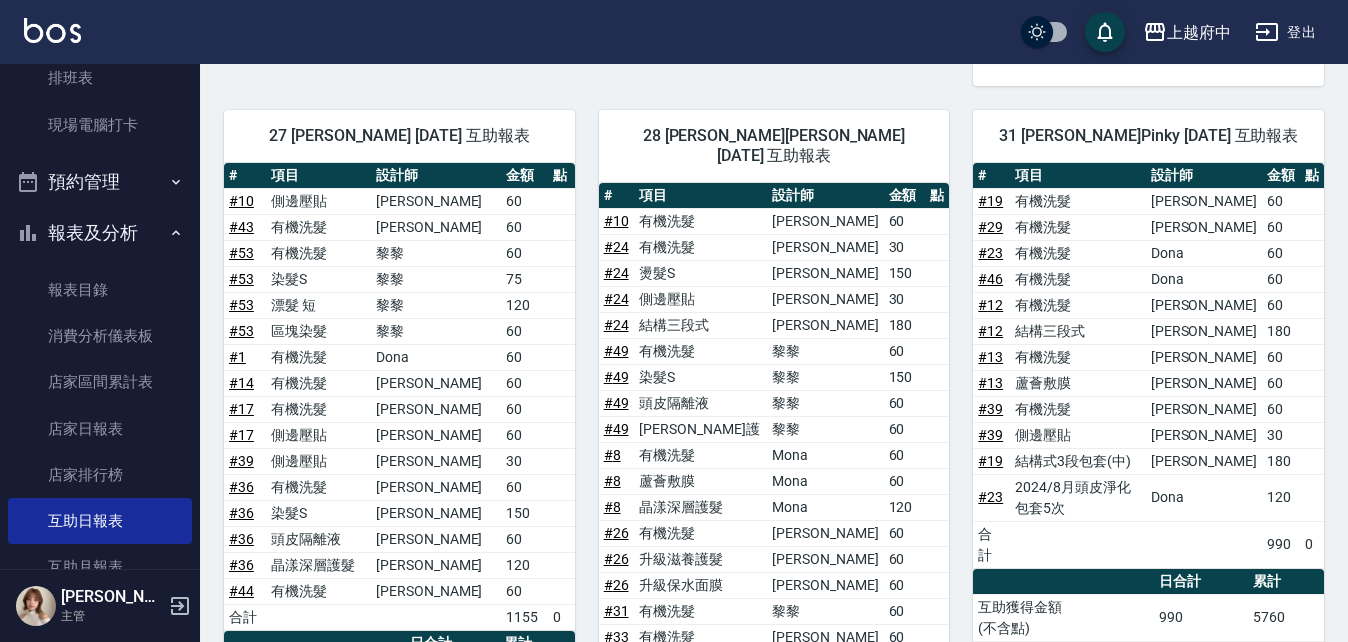 scroll, scrollTop: 2284, scrollLeft: 0, axis: vertical 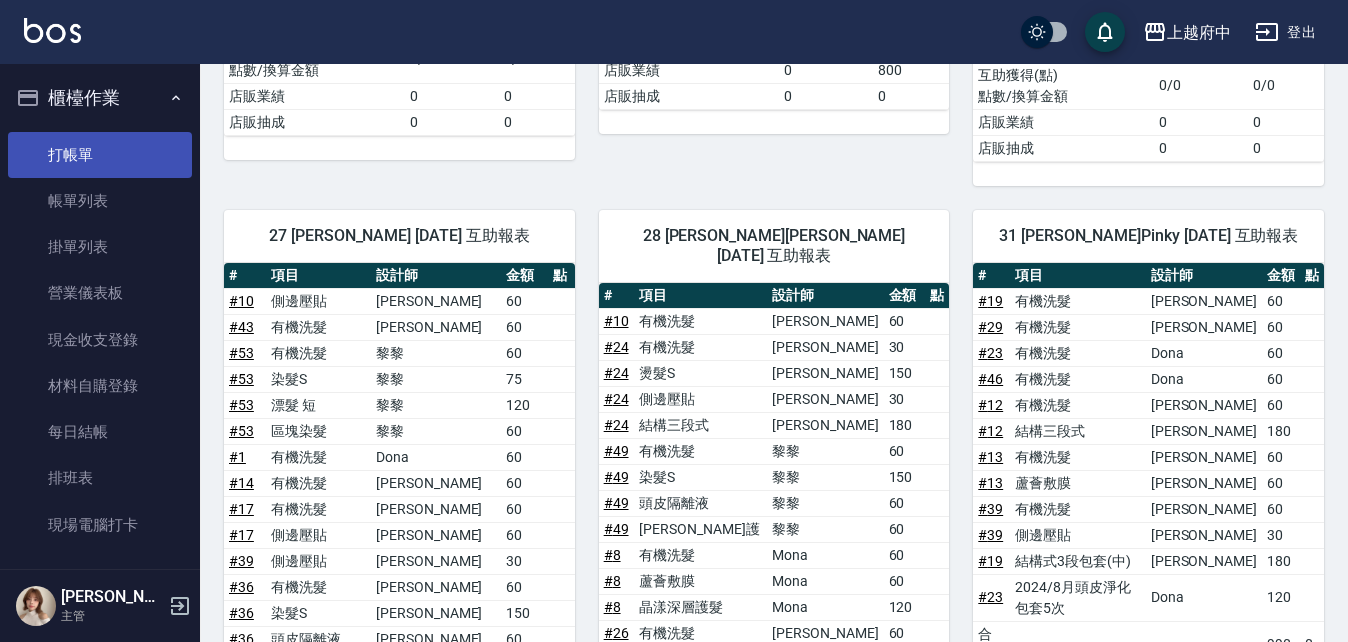 click on "打帳單" at bounding box center (100, 155) 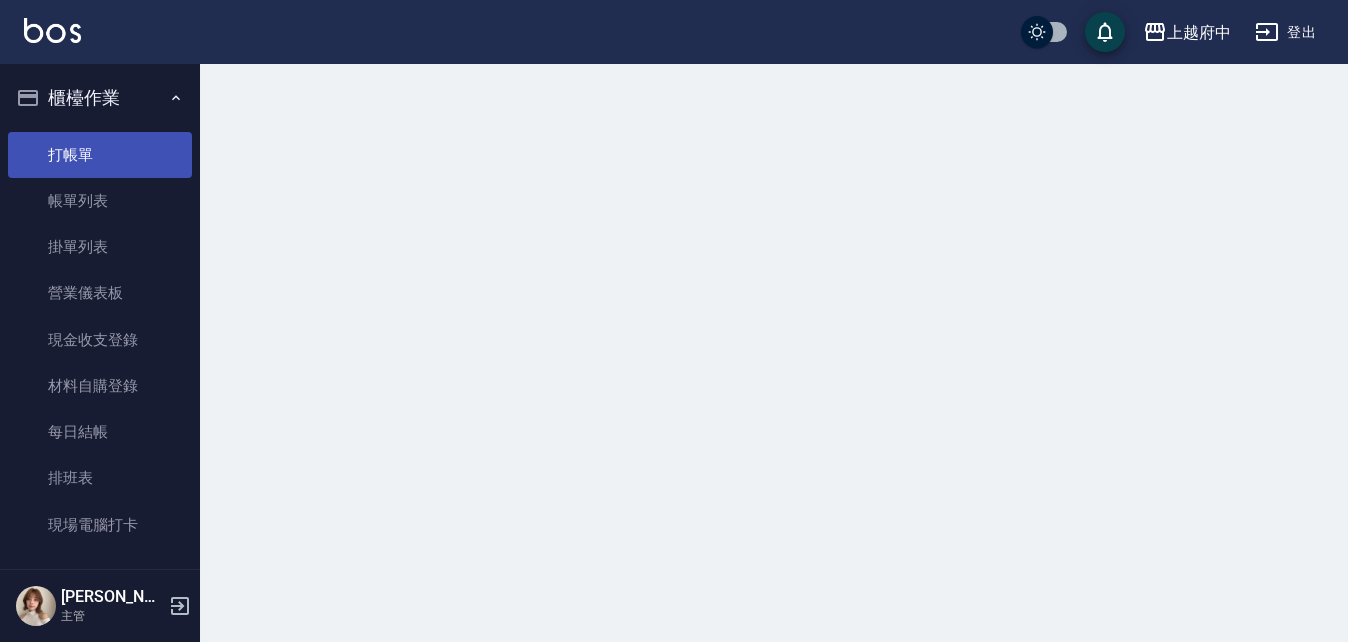 scroll, scrollTop: 0, scrollLeft: 0, axis: both 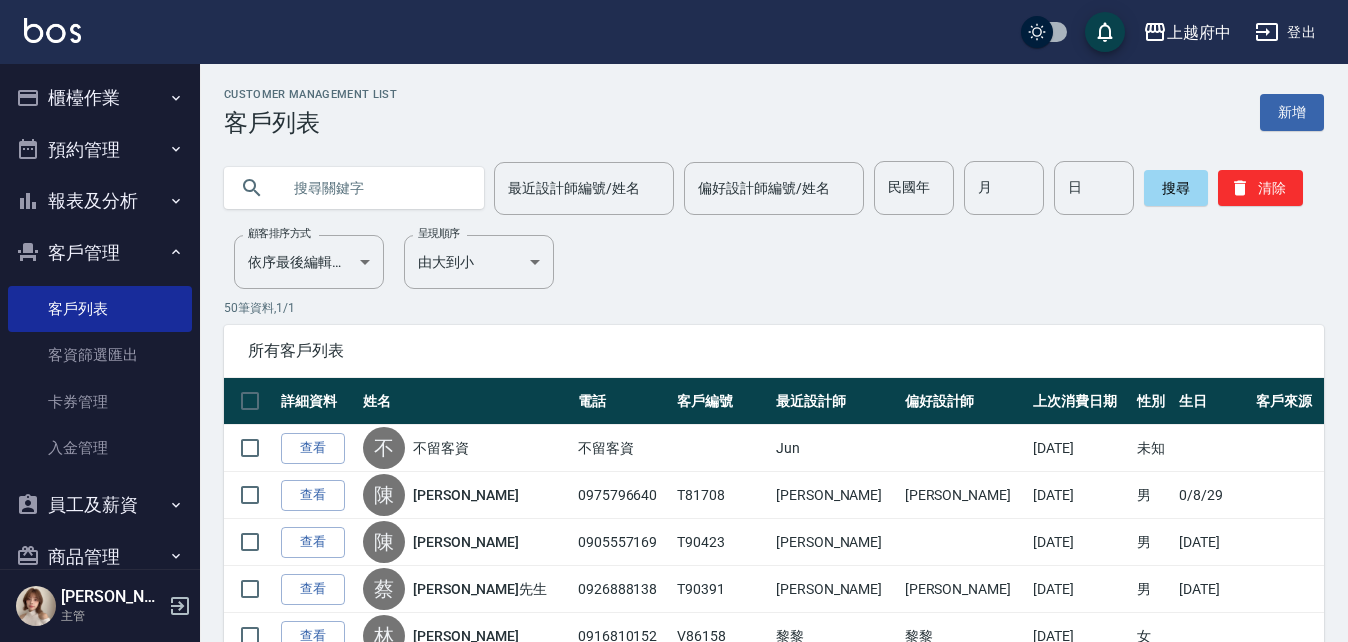 click at bounding box center [374, 188] 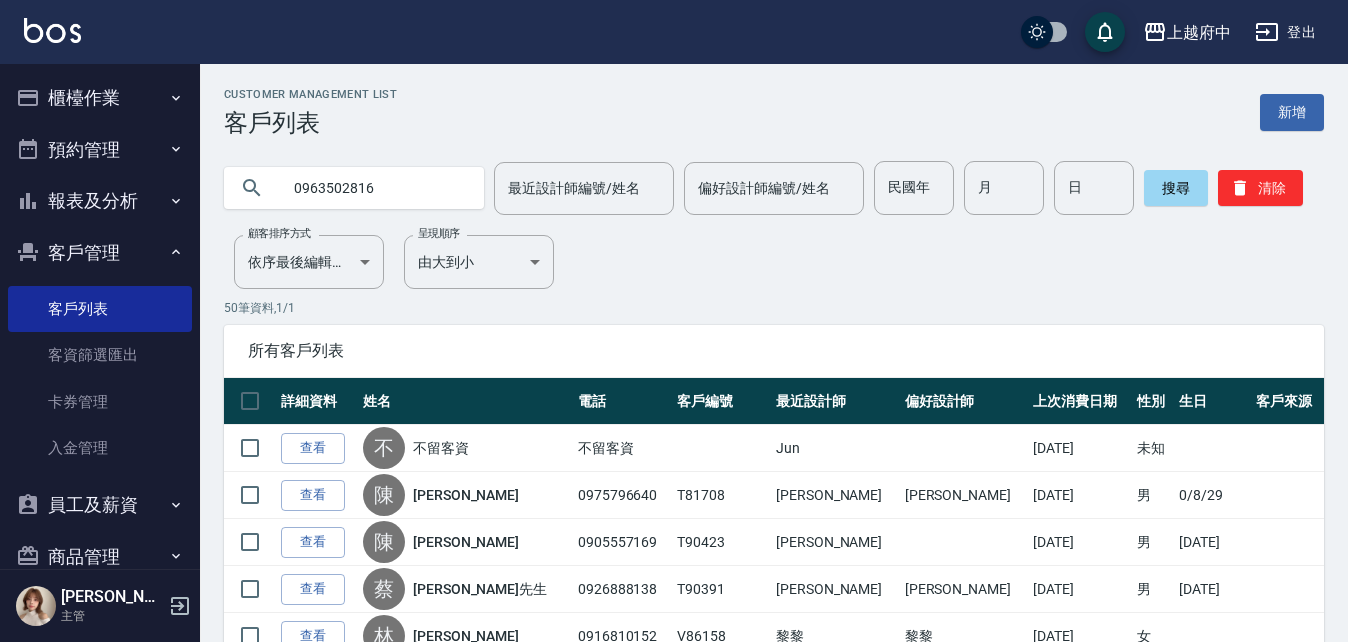 type on "0963502816" 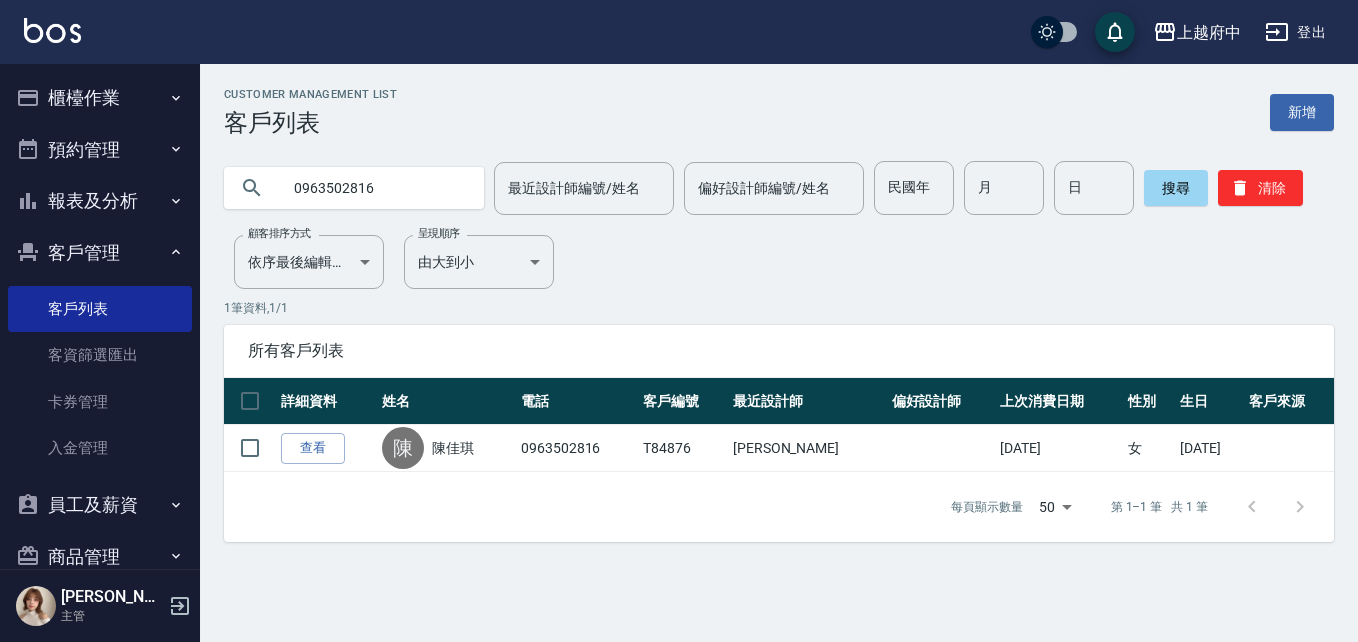 click on "查看" at bounding box center (313, 448) 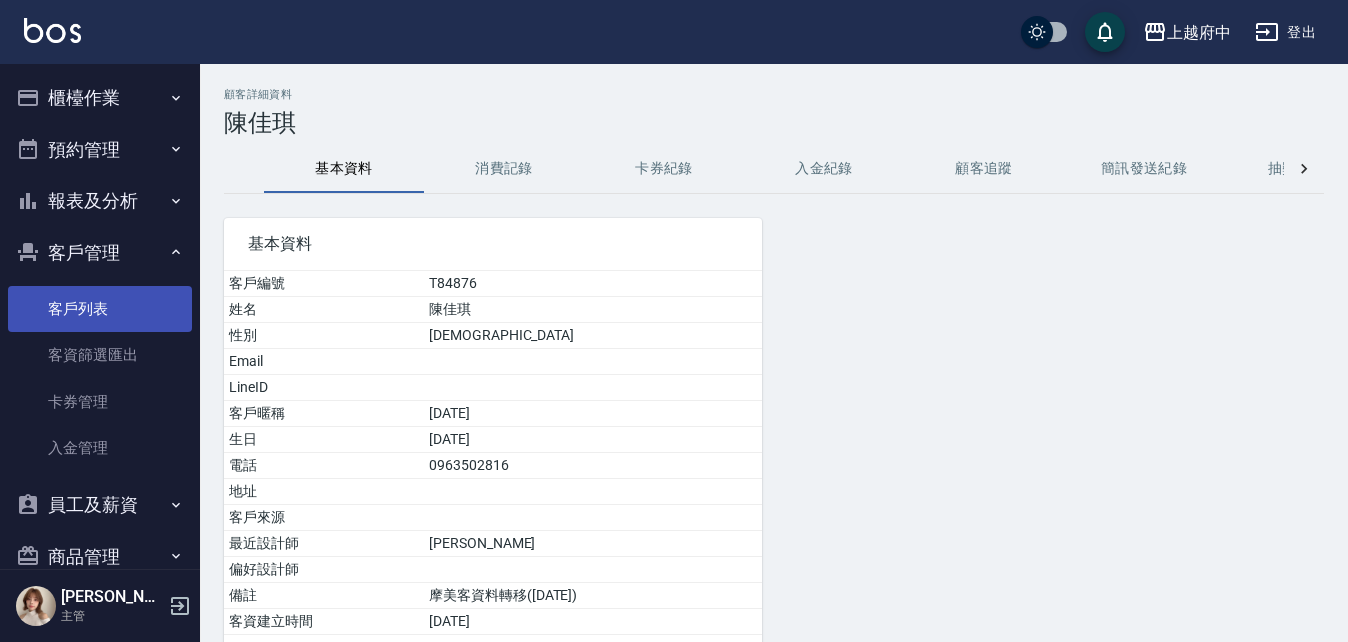 click on "客戶列表" at bounding box center (100, 309) 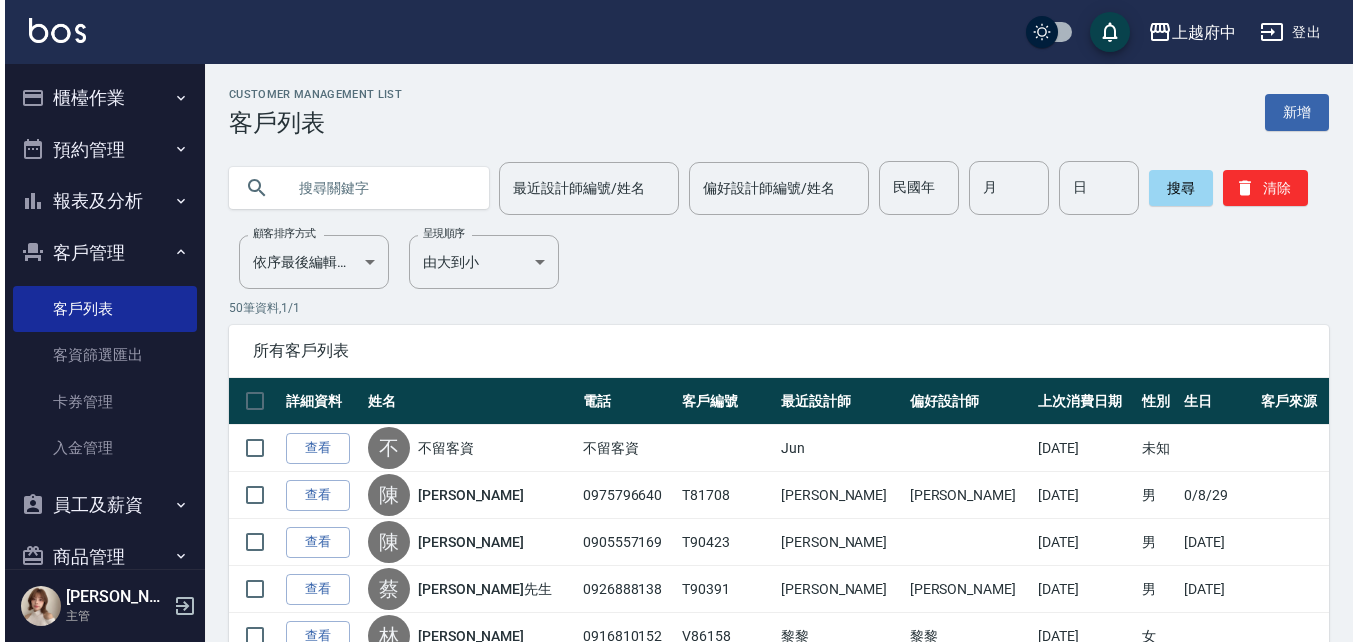 scroll, scrollTop: 0, scrollLeft: 0, axis: both 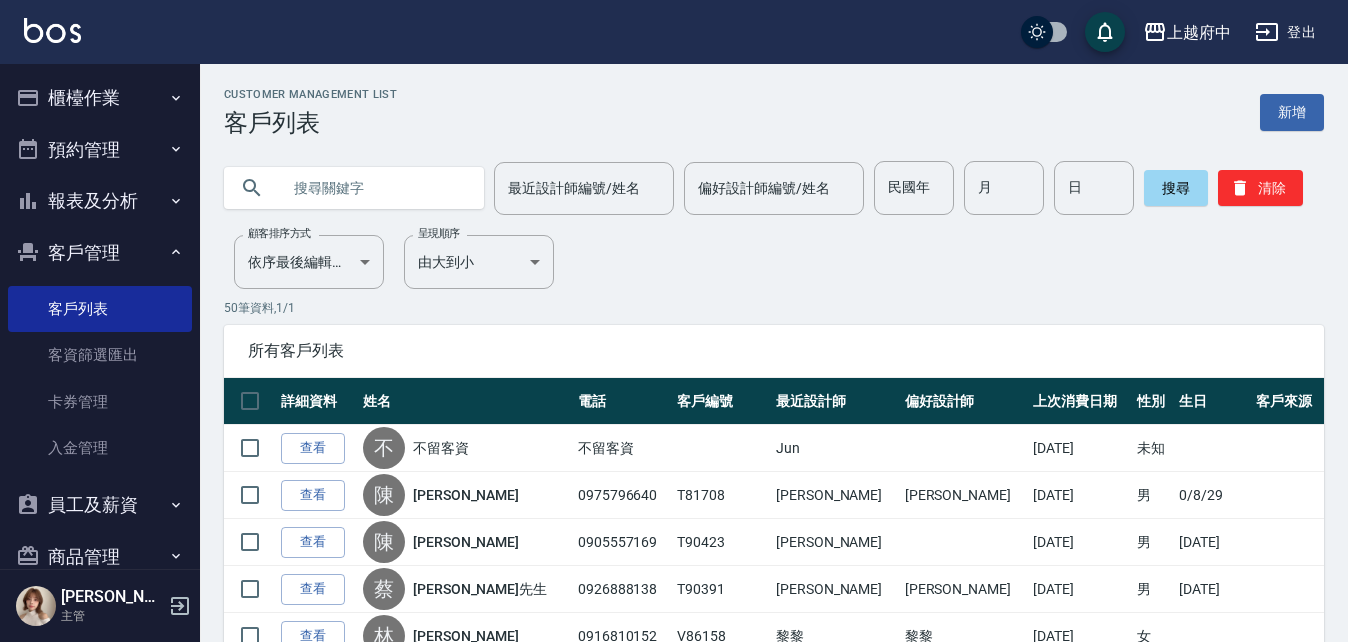click at bounding box center [374, 188] 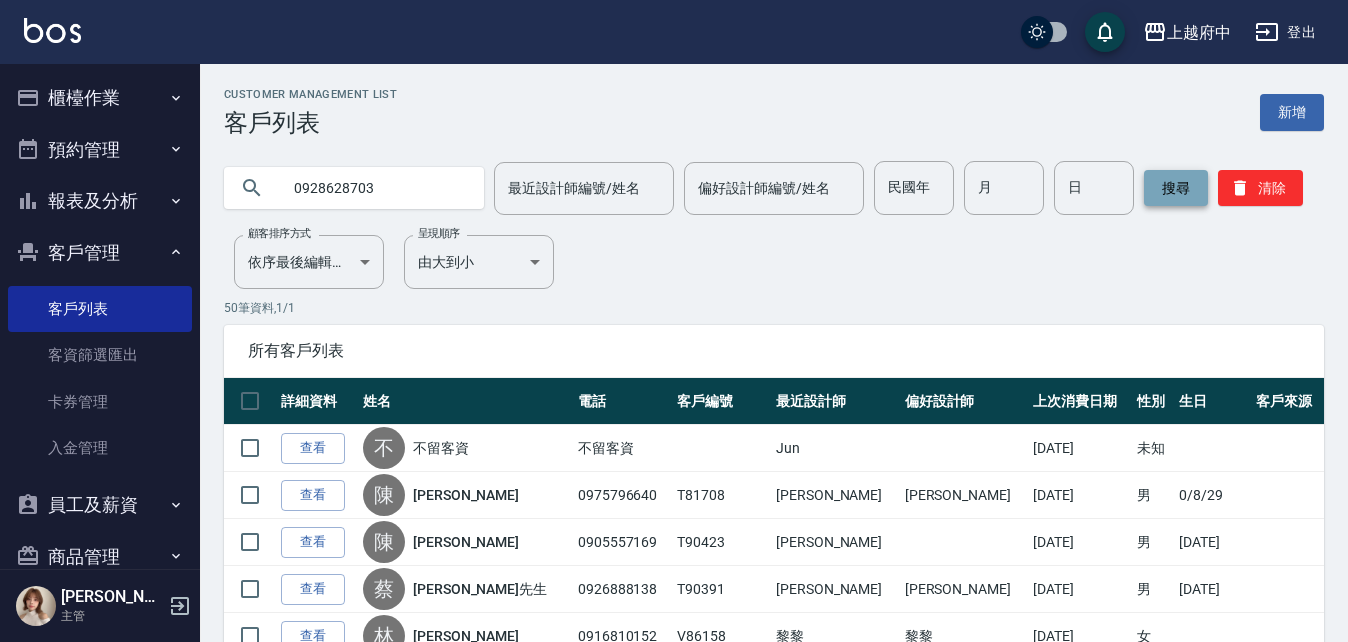 type on "0928628703" 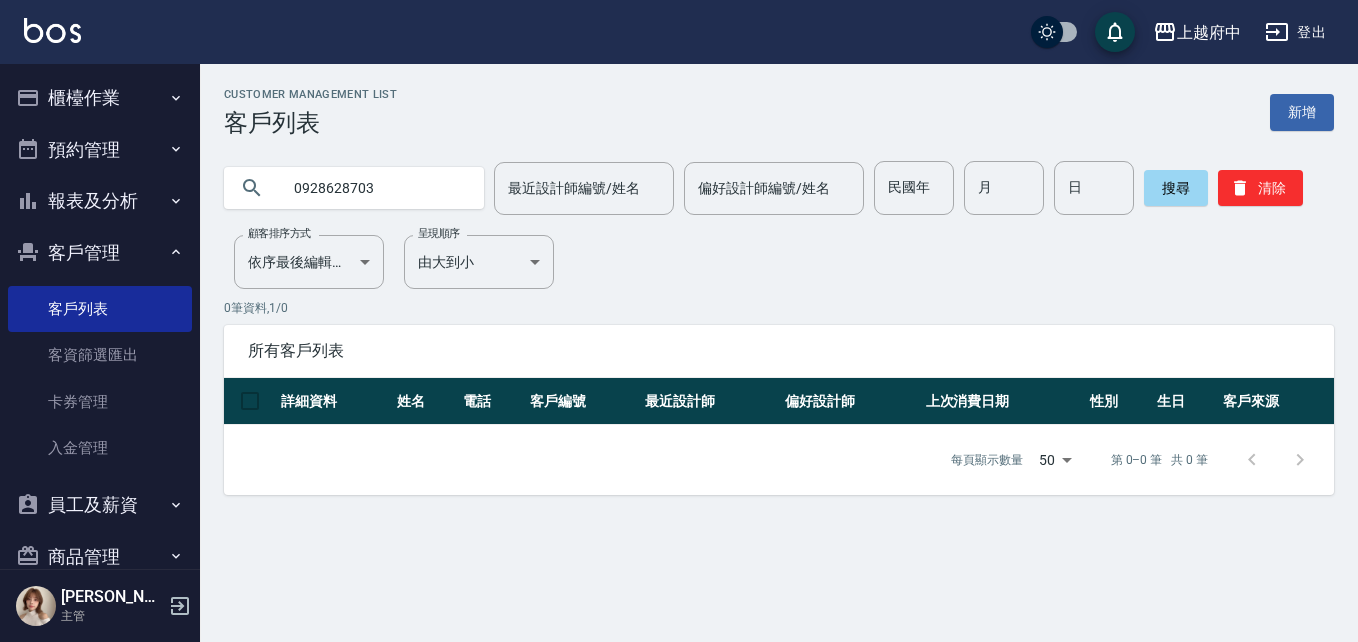 drag, startPoint x: 404, startPoint y: 194, endPoint x: 238, endPoint y: 167, distance: 168.18144 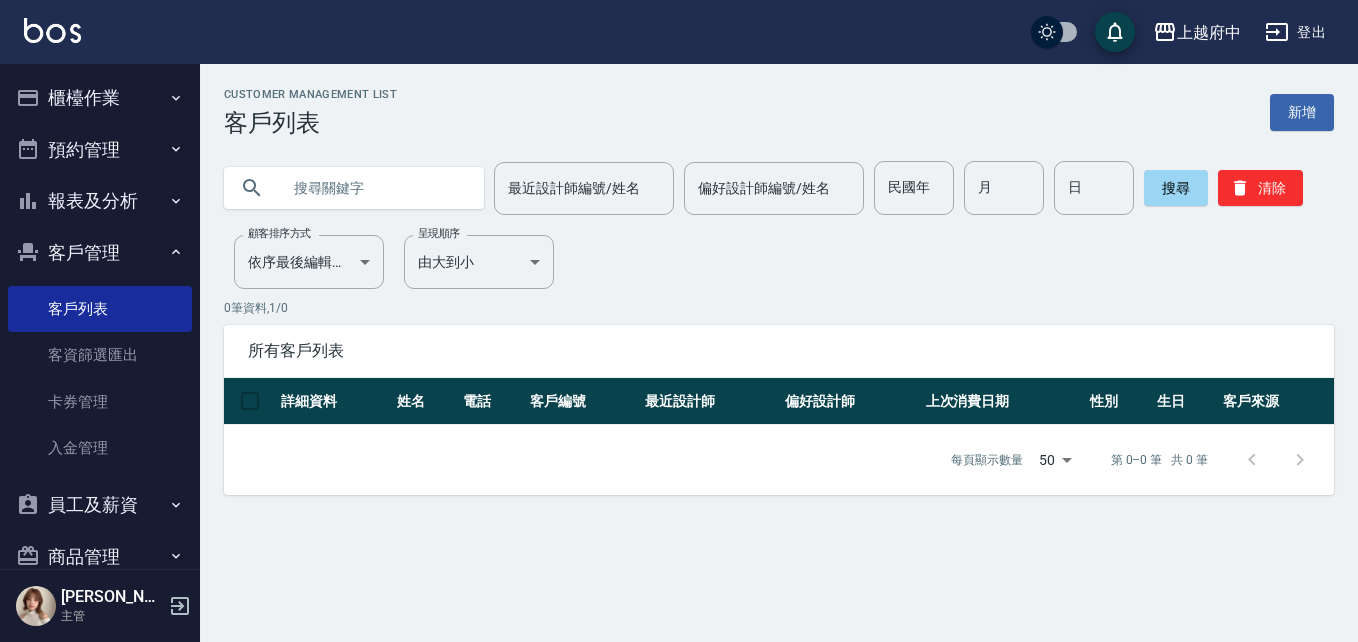 drag, startPoint x: 647, startPoint y: 301, endPoint x: 667, endPoint y: 267, distance: 39.446167 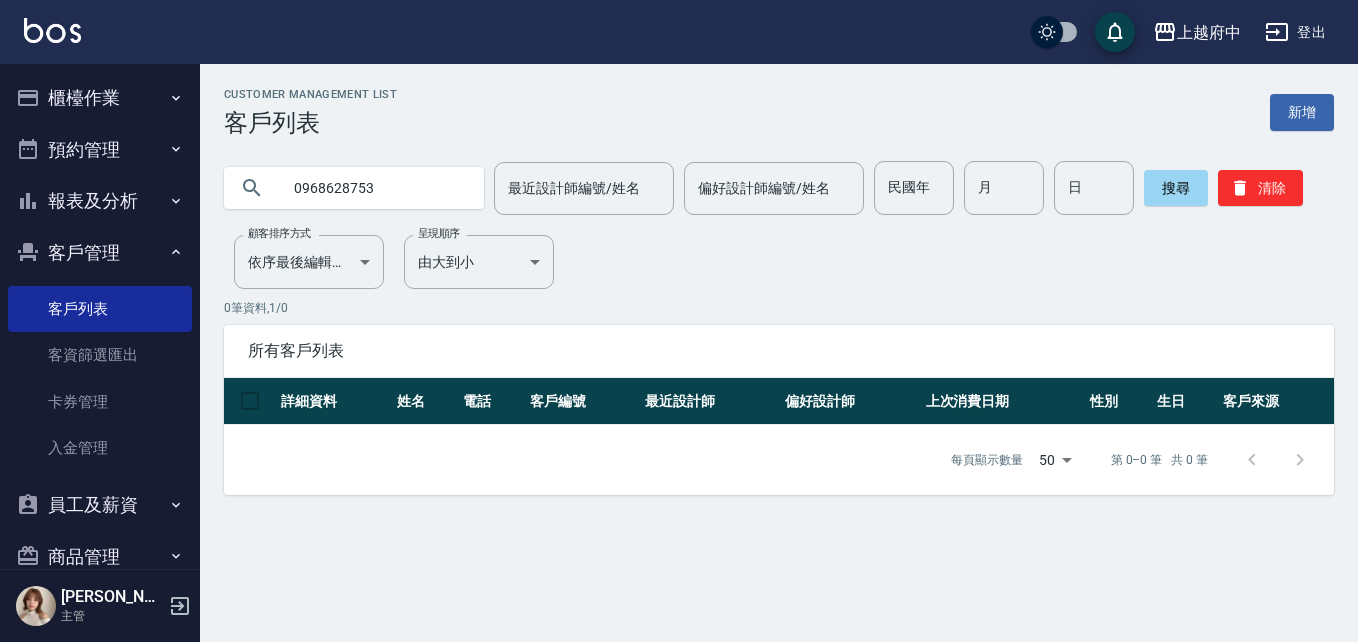 type on "0968628753" 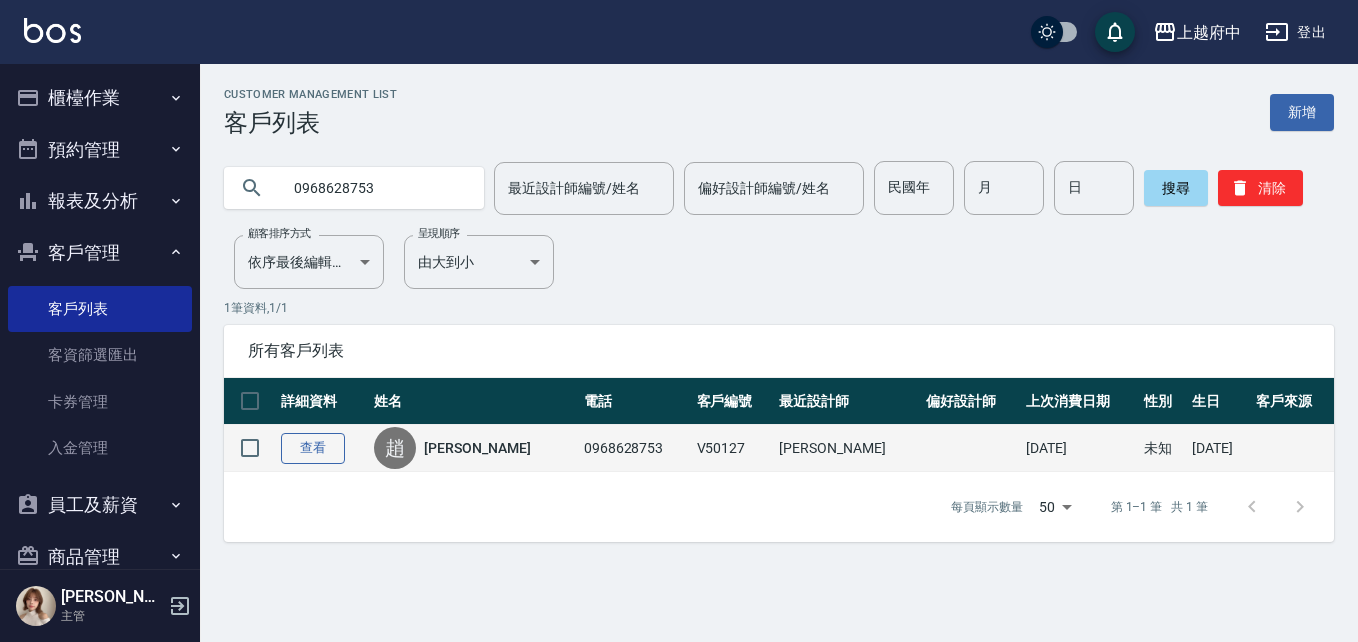 click on "查看" at bounding box center (313, 448) 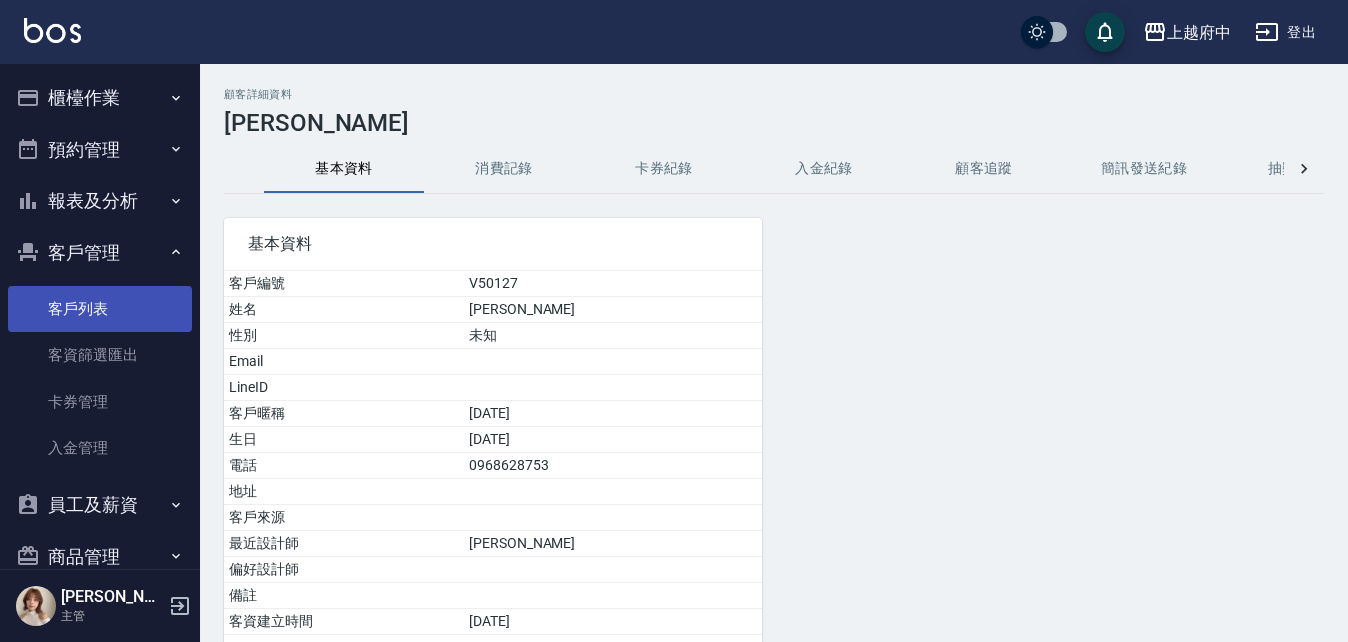 click on "客戶列表" at bounding box center [100, 309] 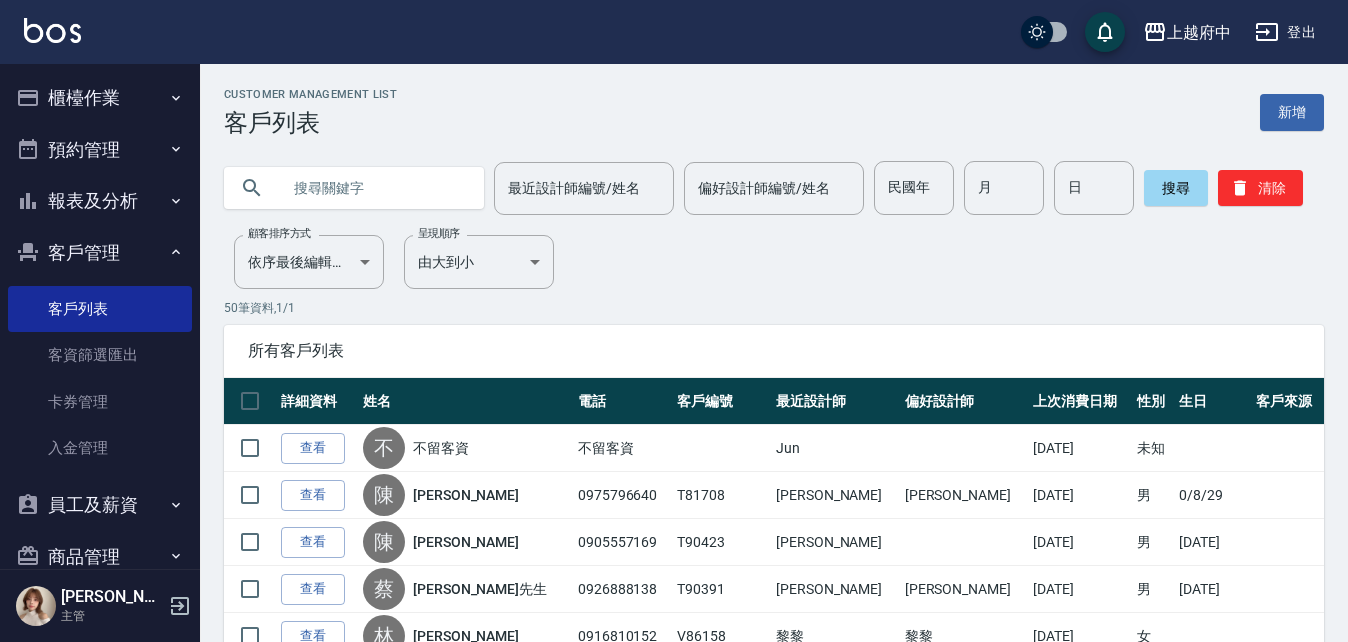 click at bounding box center [374, 188] 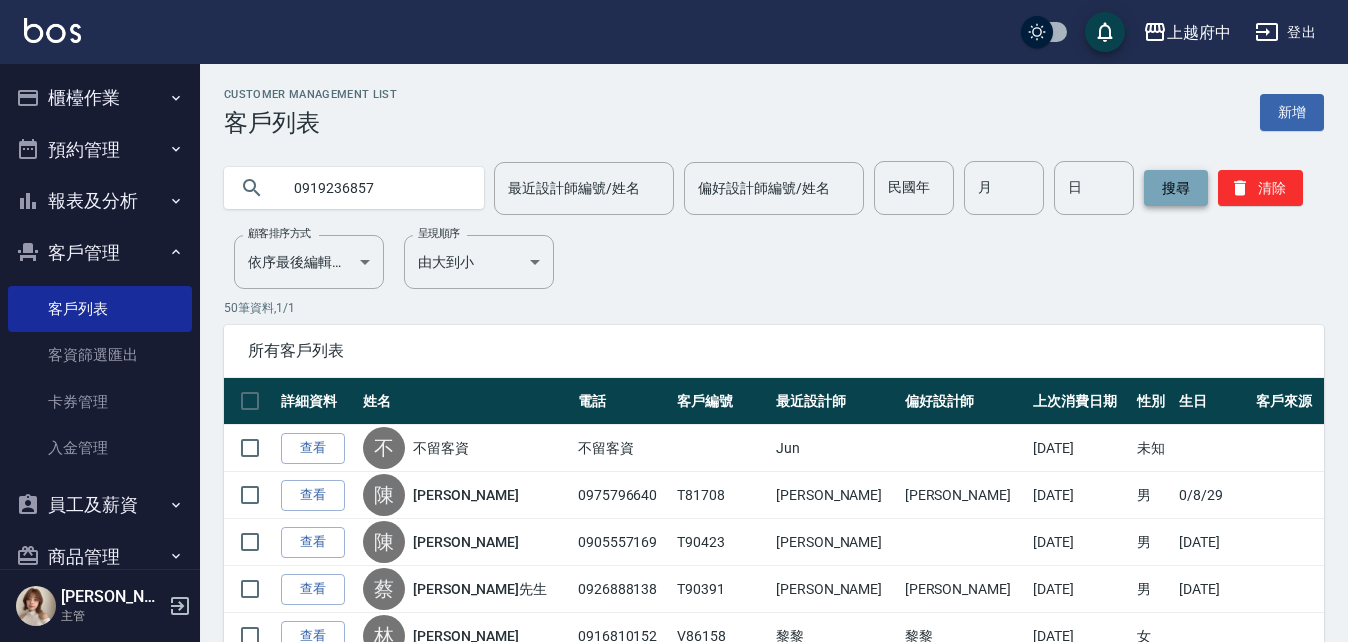 click on "搜尋" at bounding box center (1176, 188) 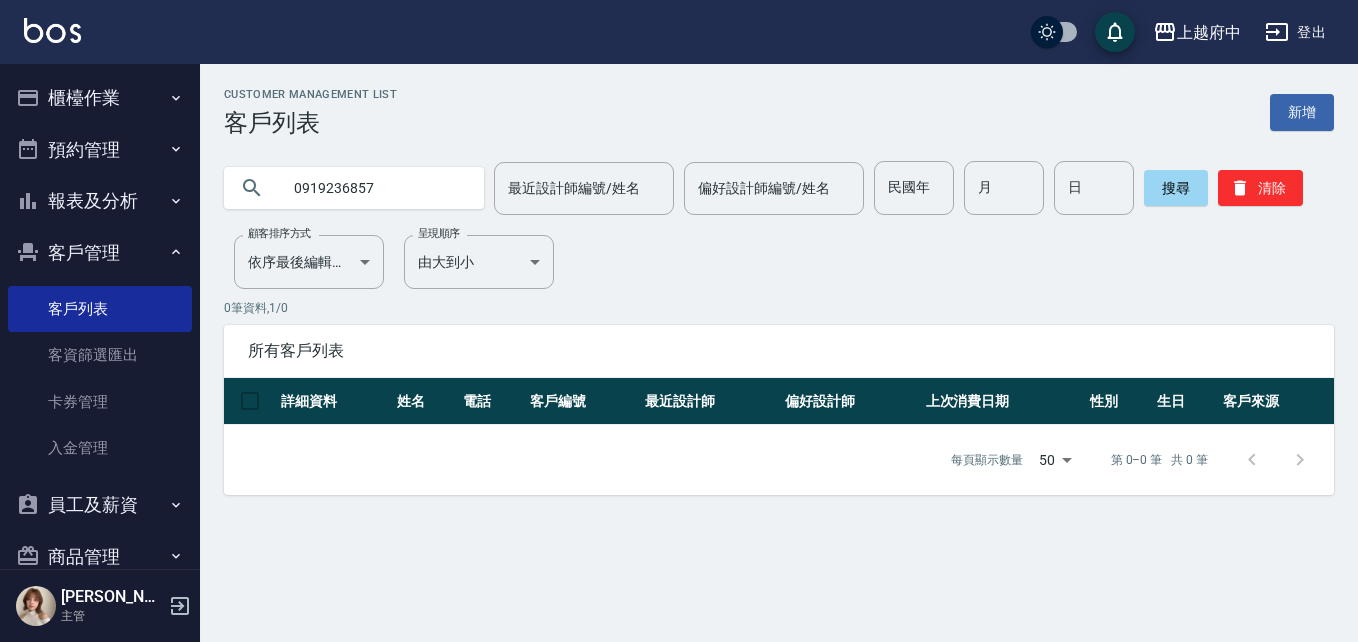 drag, startPoint x: 395, startPoint y: 187, endPoint x: 206, endPoint y: 186, distance: 189.00264 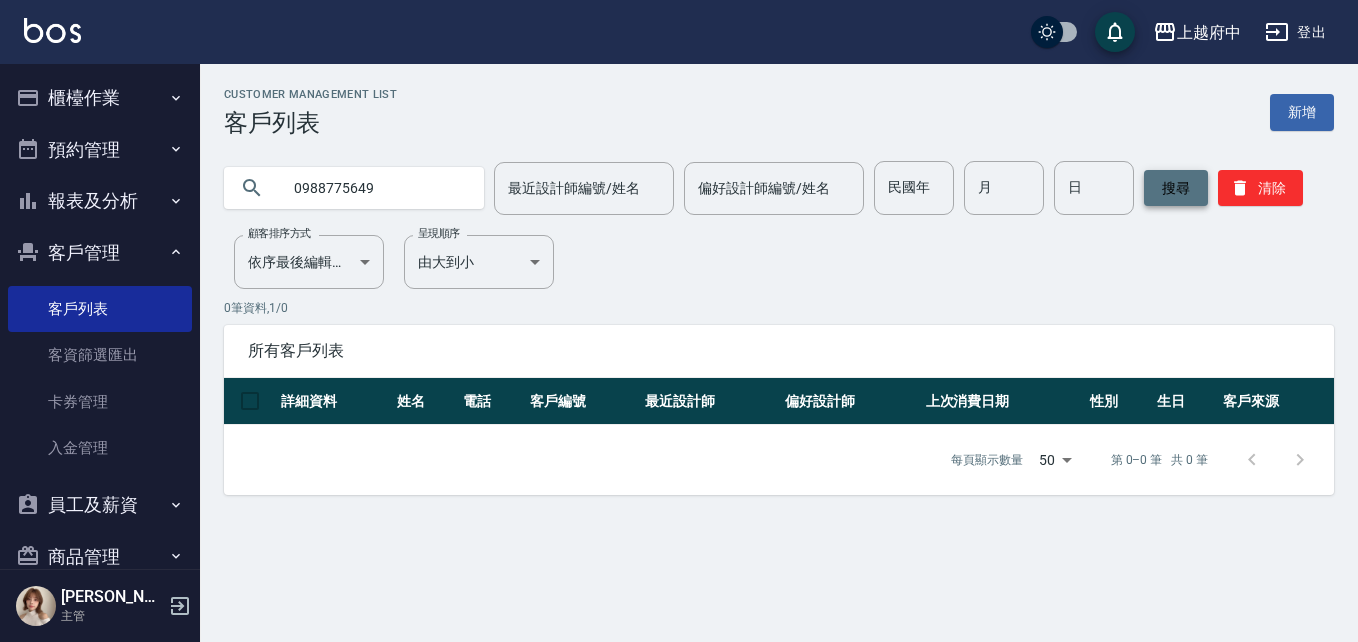click on "搜尋" at bounding box center (1176, 188) 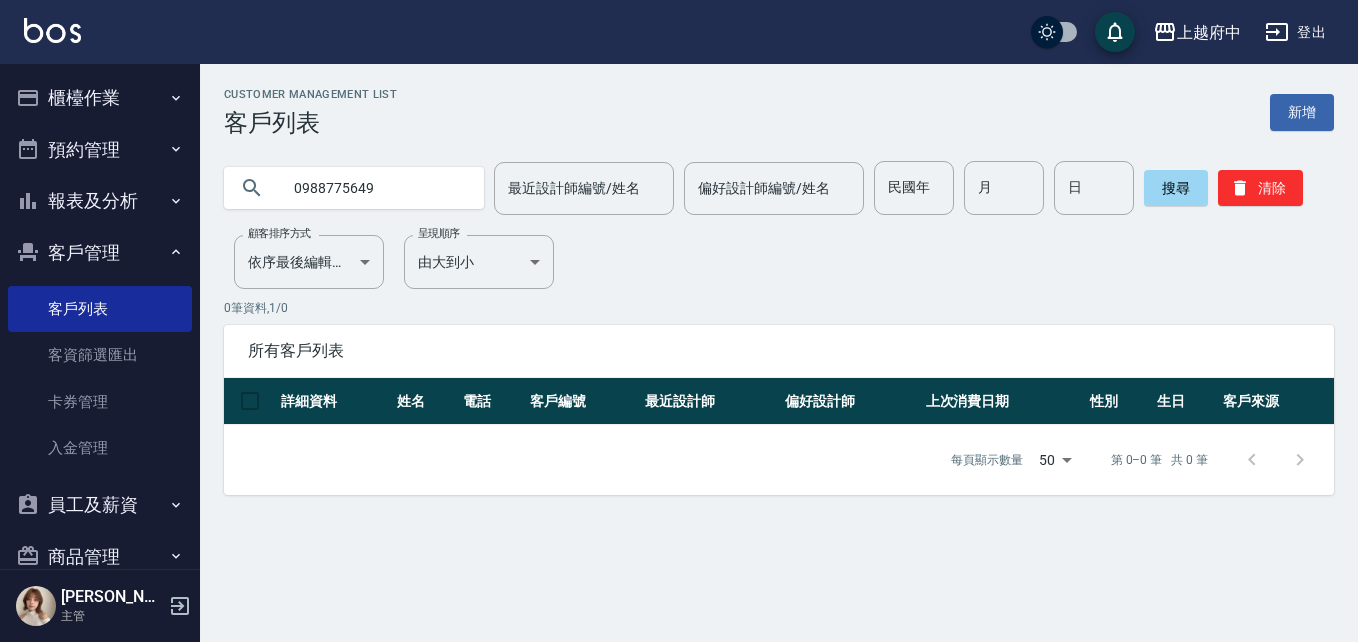 drag, startPoint x: 397, startPoint y: 190, endPoint x: 226, endPoint y: 188, distance: 171.01169 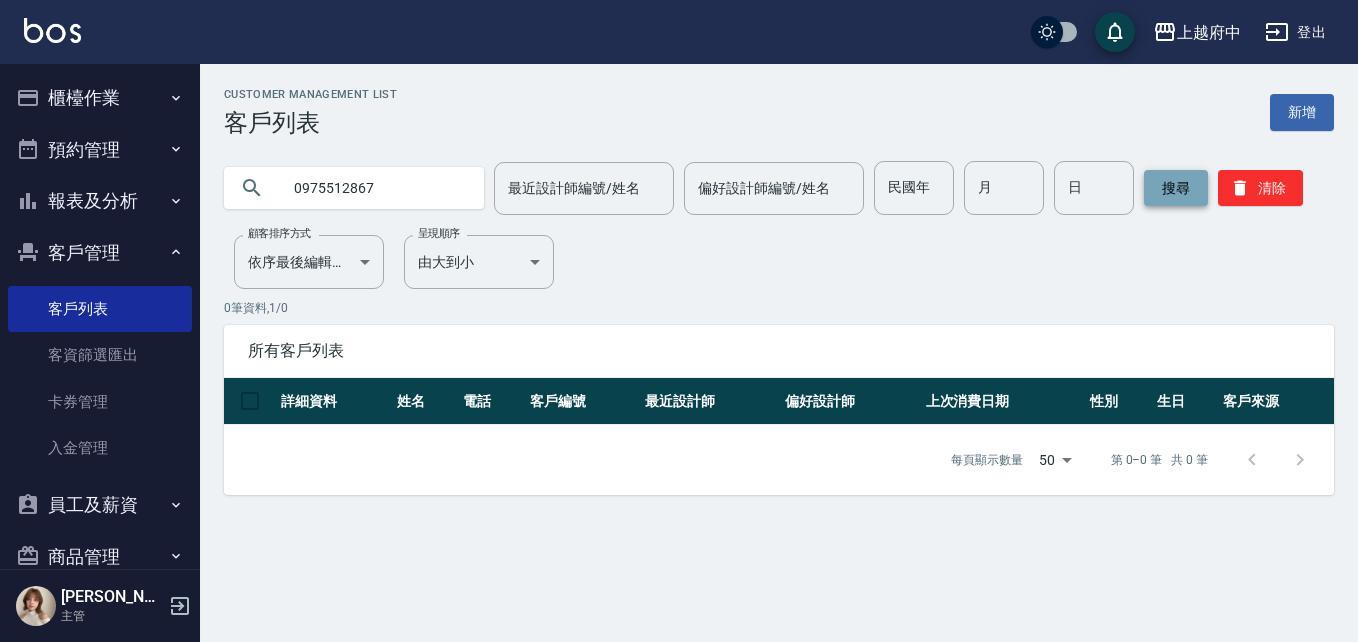 type on "0975512867" 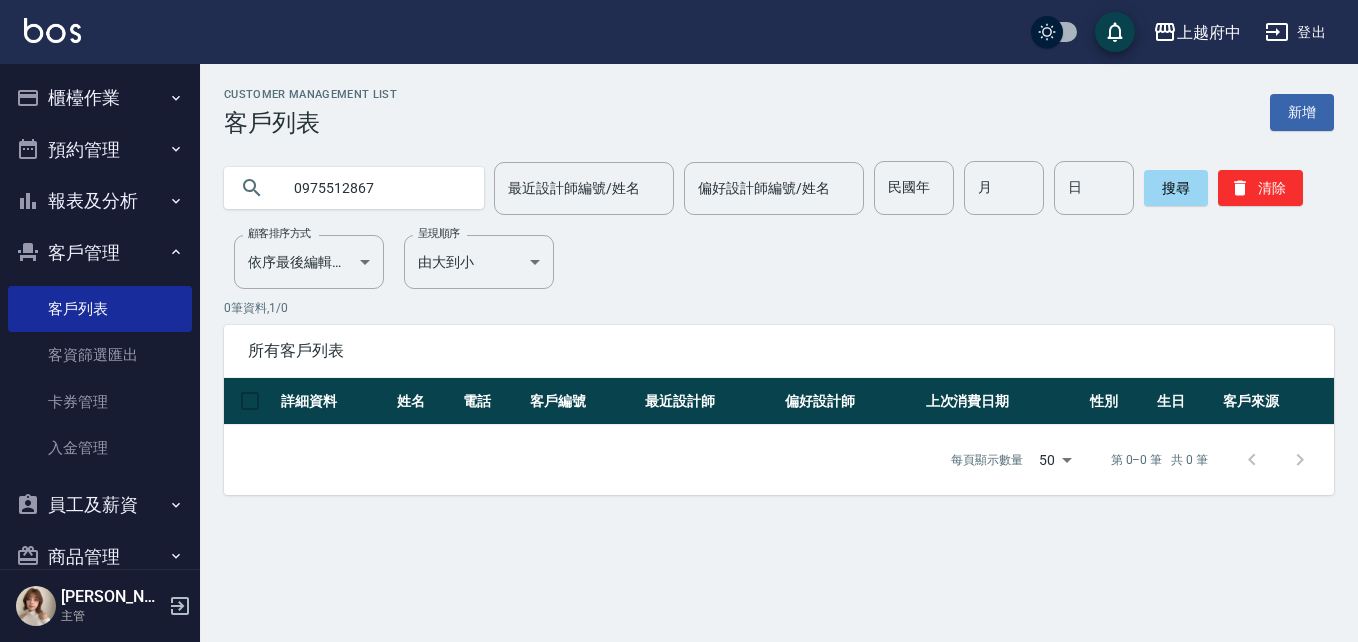 drag, startPoint x: 403, startPoint y: 187, endPoint x: 150, endPoint y: 179, distance: 253.12645 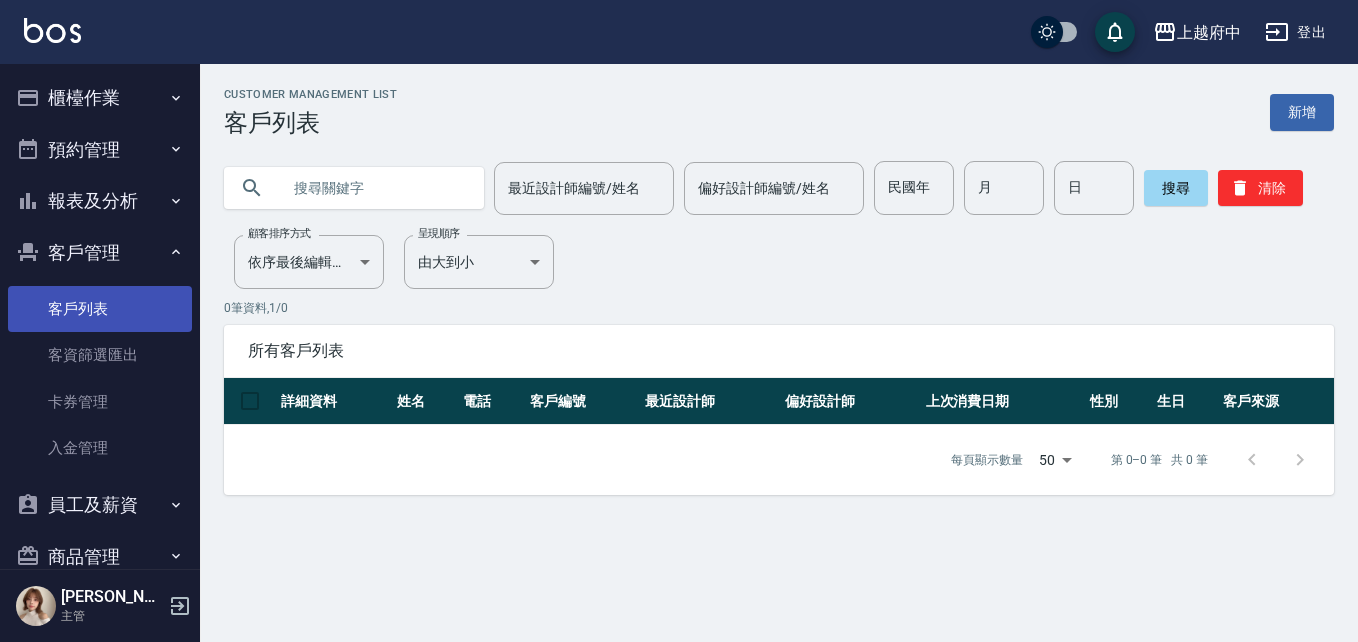 type 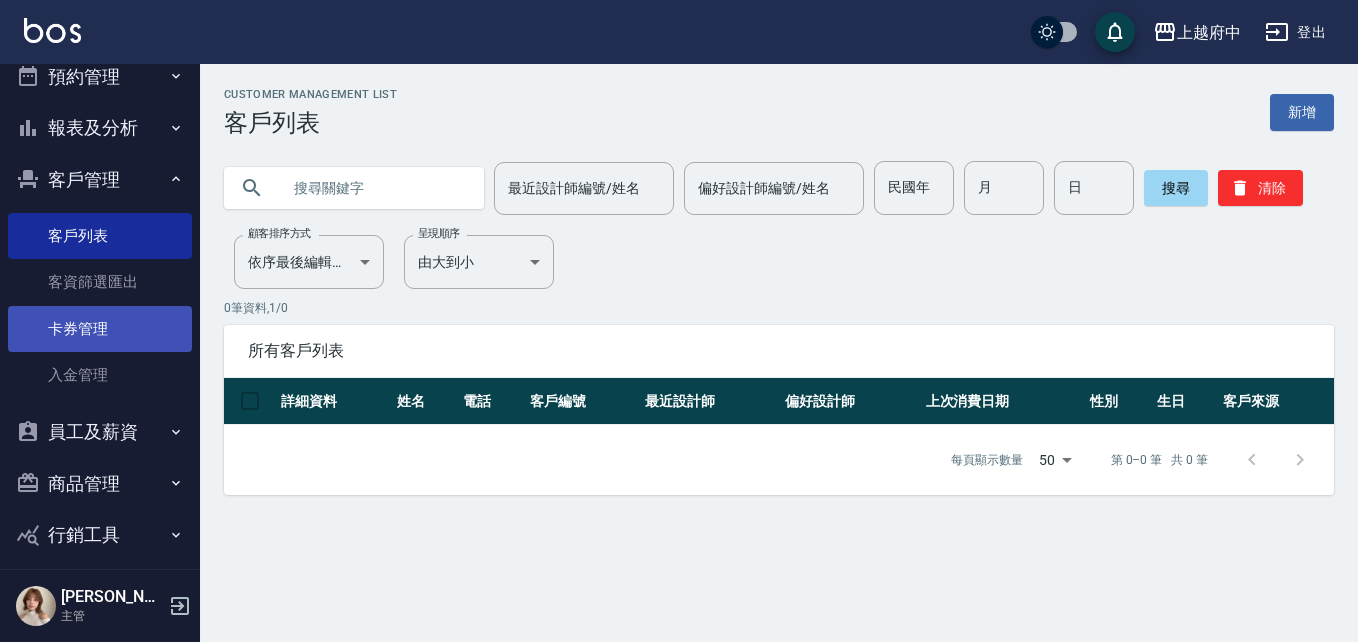 scroll, scrollTop: 0, scrollLeft: 0, axis: both 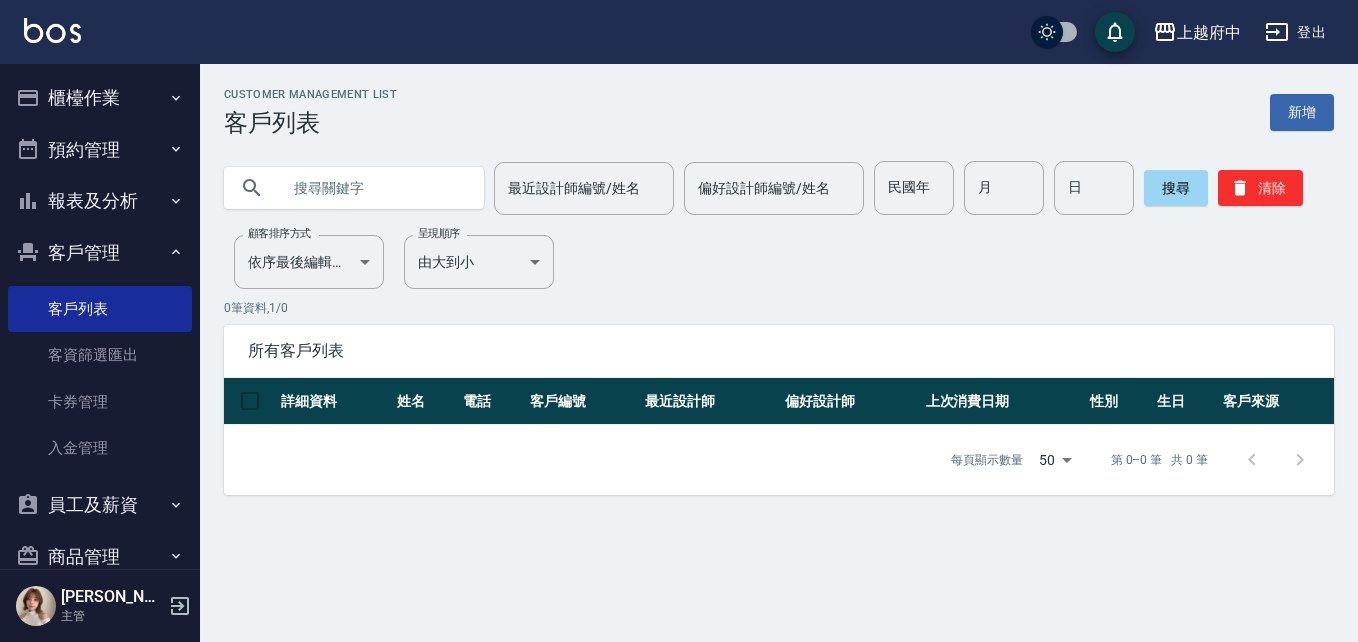 click on "報表及分析" at bounding box center (100, 201) 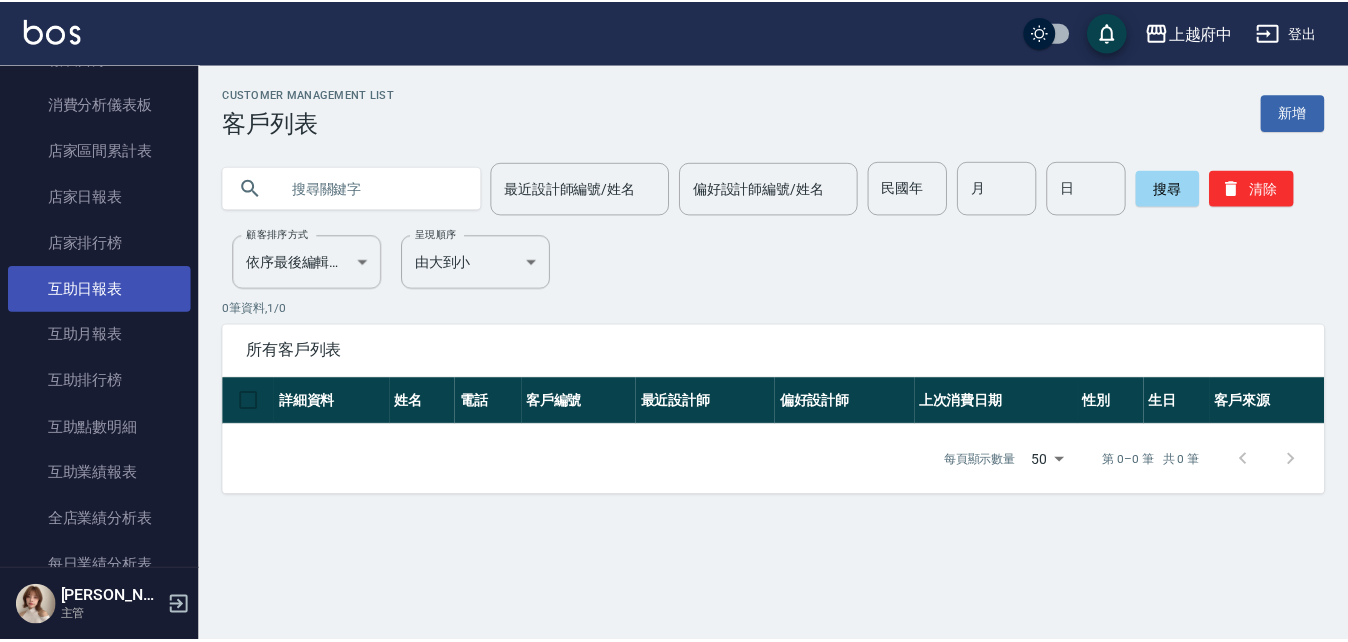 scroll, scrollTop: 0, scrollLeft: 0, axis: both 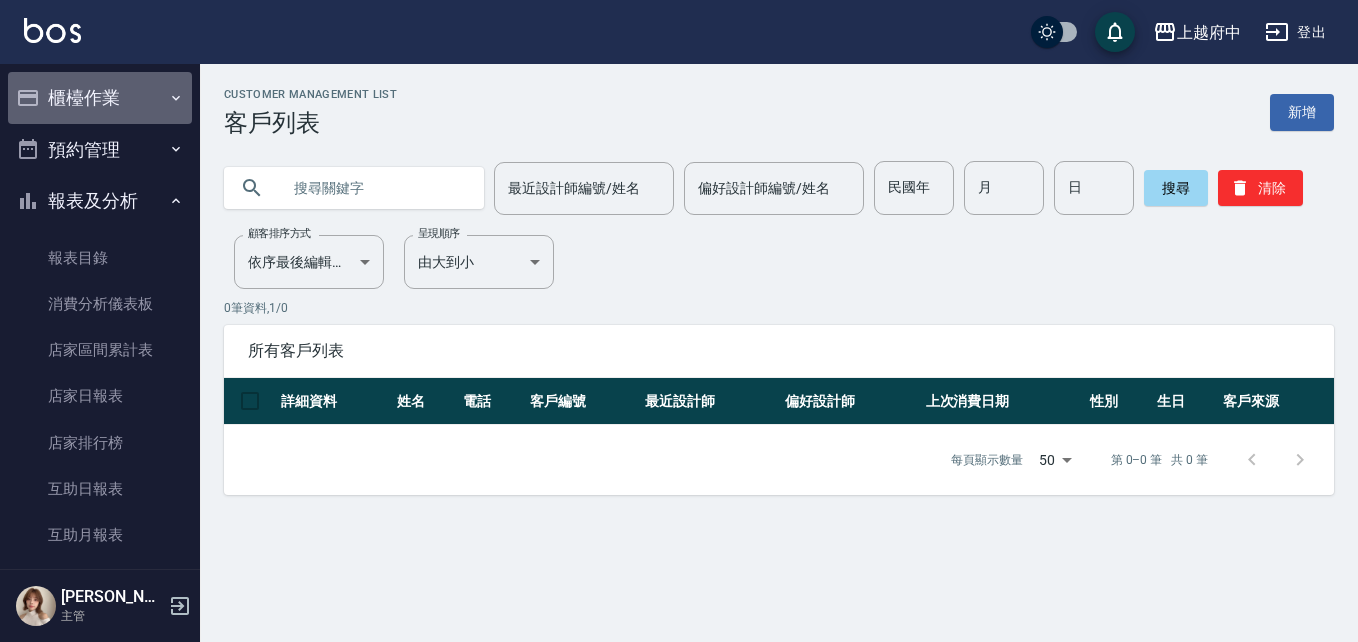 click on "櫃檯作業" at bounding box center (100, 98) 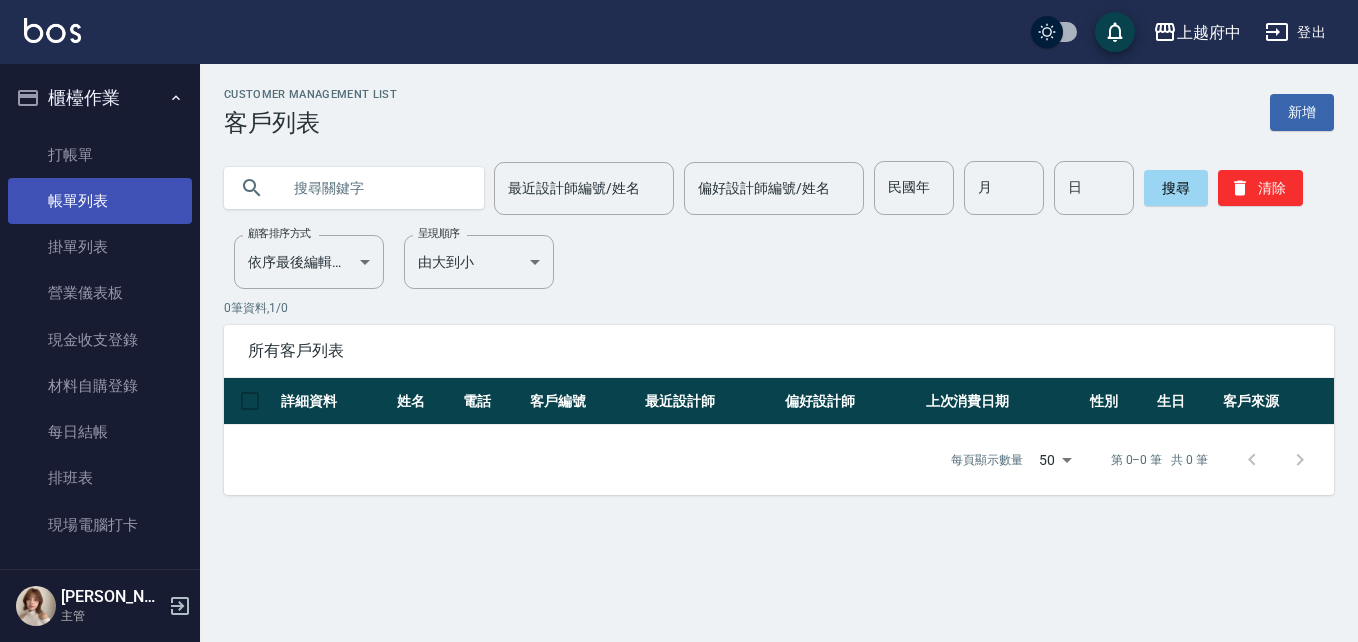 click on "帳單列表" at bounding box center (100, 201) 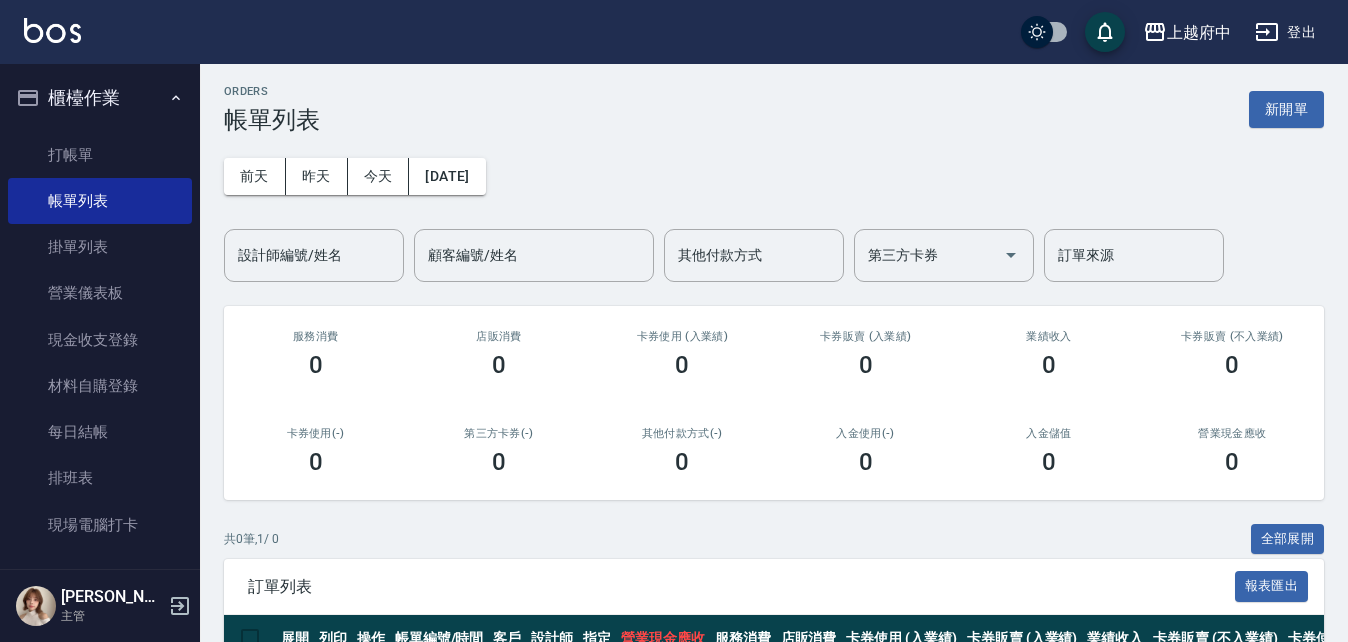 scroll, scrollTop: 0, scrollLeft: 0, axis: both 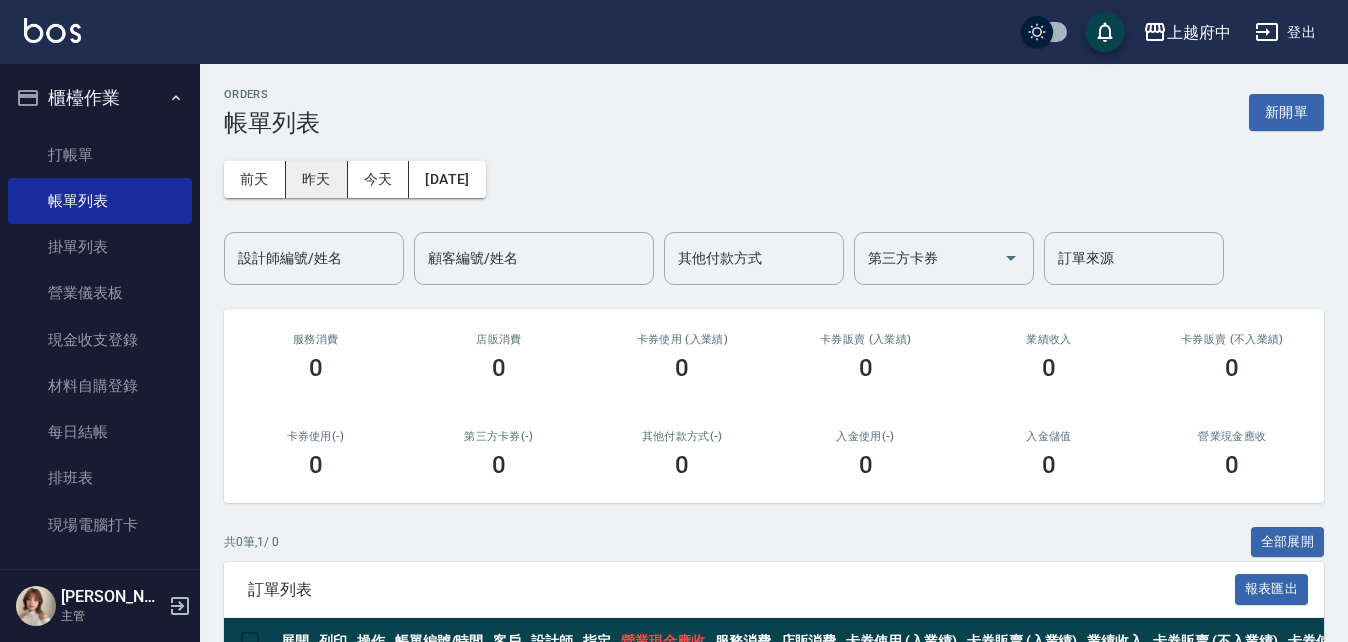 click on "昨天" at bounding box center [317, 179] 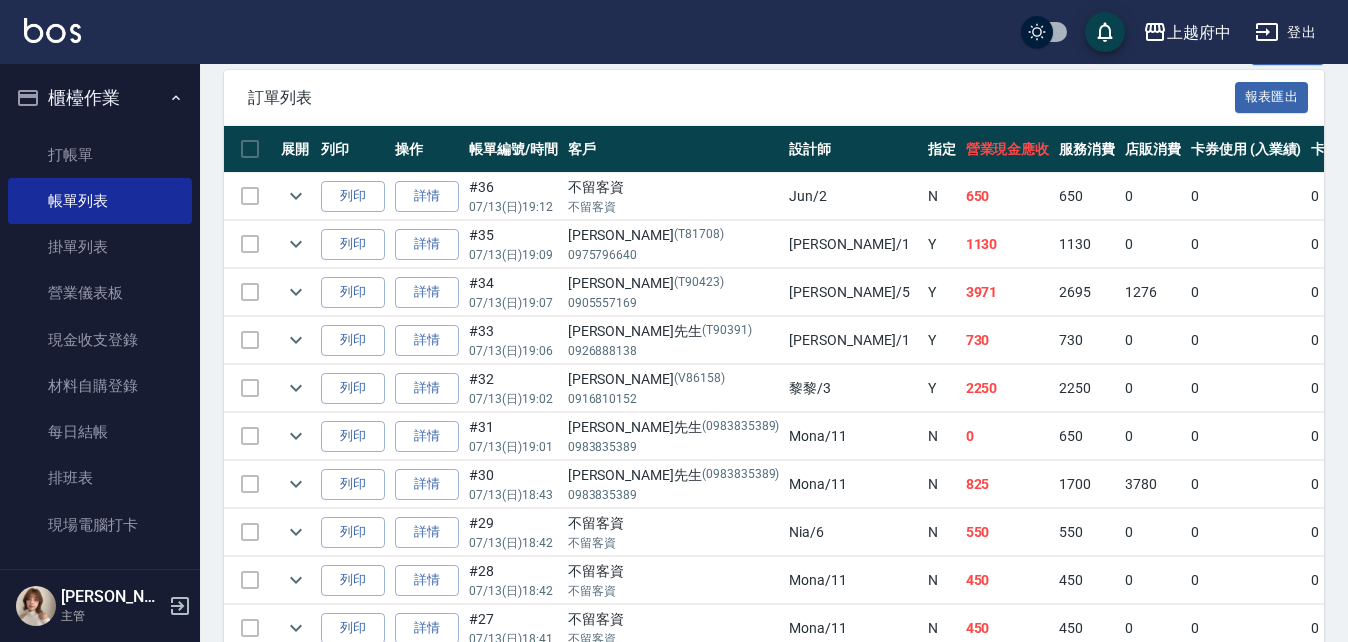 scroll, scrollTop: 500, scrollLeft: 0, axis: vertical 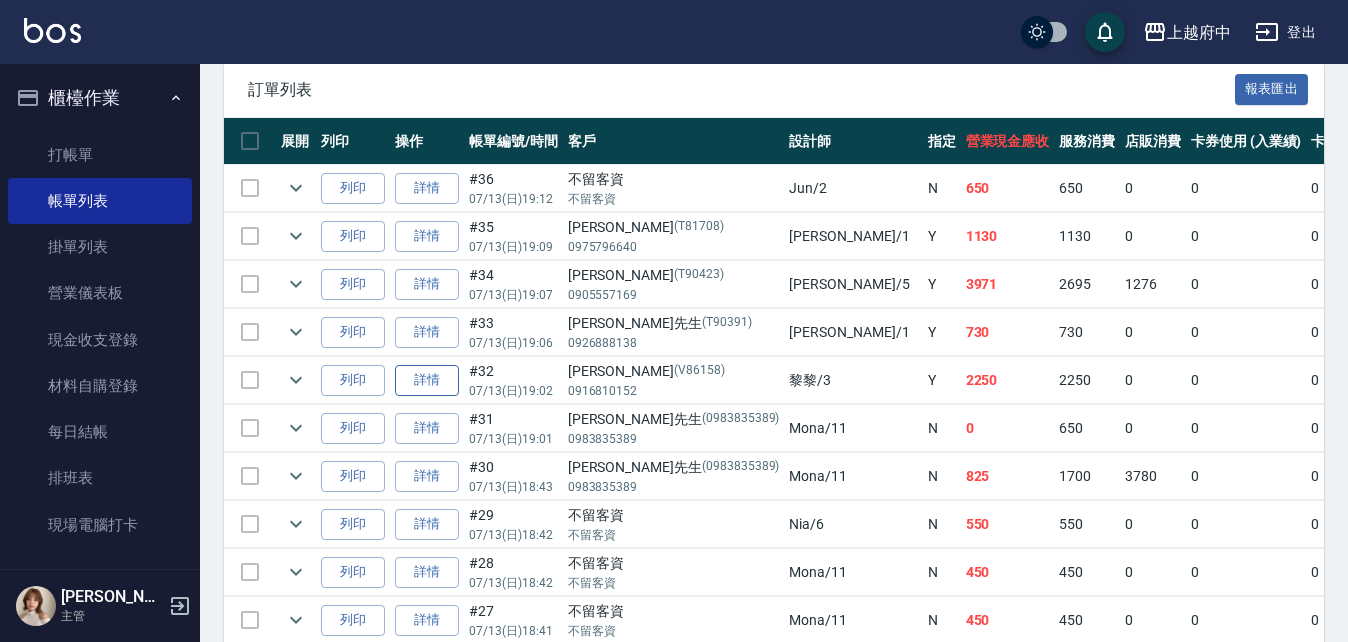 click on "詳情" at bounding box center (427, 380) 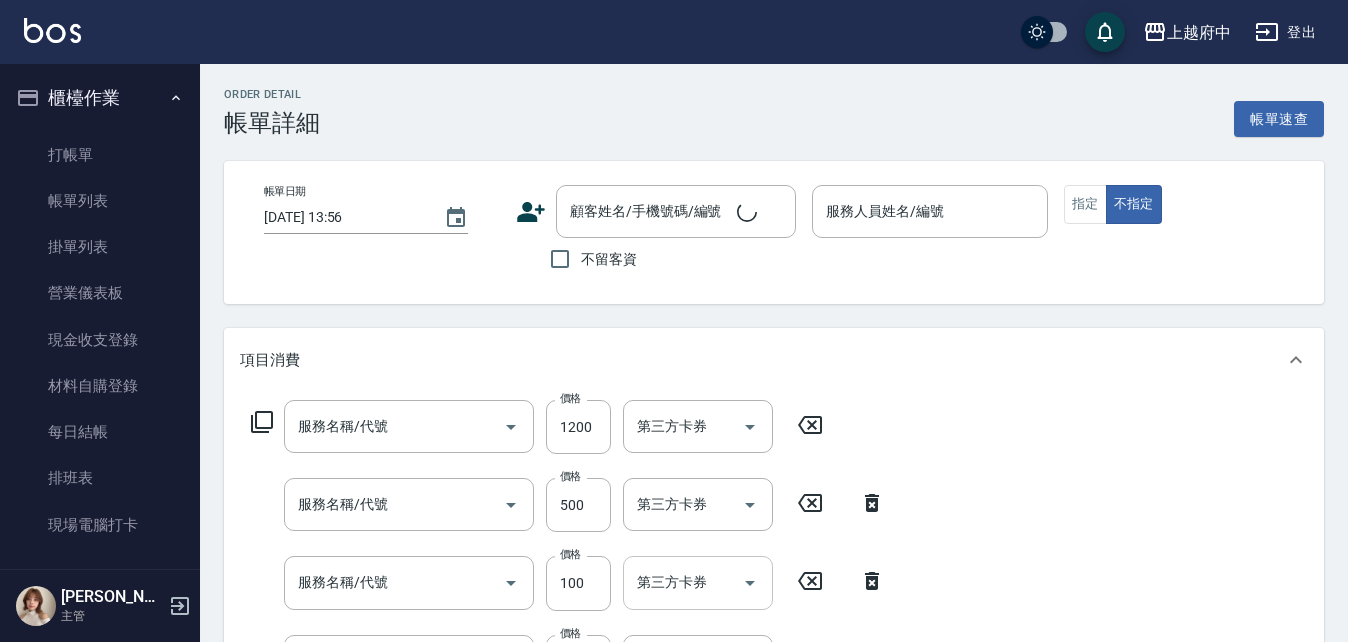 type on "2025/07/13 19:02" 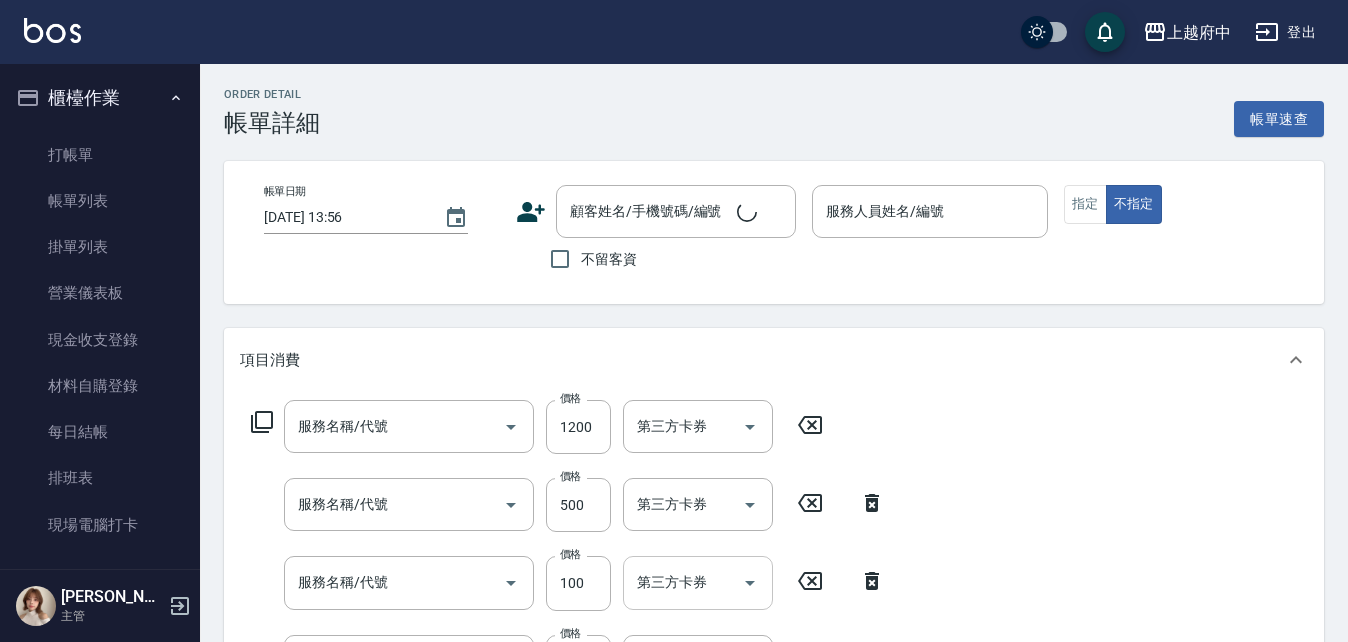 type on "黎黎-3" 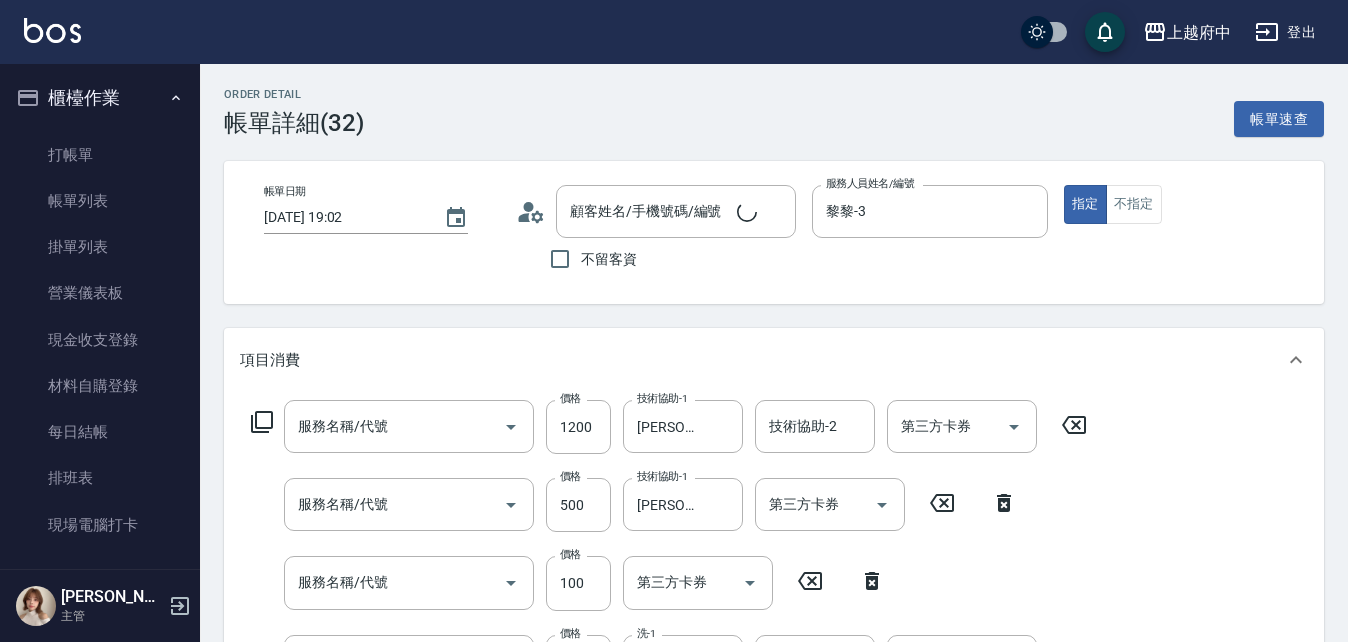 type on "毛囊淨化理療(8004)" 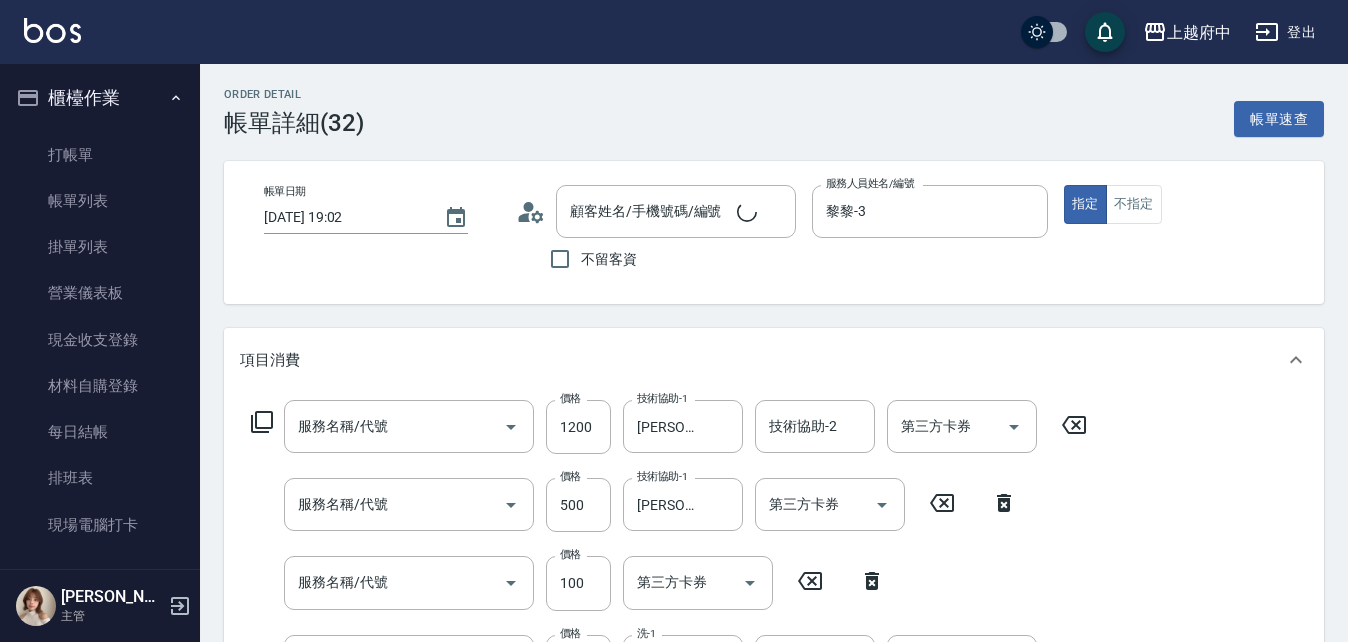 type on "燙瀏海(50)" 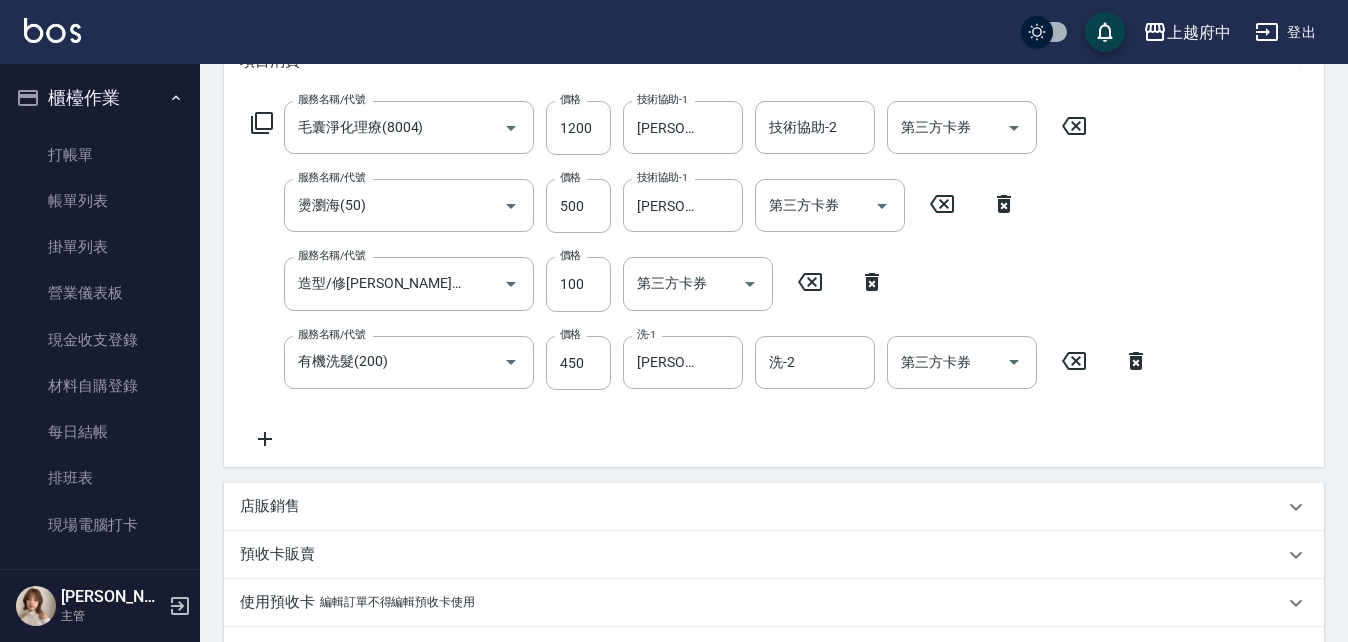 type on "林喜玲/0916810152/V86158" 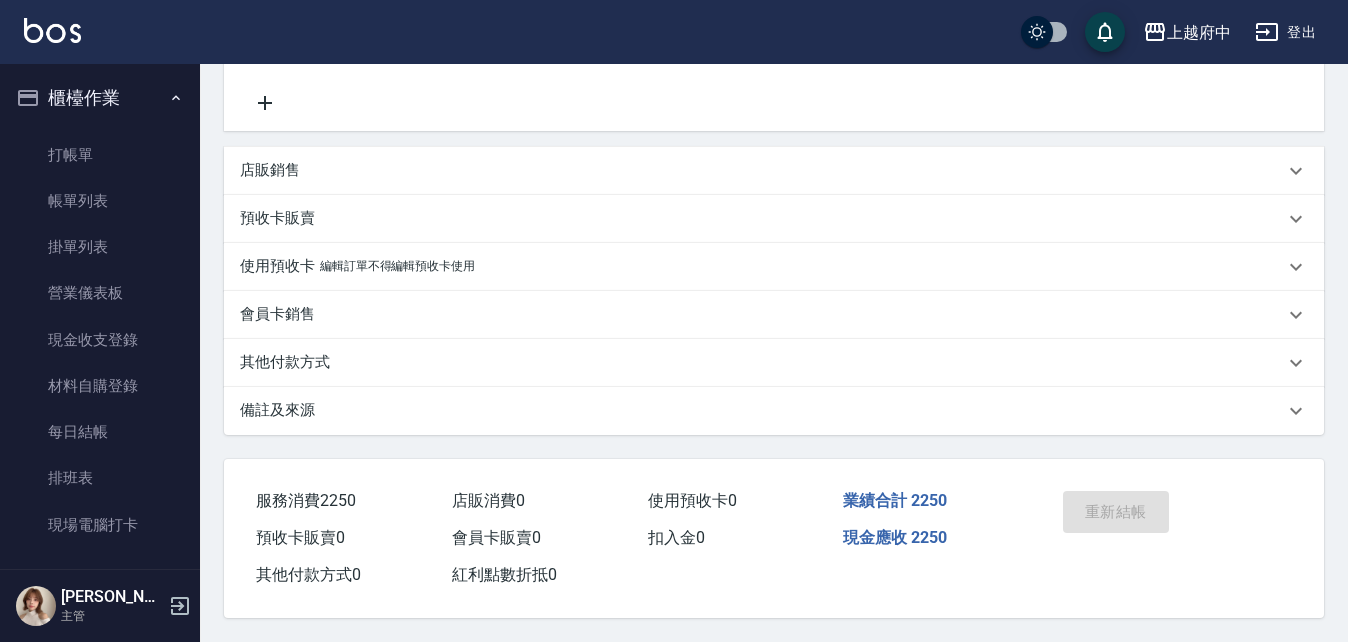 scroll, scrollTop: 644, scrollLeft: 0, axis: vertical 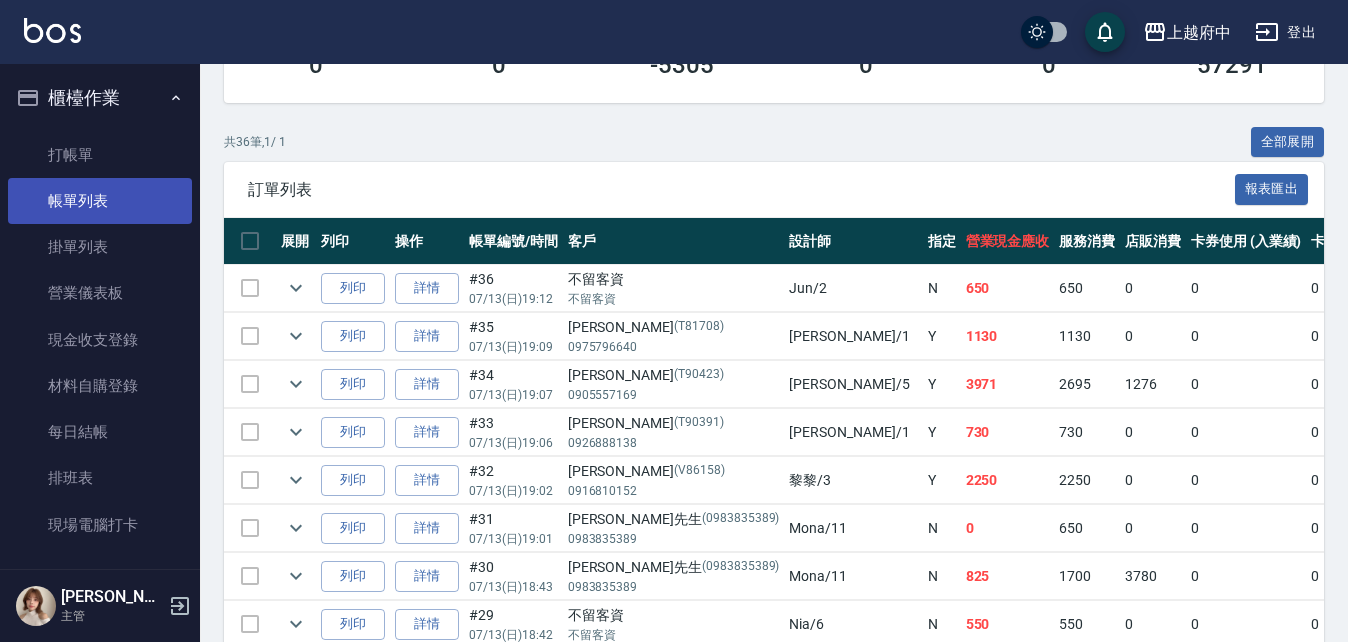 click on "帳單列表" at bounding box center [100, 201] 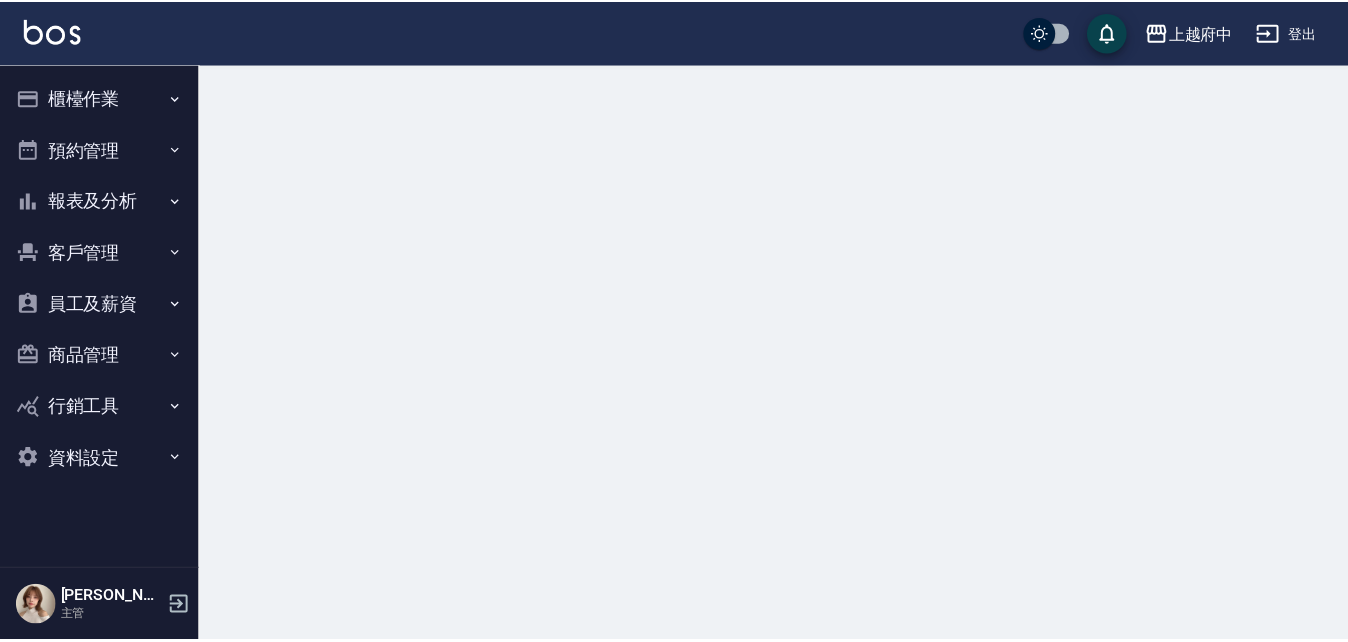scroll, scrollTop: 0, scrollLeft: 0, axis: both 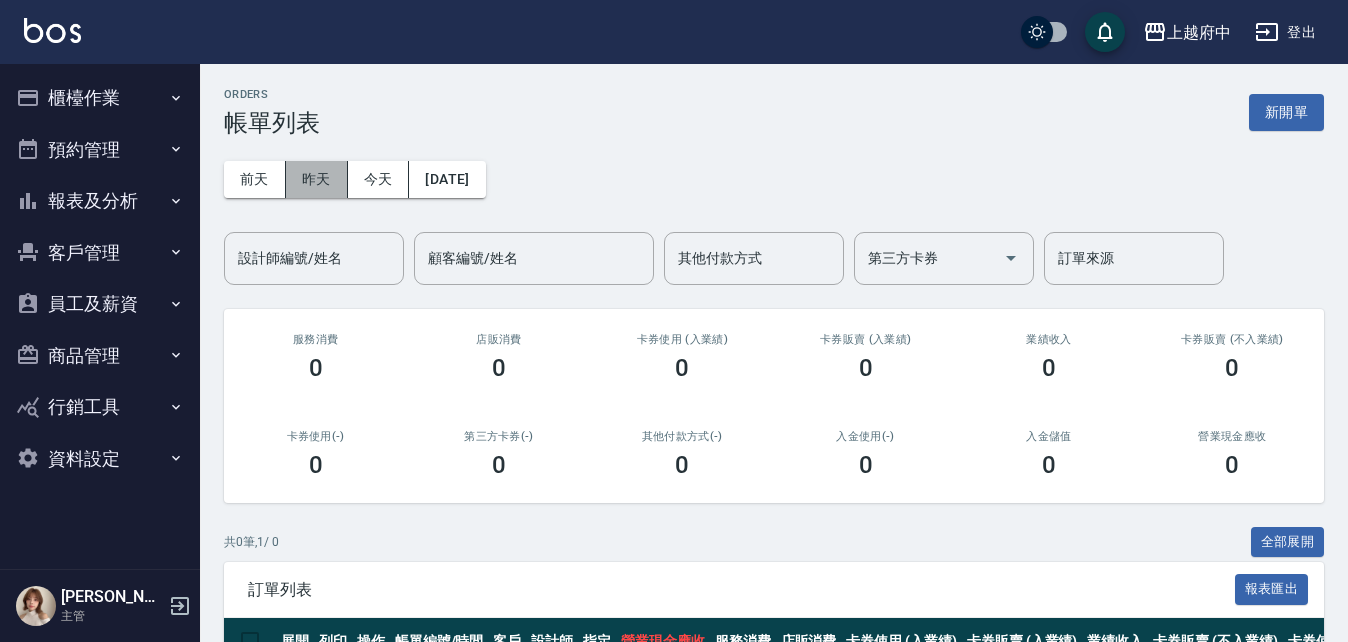 click on "昨天" at bounding box center (317, 179) 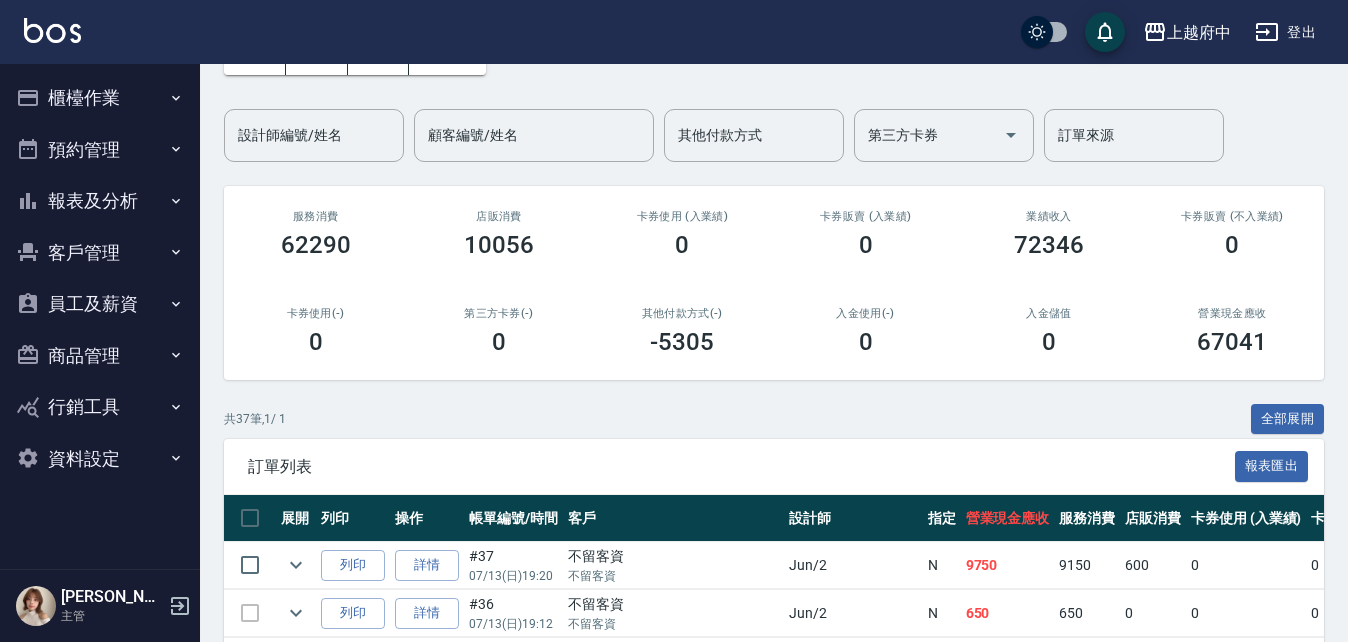 scroll, scrollTop: 400, scrollLeft: 0, axis: vertical 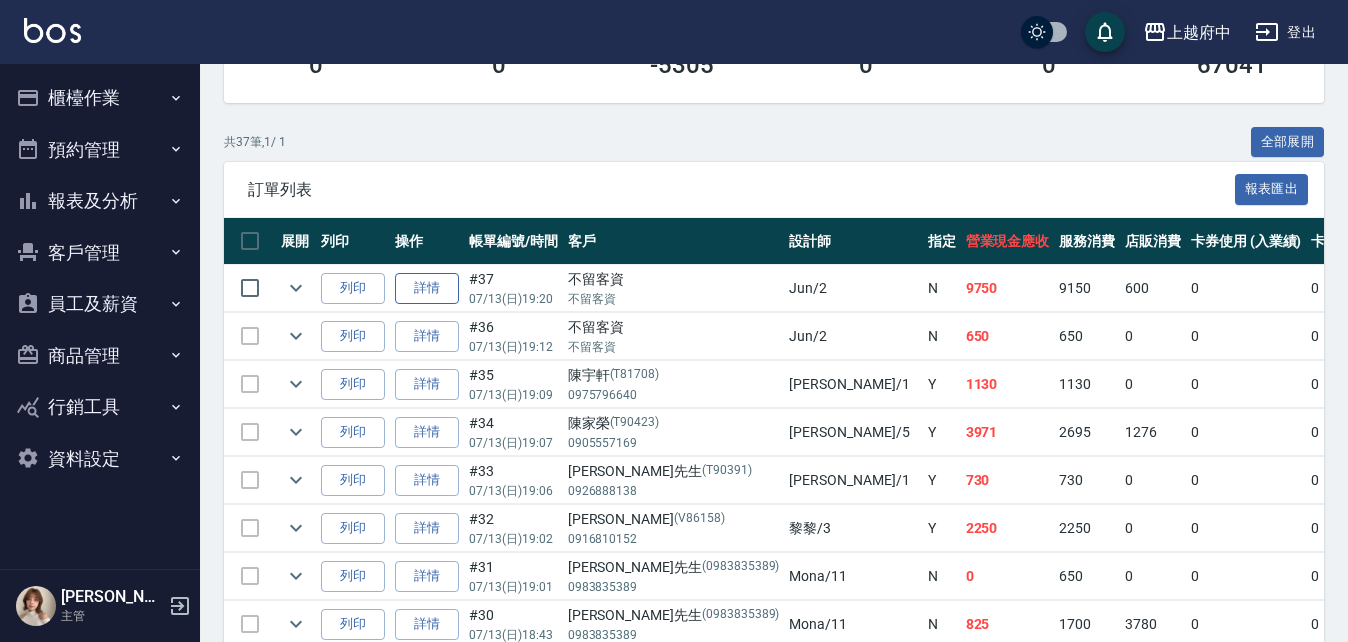 click on "詳情" at bounding box center (427, 288) 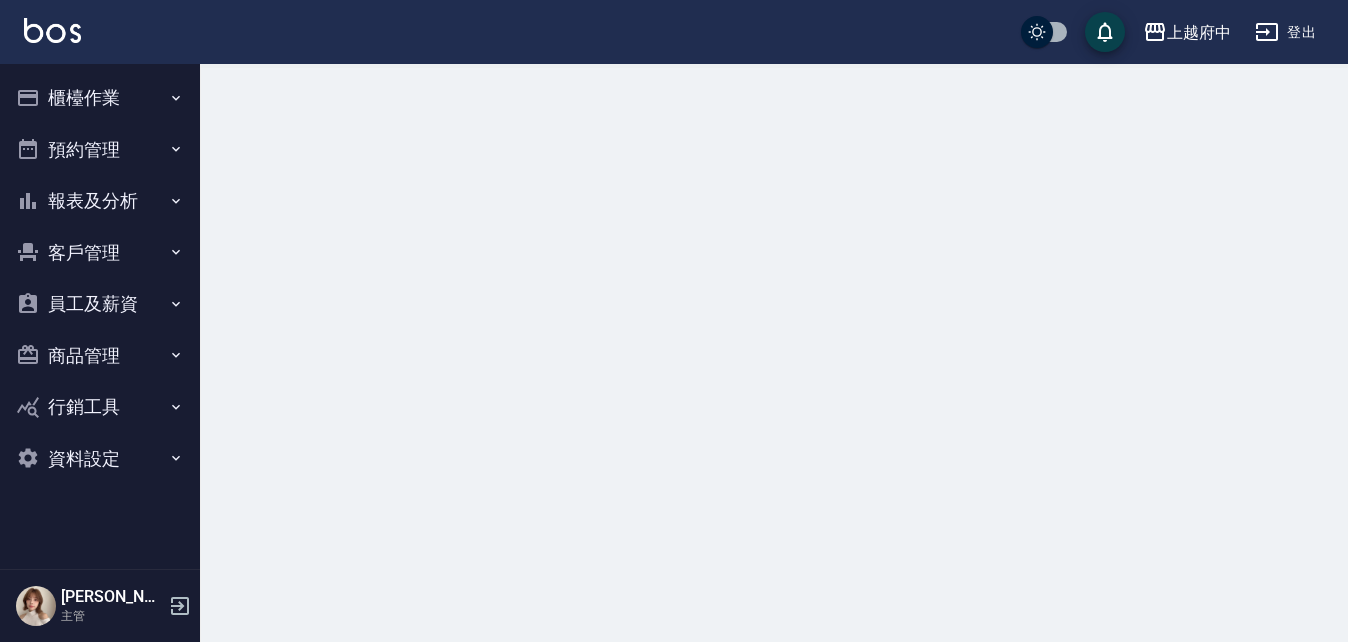 scroll, scrollTop: 0, scrollLeft: 0, axis: both 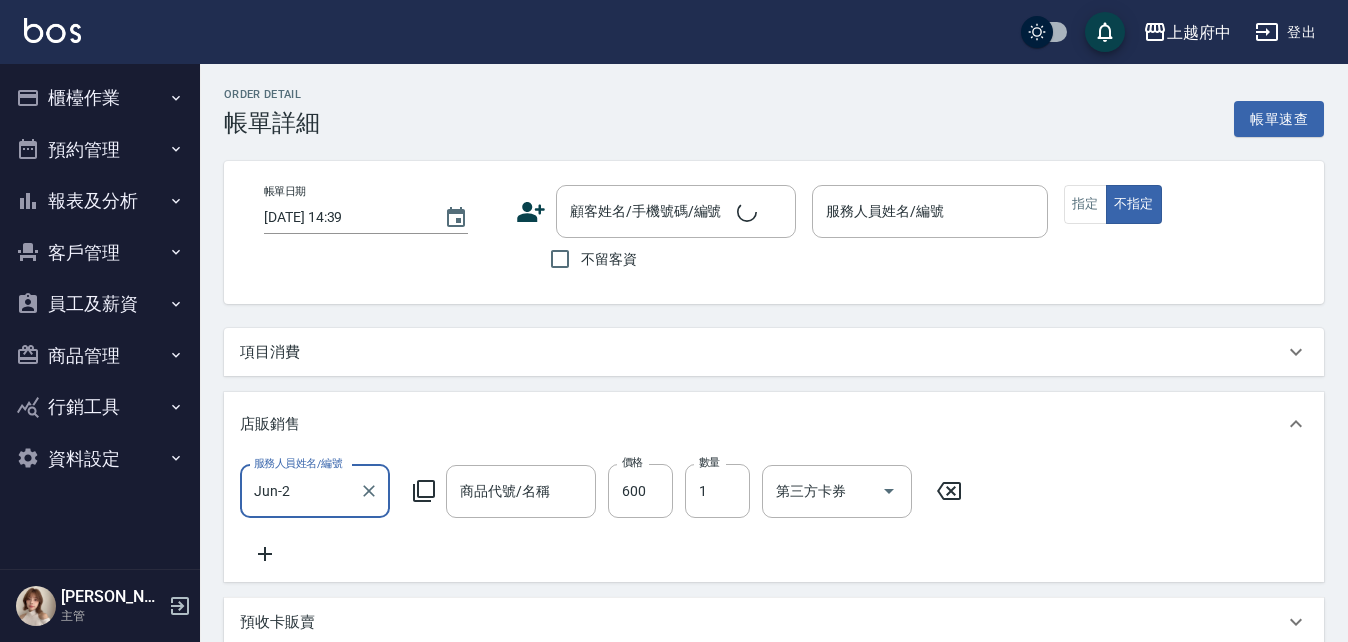 type on "ROCK洗髮精250ml-奶茶色" 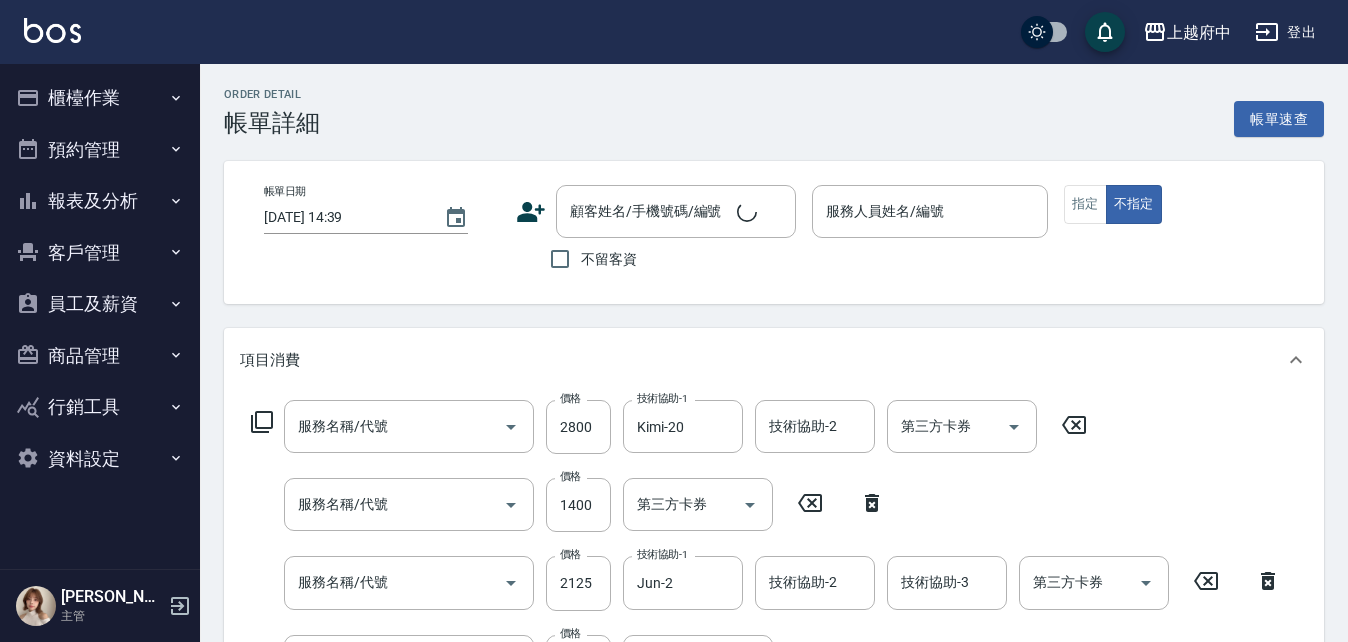 type on "結構三段式(222300)" 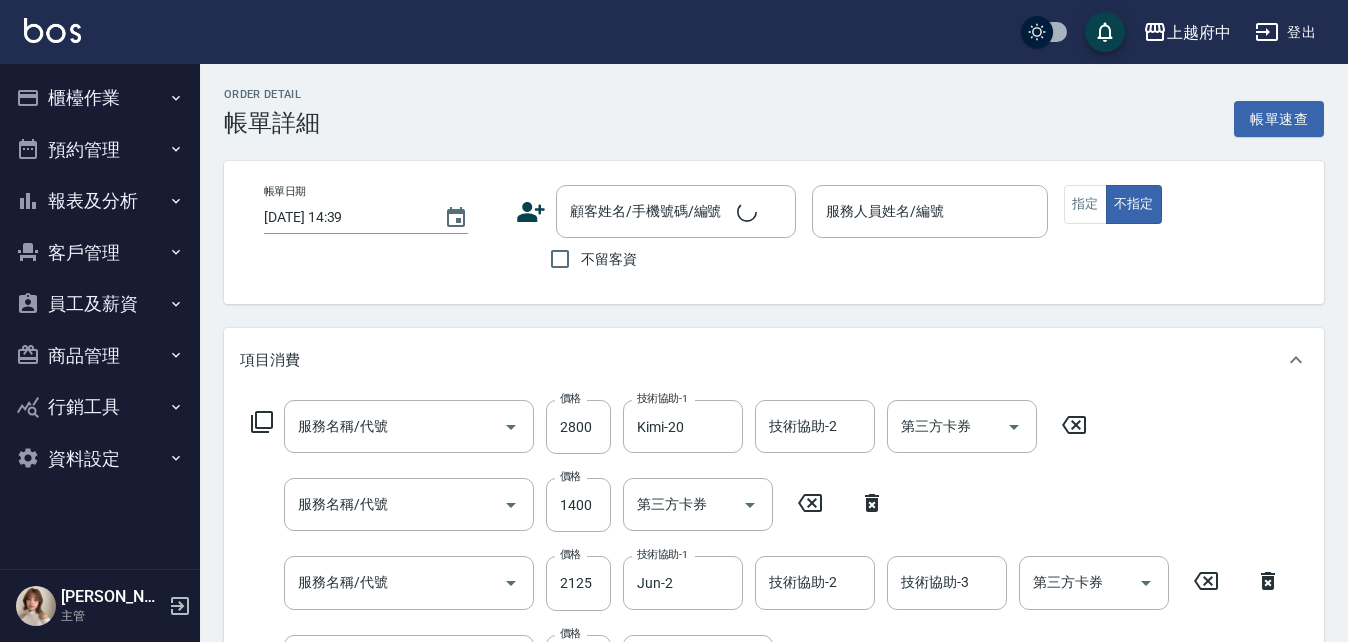 type on "漂髮 中(50022)" 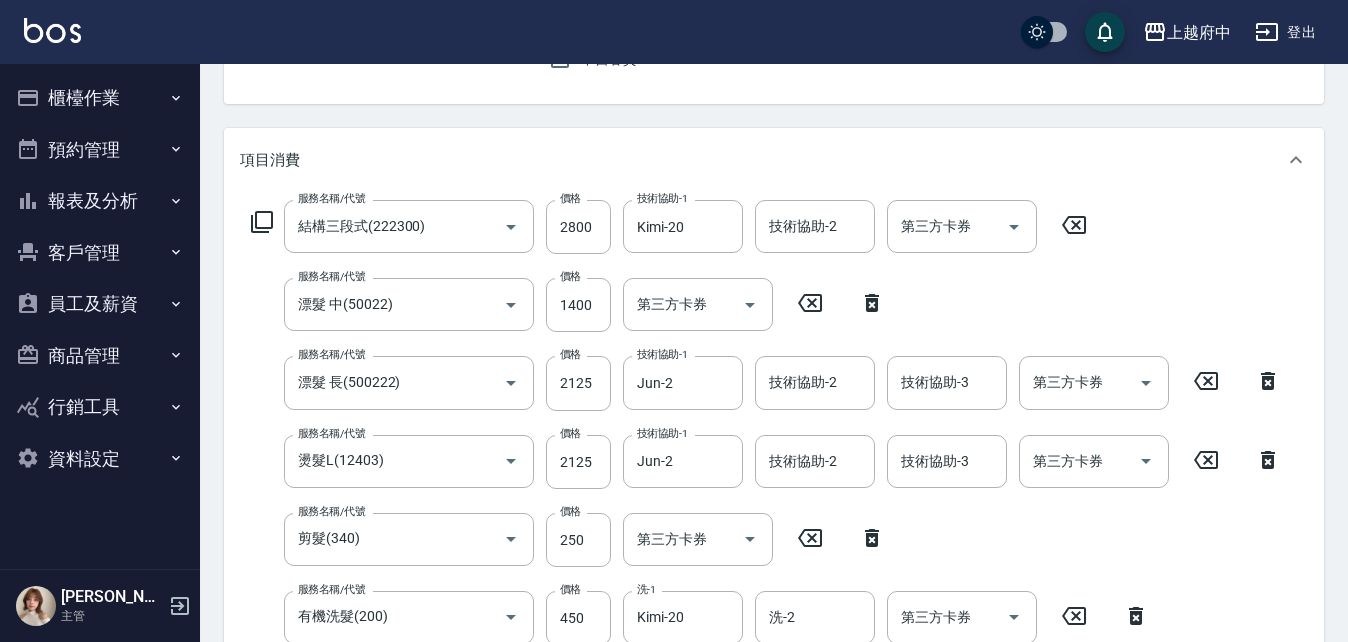 type on "[DATE] 19:20" 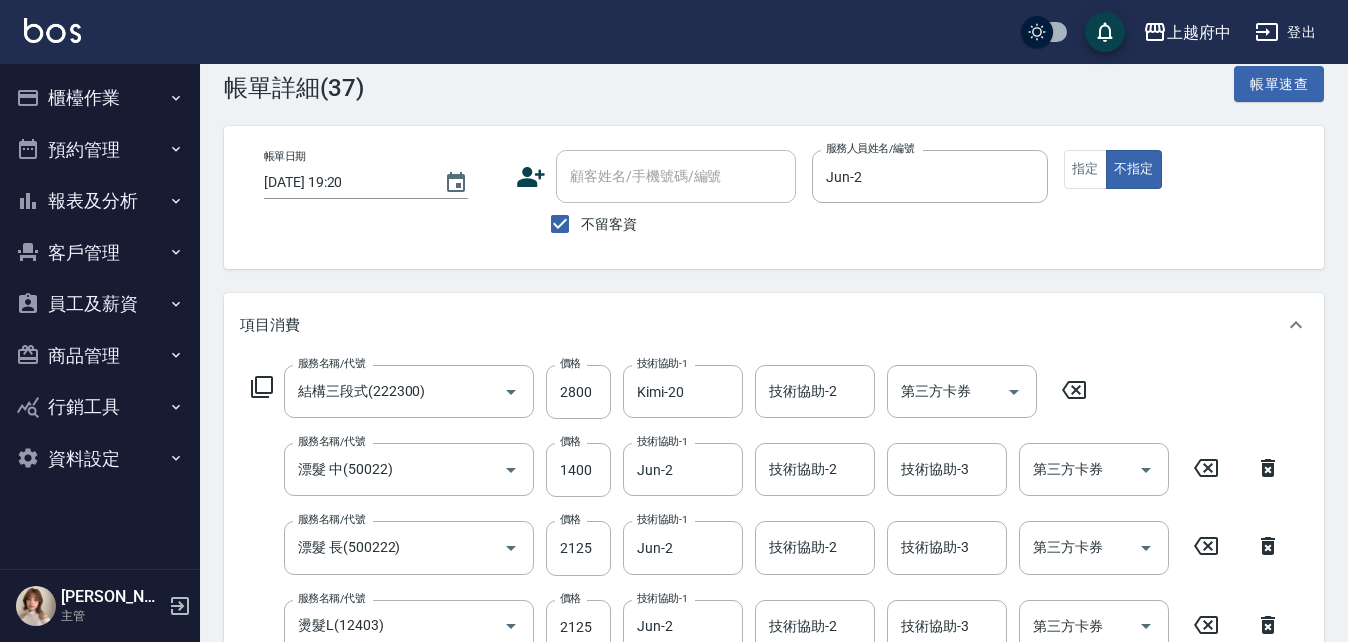 scroll, scrollTop: 0, scrollLeft: 0, axis: both 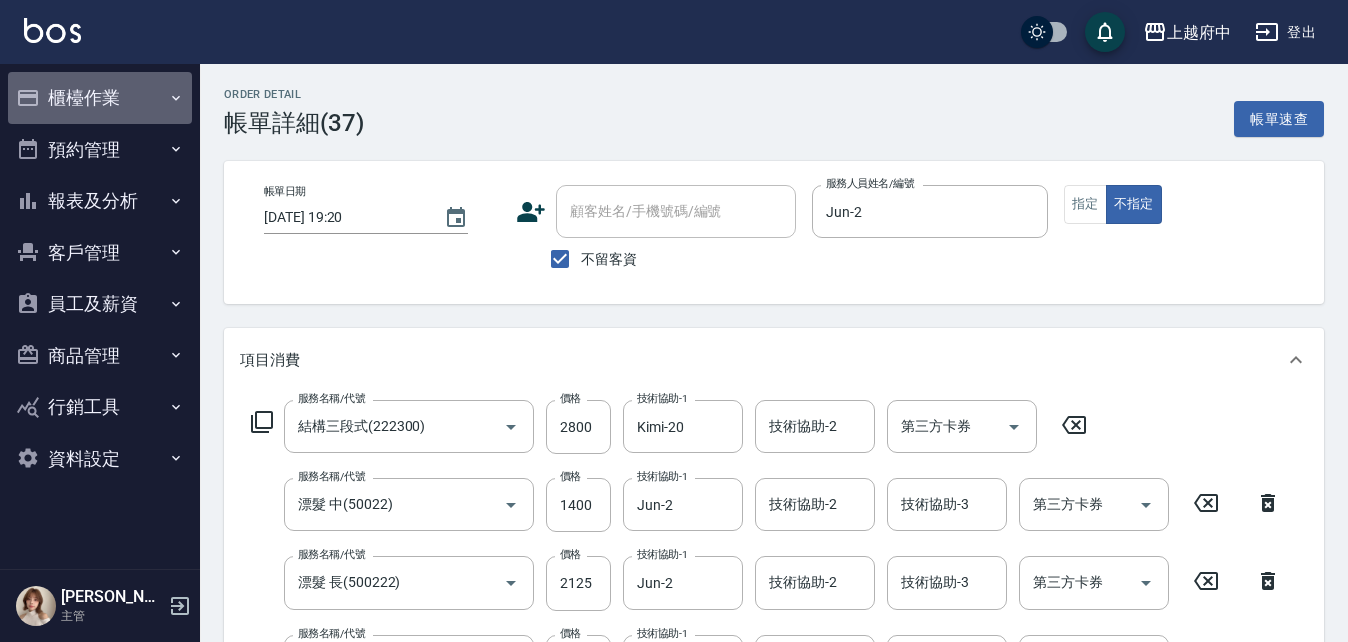 click on "櫃檯作業" at bounding box center [100, 98] 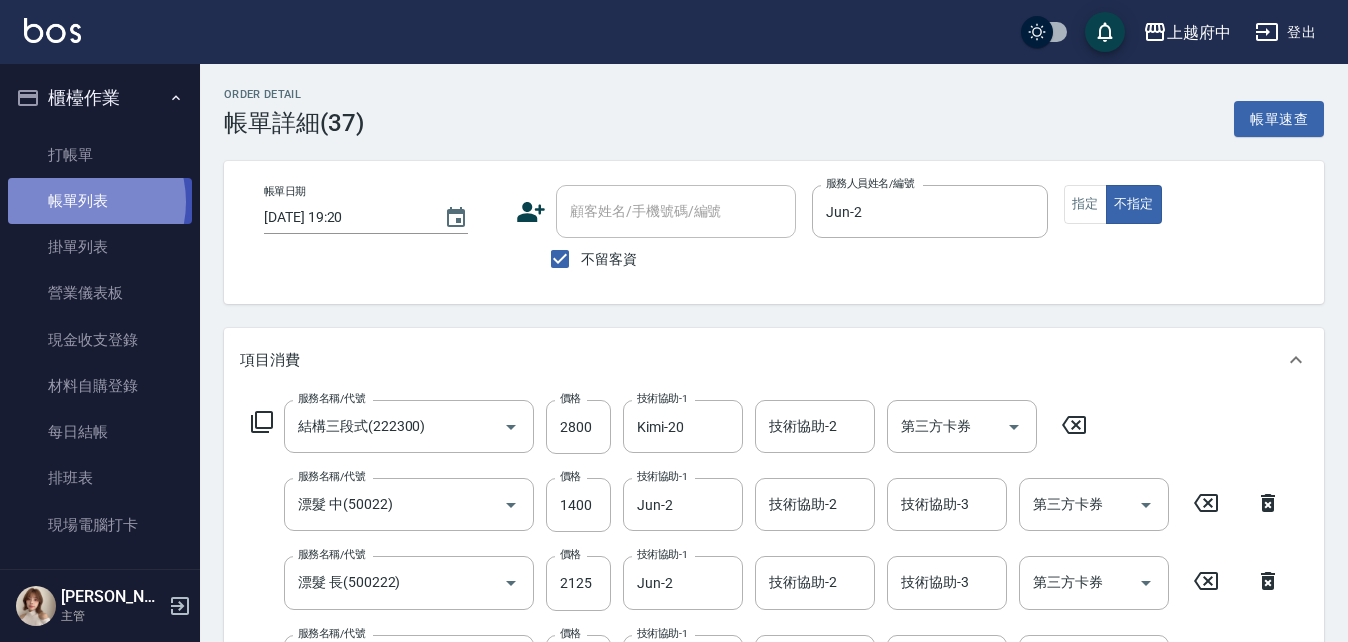 click on "帳單列表" at bounding box center (100, 201) 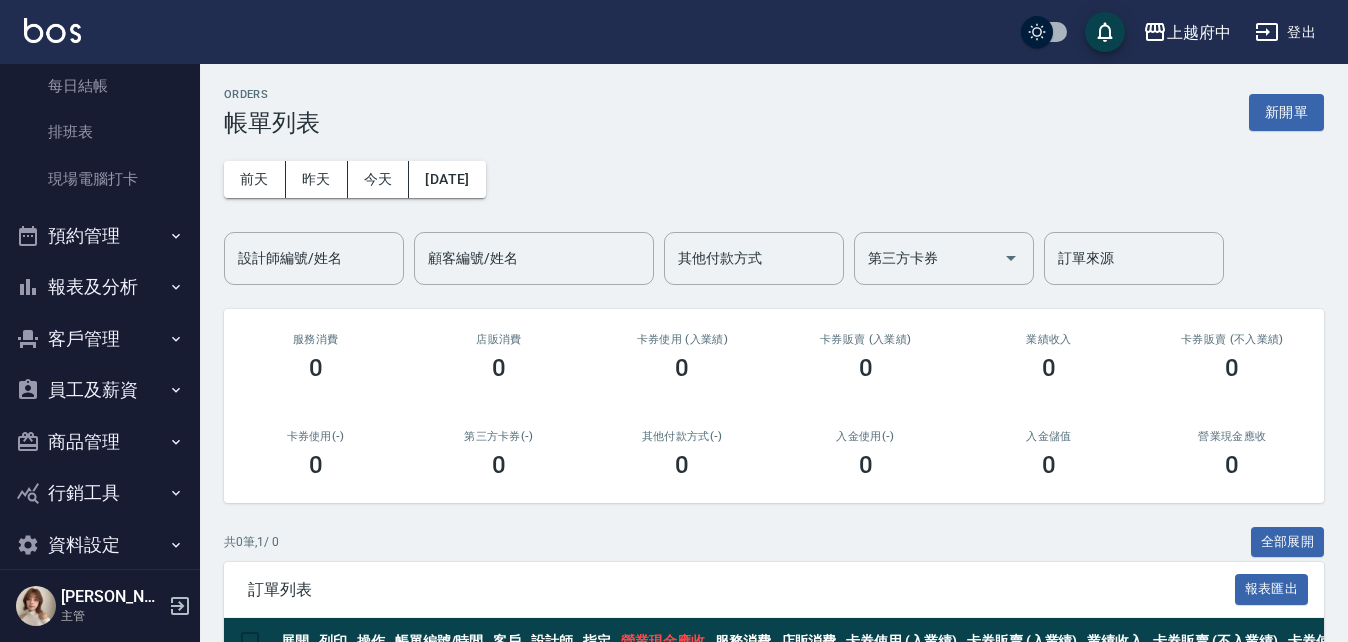 scroll, scrollTop: 371, scrollLeft: 0, axis: vertical 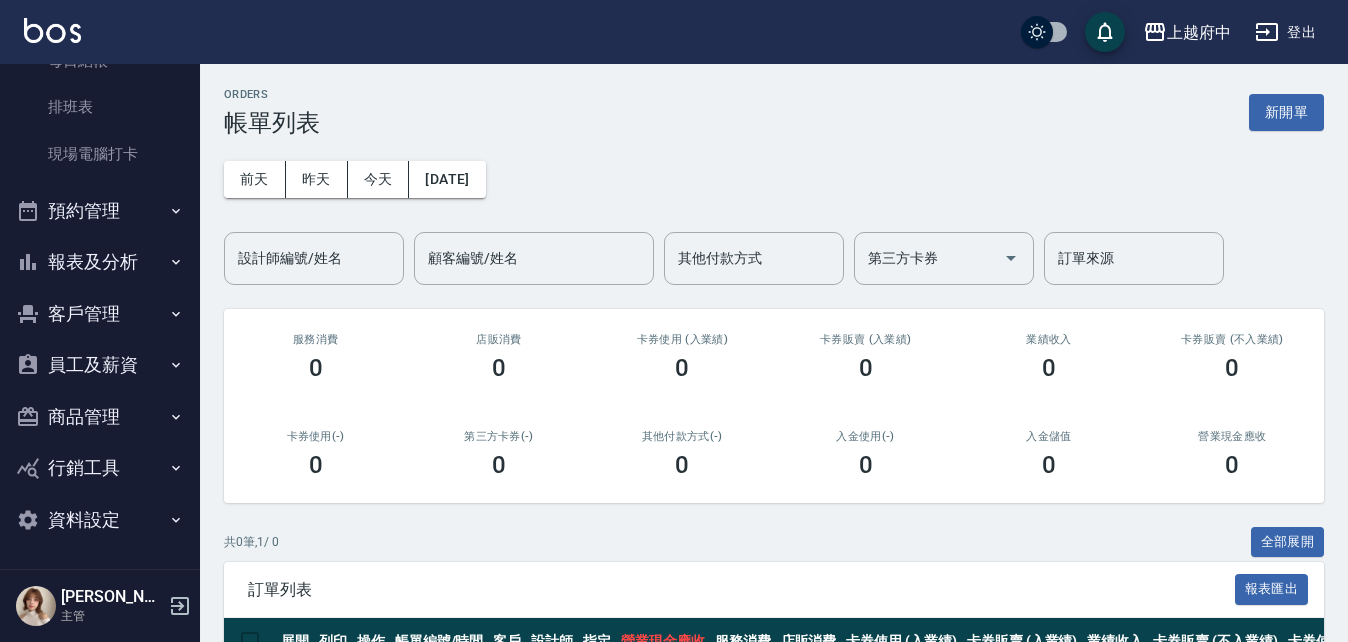 click on "客戶管理" at bounding box center [100, 314] 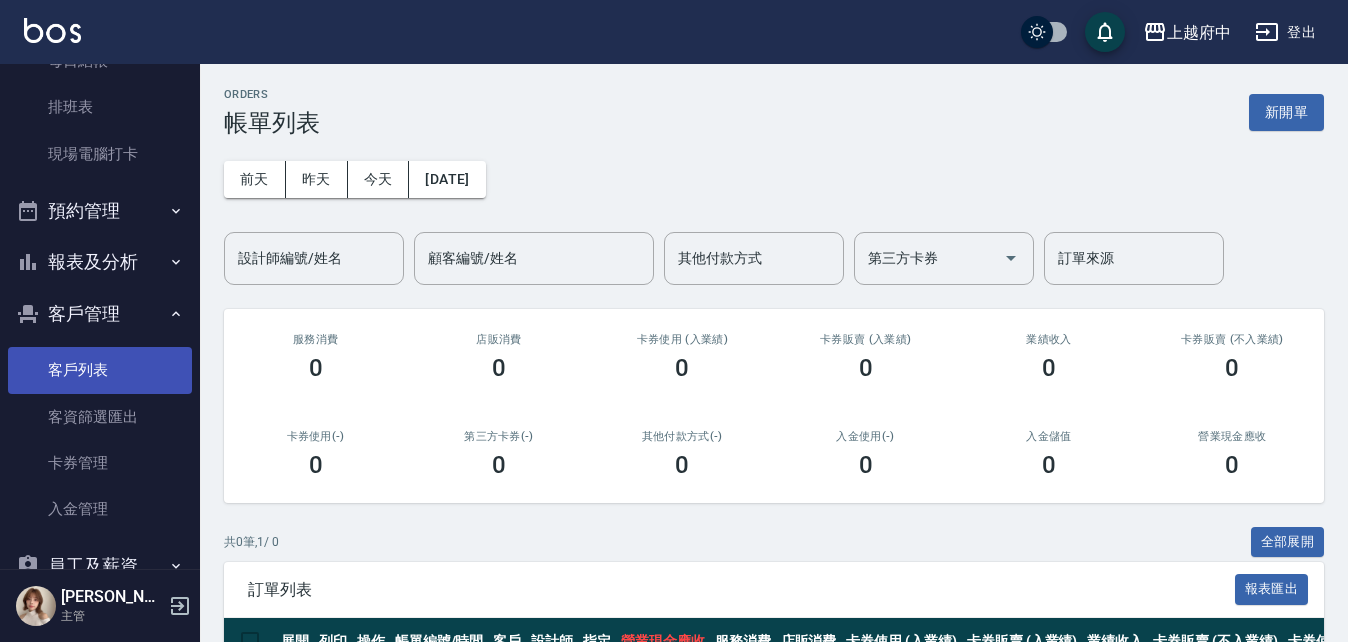 click on "客戶列表" at bounding box center (100, 370) 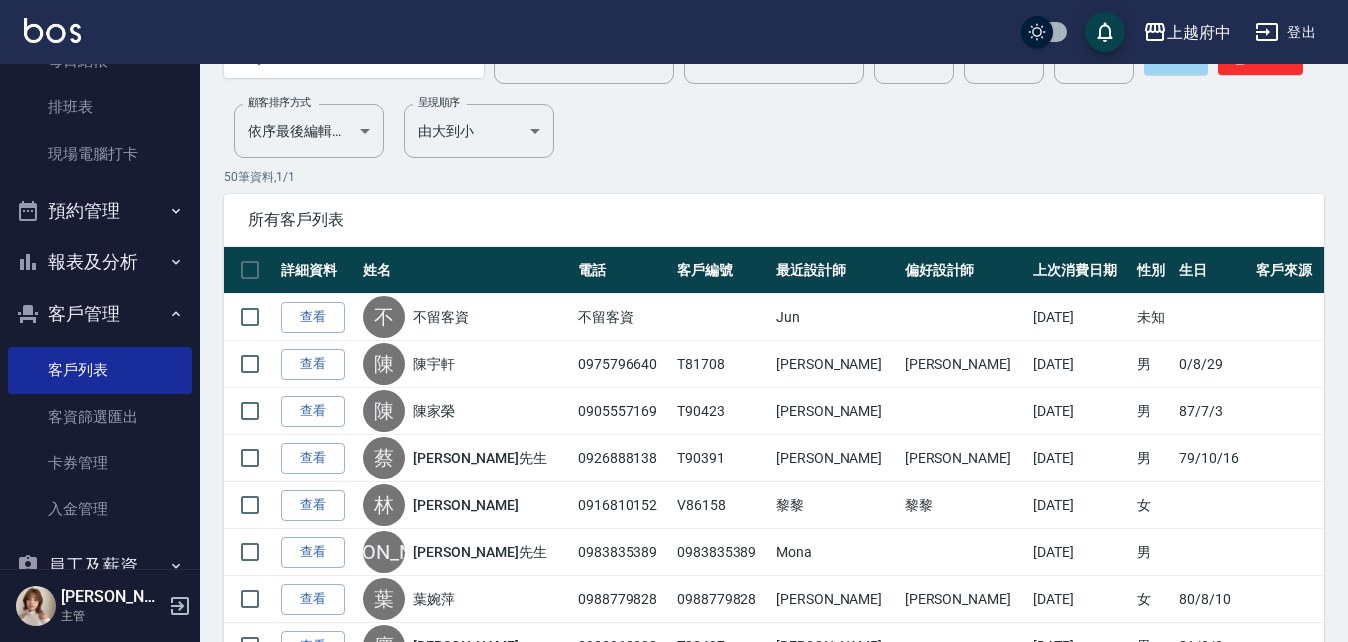 scroll, scrollTop: 100, scrollLeft: 0, axis: vertical 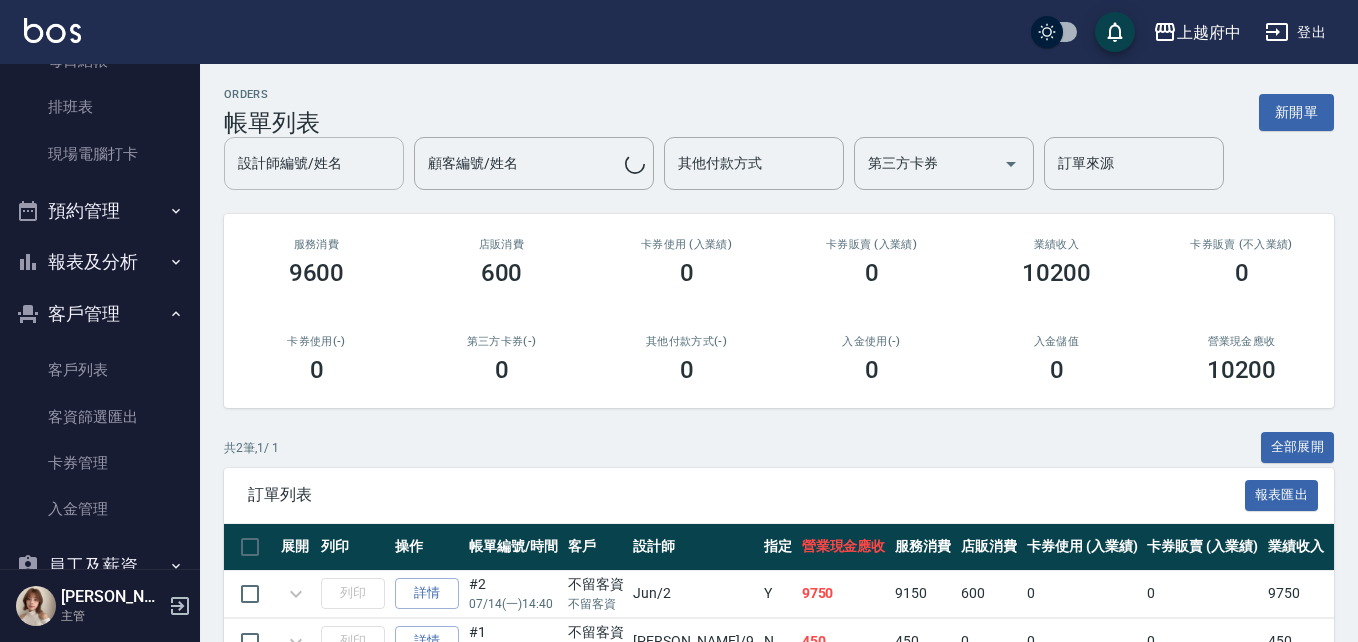 click on "設計師編號/姓名" at bounding box center (314, 163) 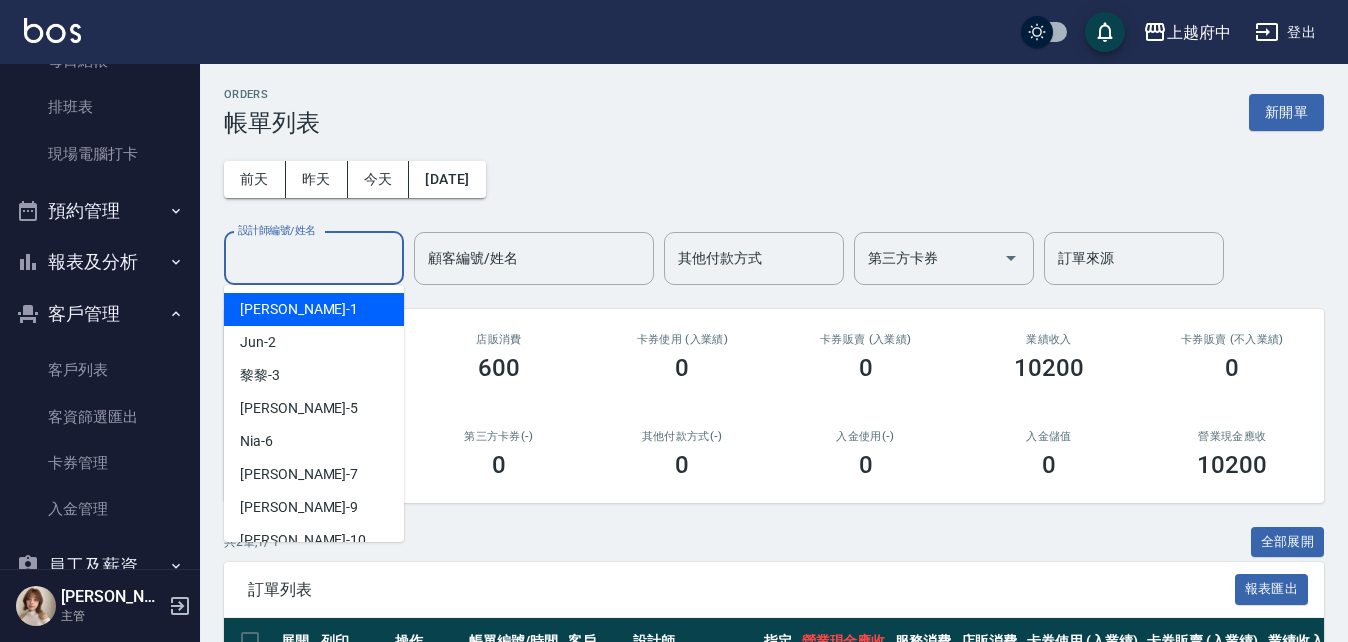drag, startPoint x: 73, startPoint y: 368, endPoint x: 149, endPoint y: 325, distance: 87.32124 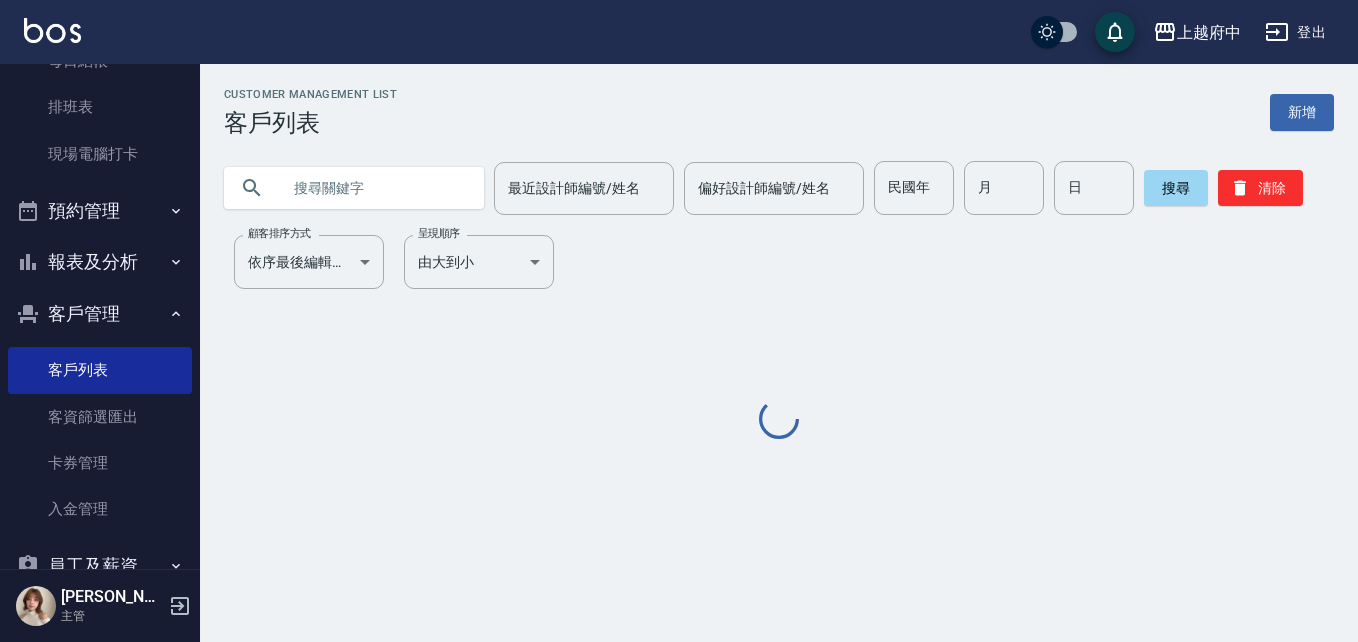 click at bounding box center [374, 188] 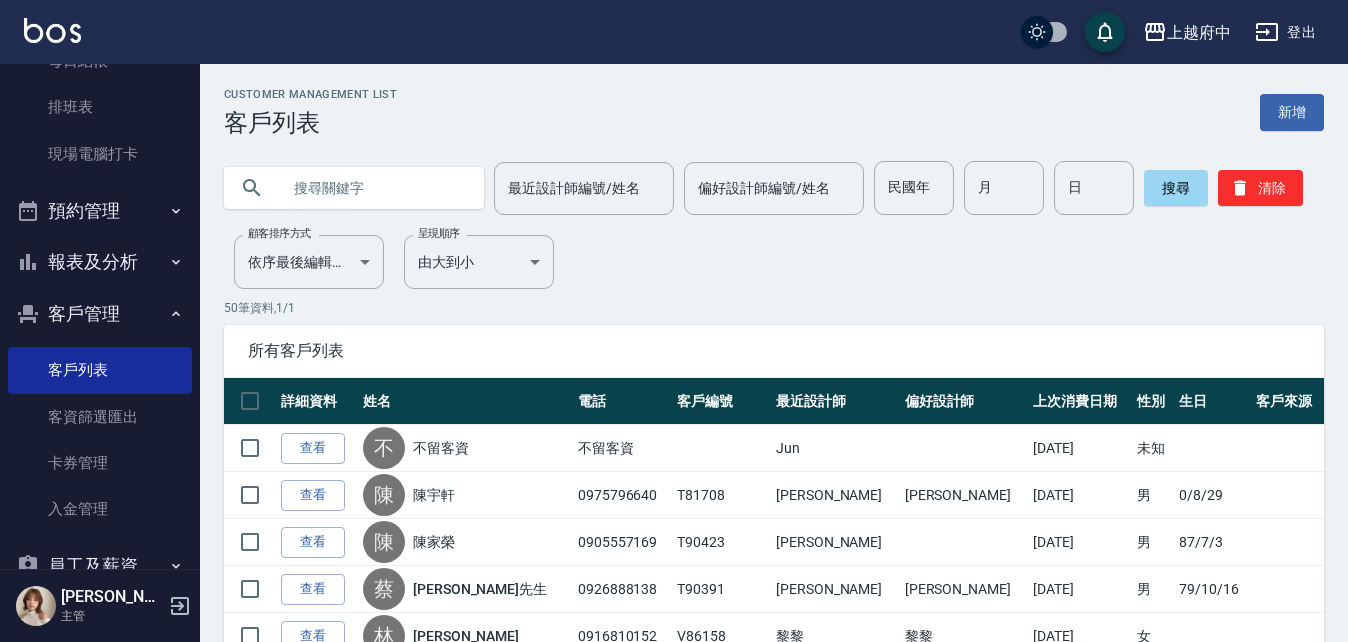 paste on "0939737929" 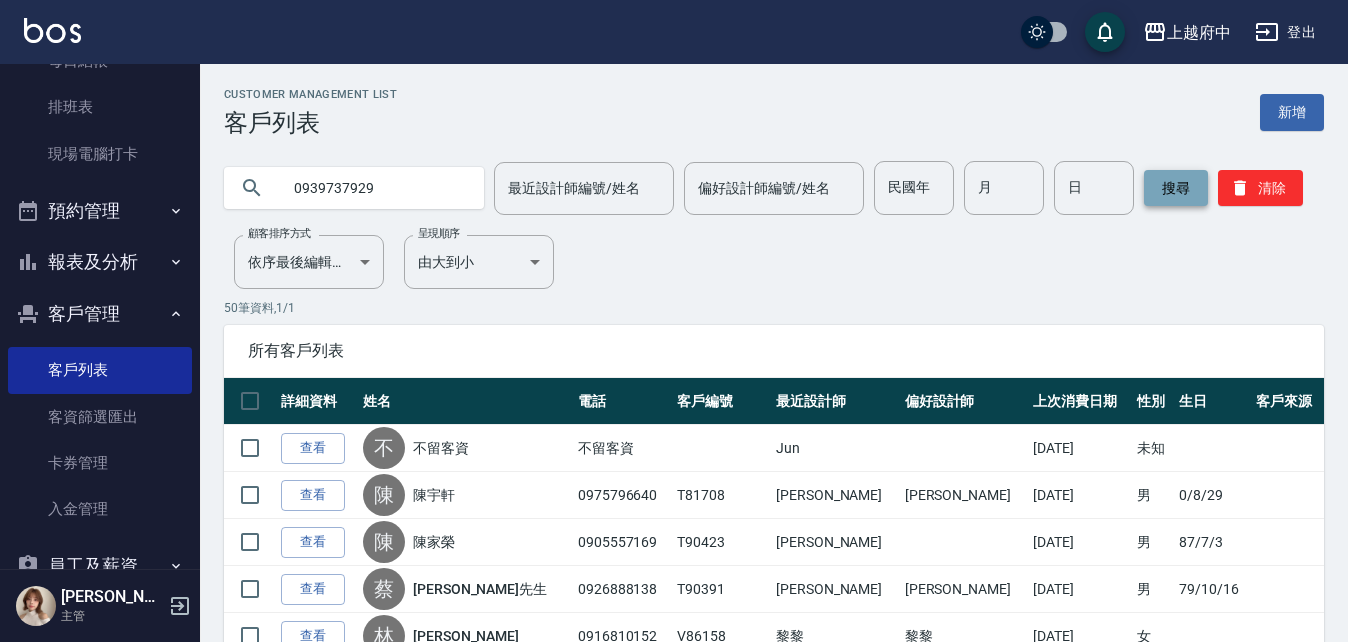 type on "0939737929" 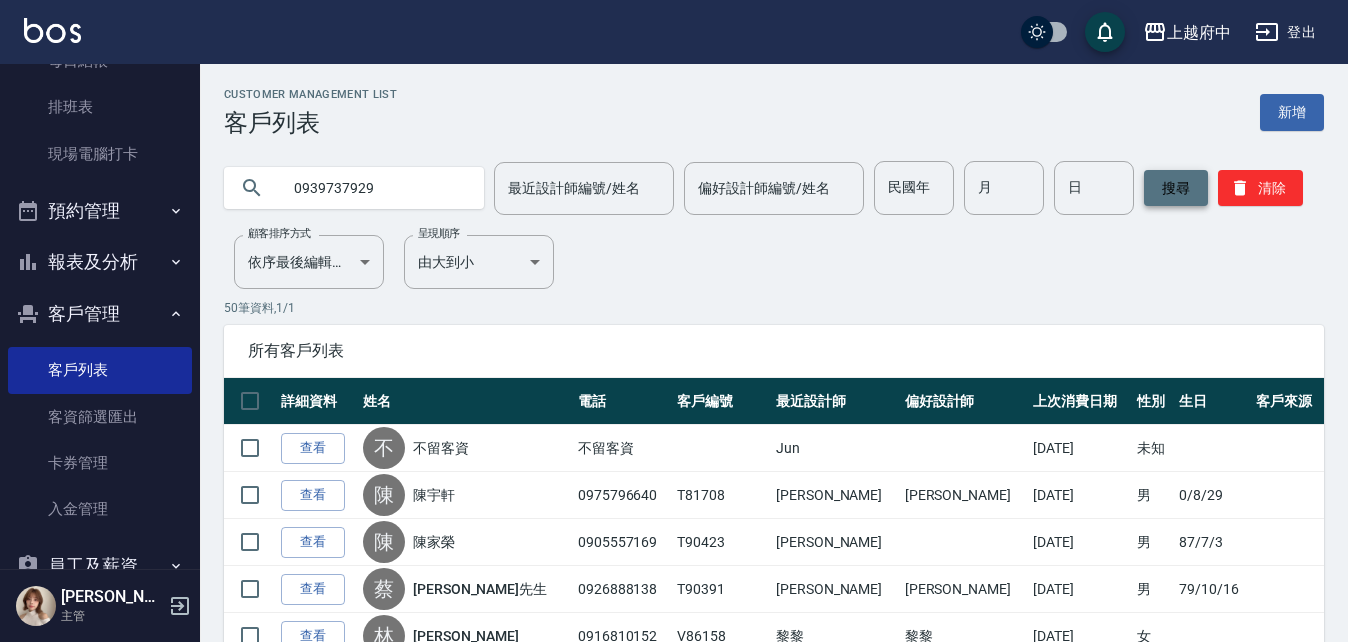 click on "搜尋" at bounding box center [1176, 188] 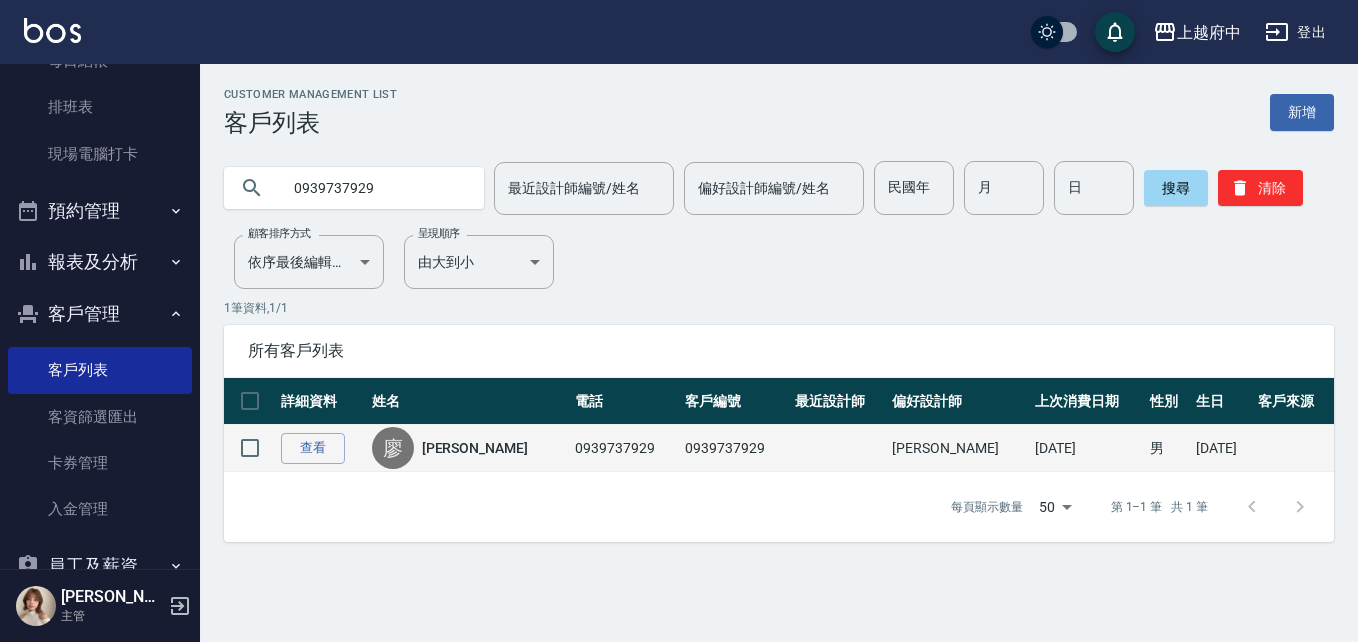click on "[PERSON_NAME]" at bounding box center (469, 448) 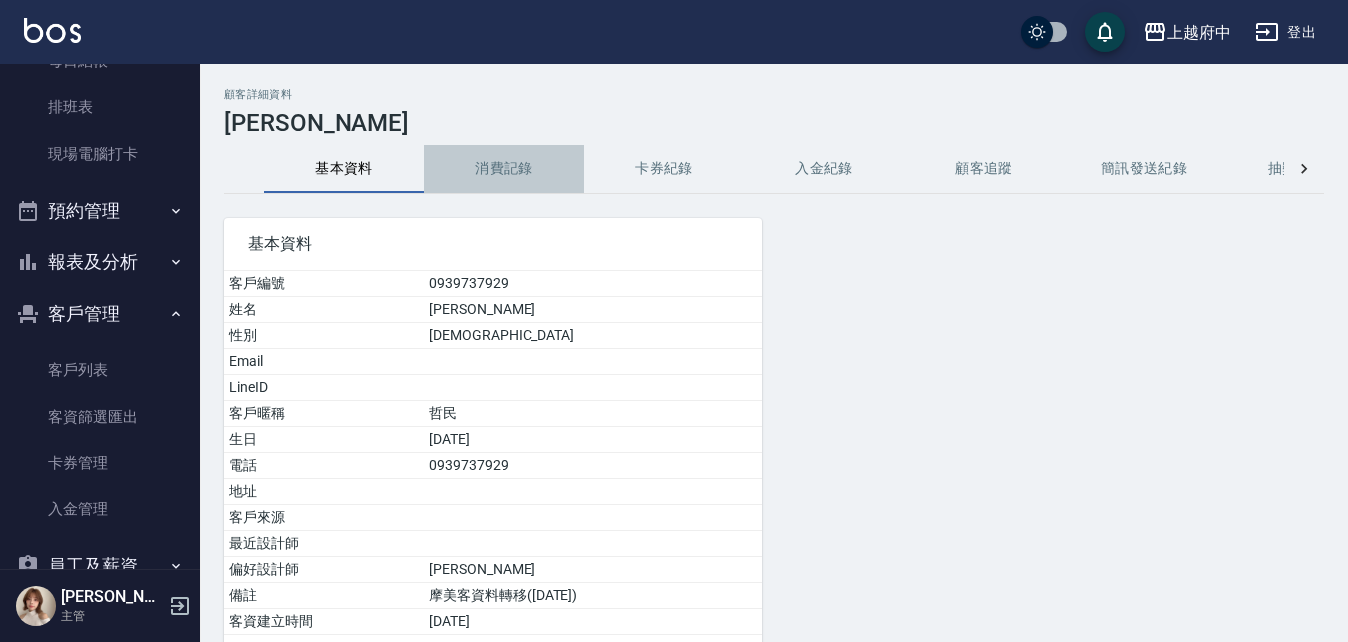 click on "消費記錄" at bounding box center [504, 169] 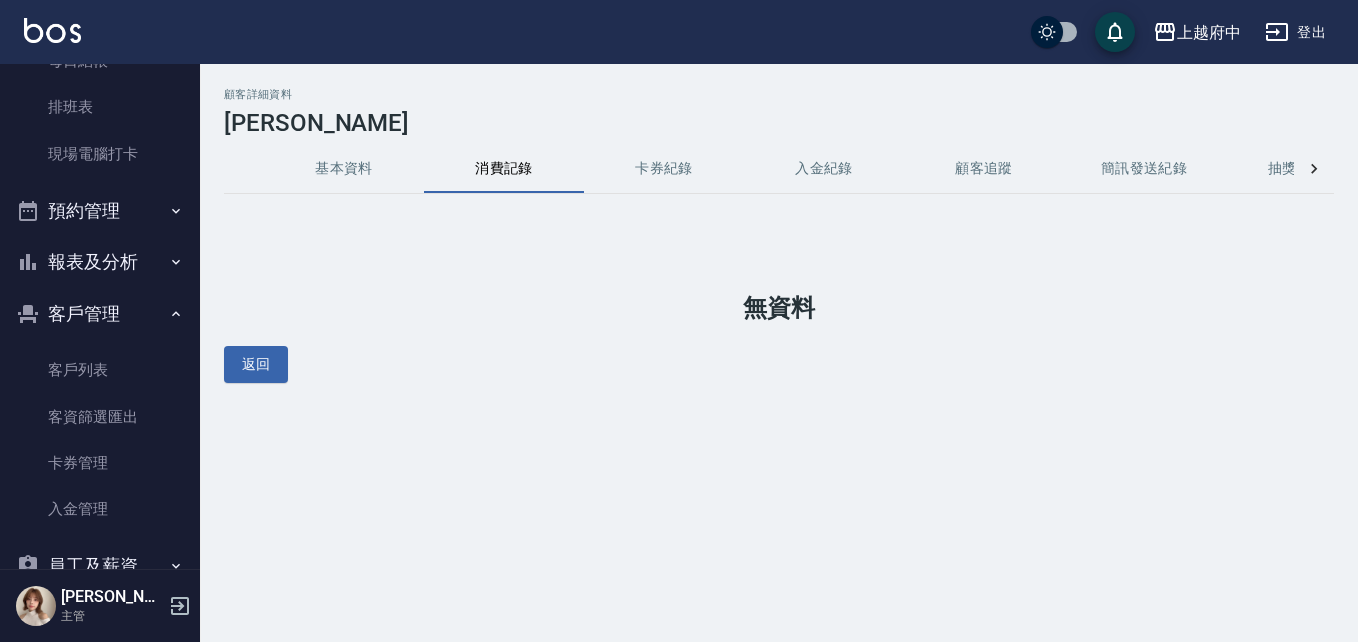 click on "基本資料" at bounding box center (344, 169) 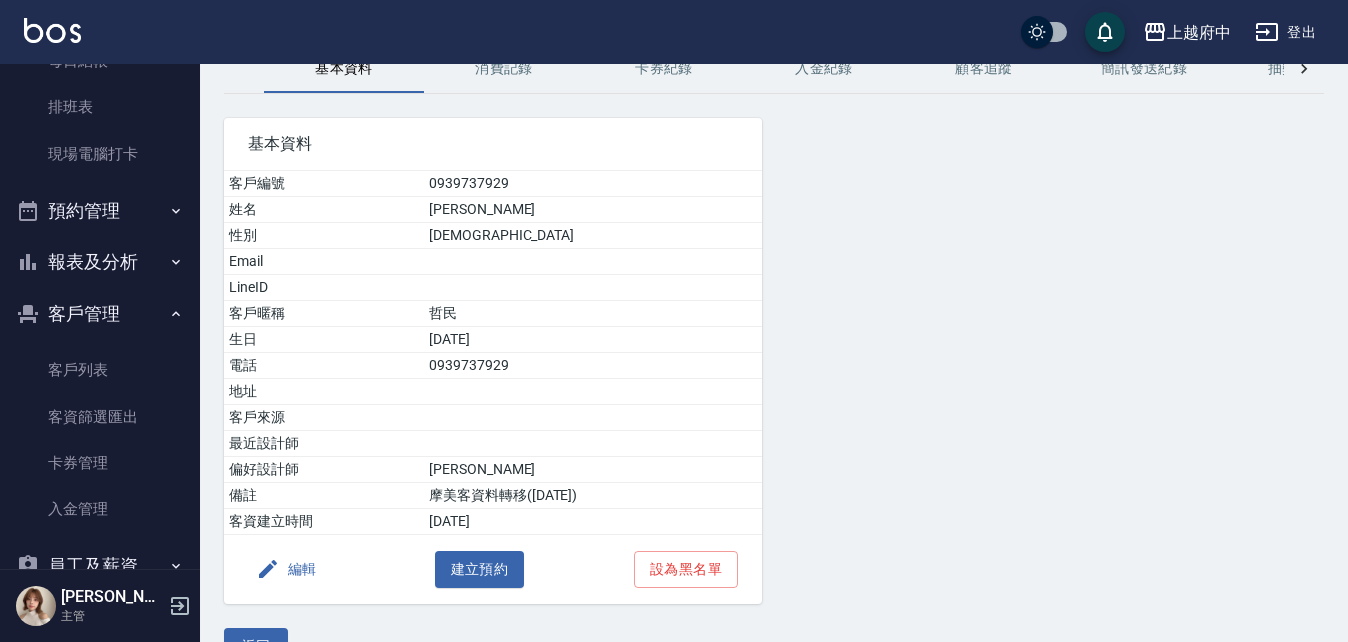 scroll, scrollTop: 0, scrollLeft: 0, axis: both 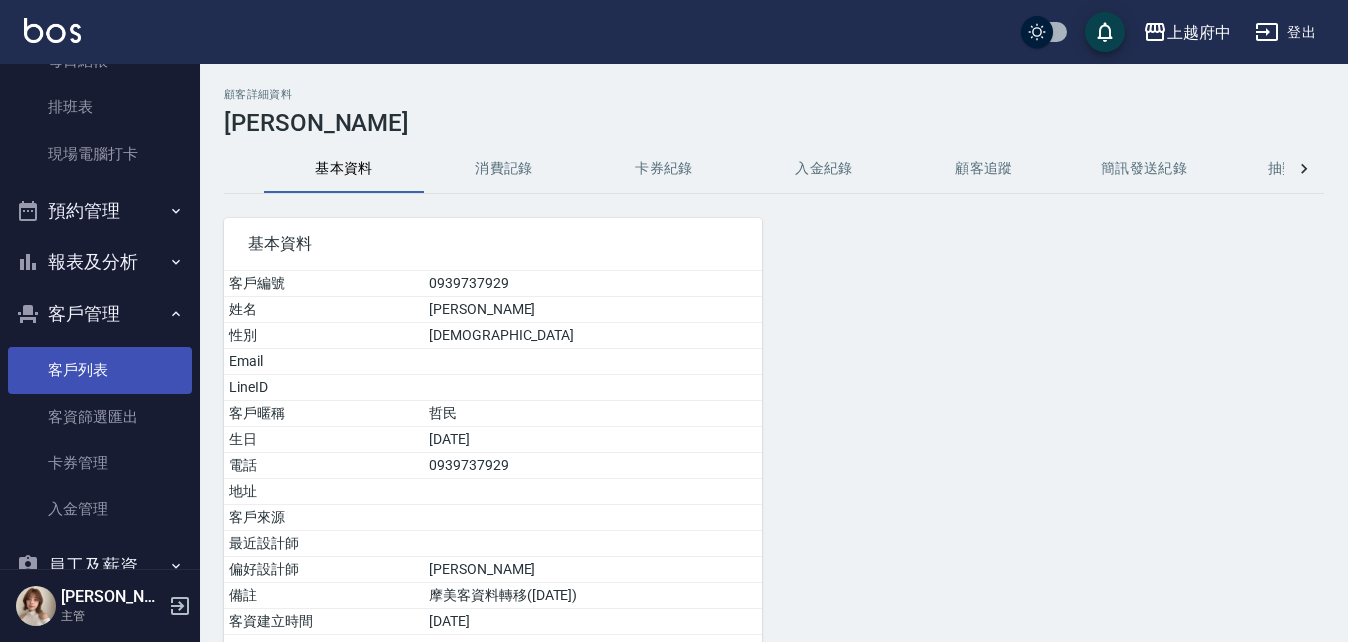 click on "客戶列表" at bounding box center (100, 370) 